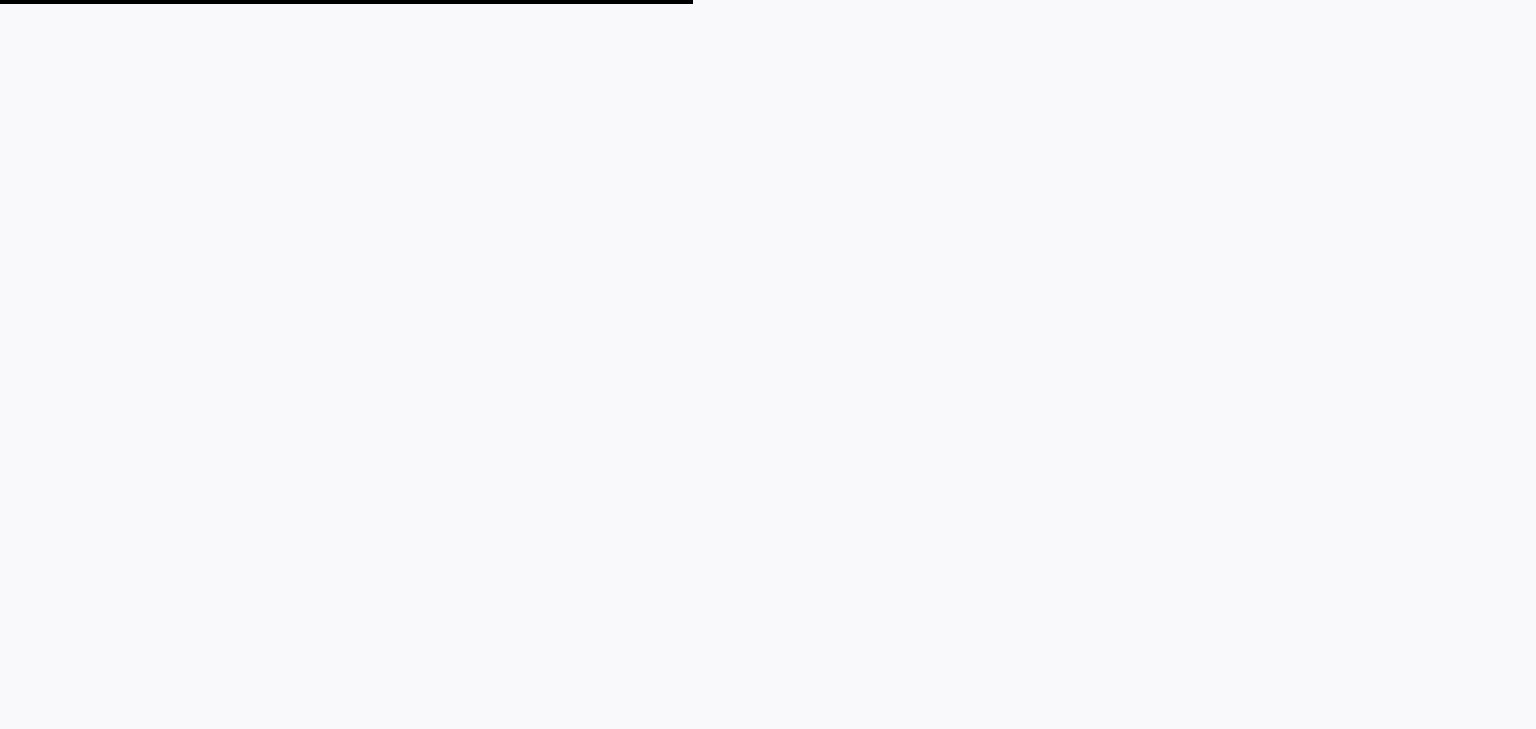 scroll, scrollTop: 0, scrollLeft: 0, axis: both 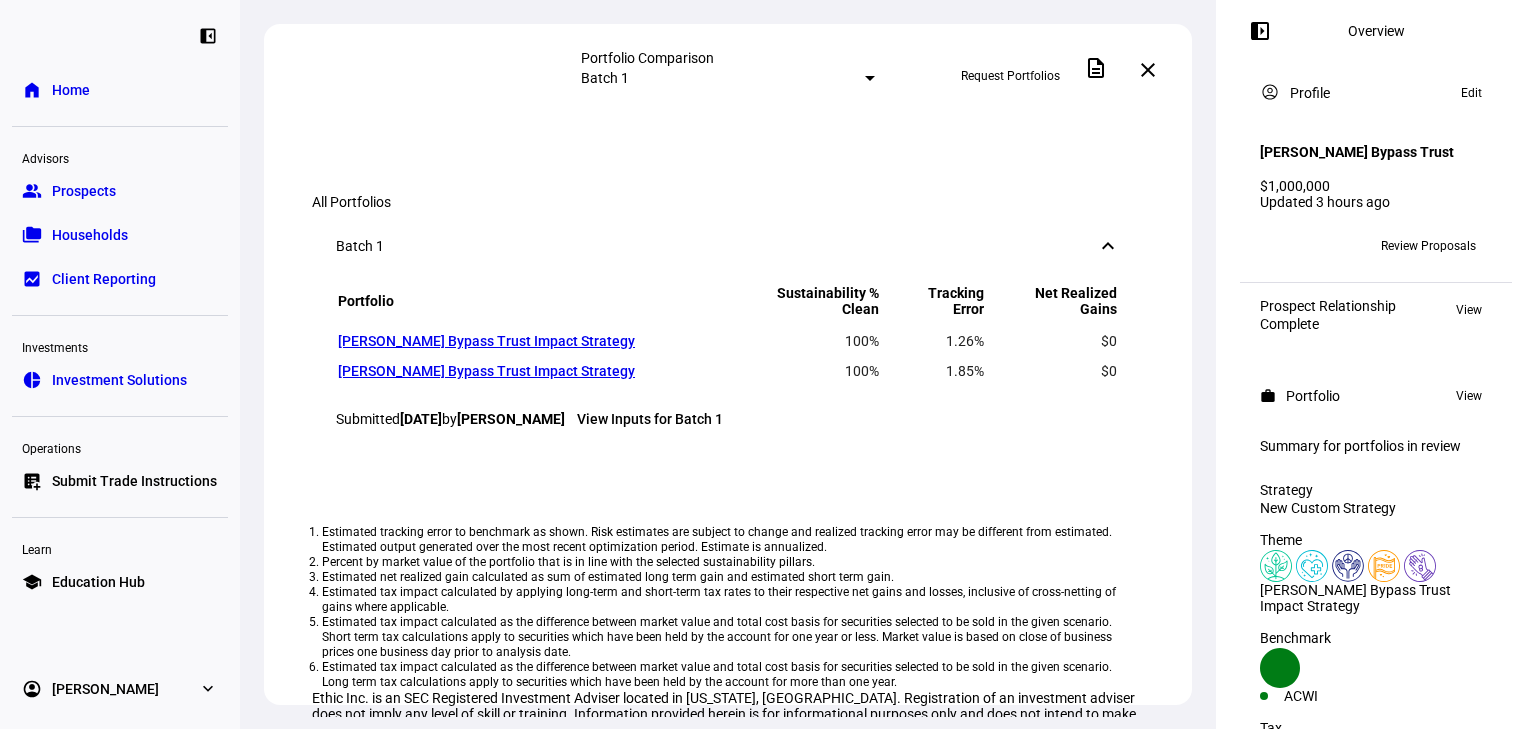 drag, startPoint x: 898, startPoint y: 484, endPoint x: 746, endPoint y: 487, distance: 152.0296 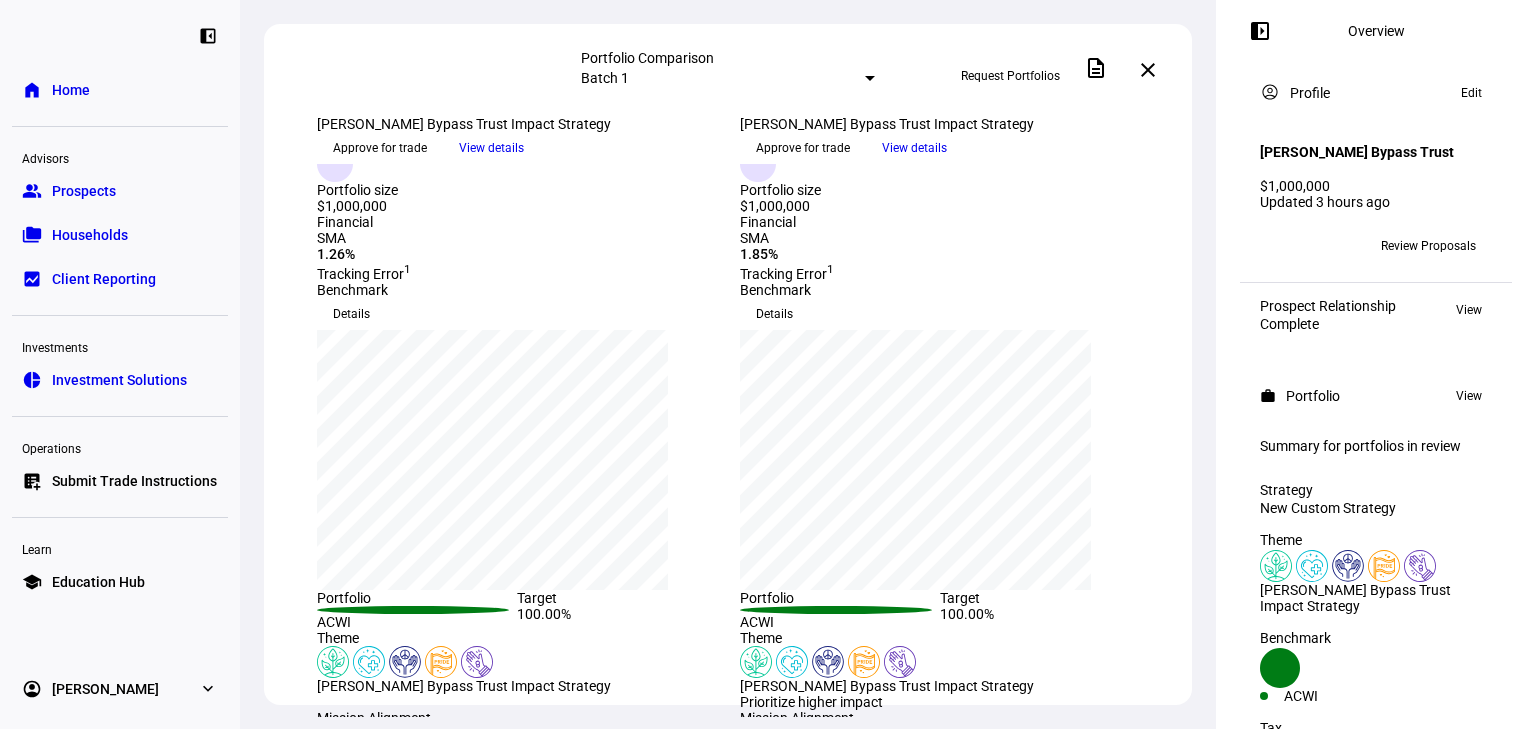 scroll, scrollTop: 0, scrollLeft: 0, axis: both 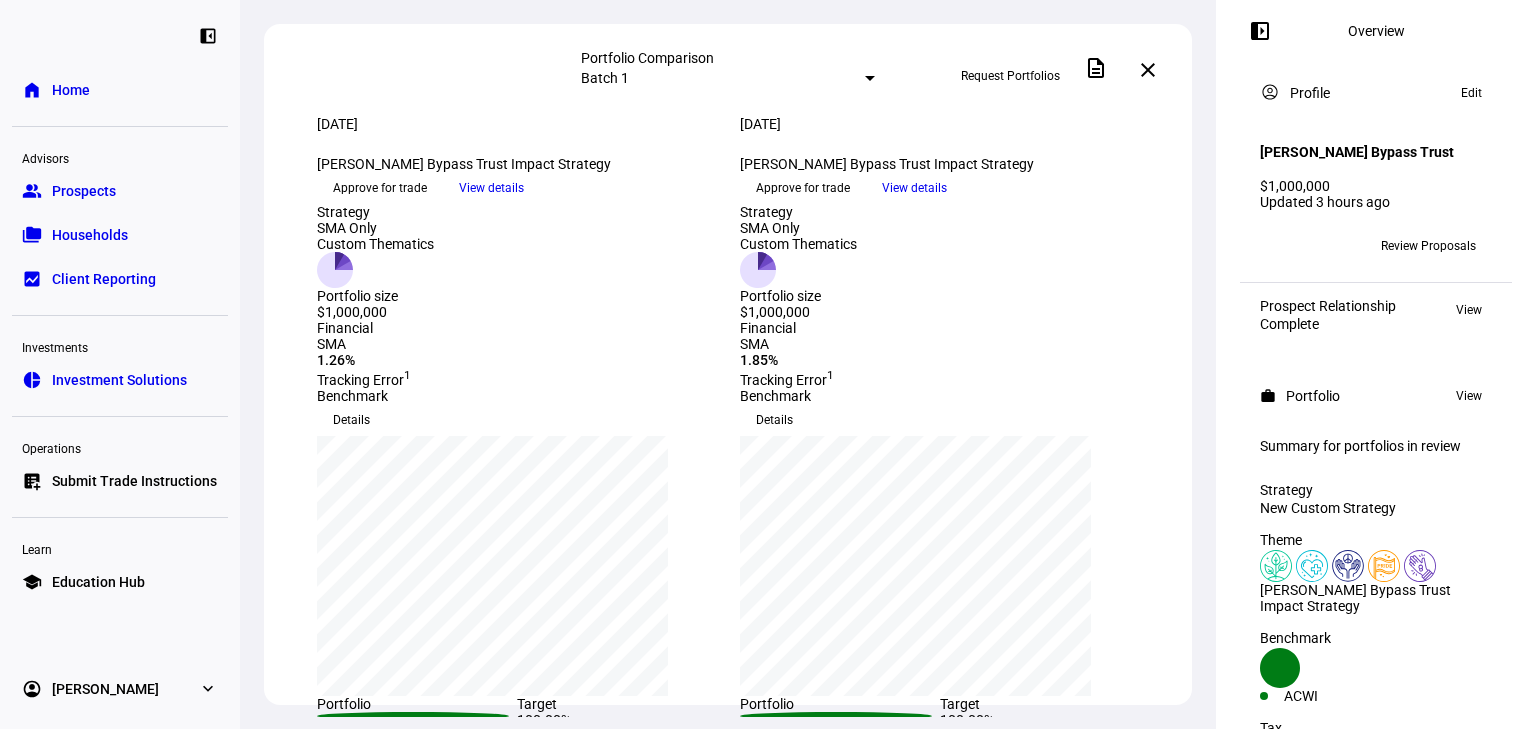 click on "View details" 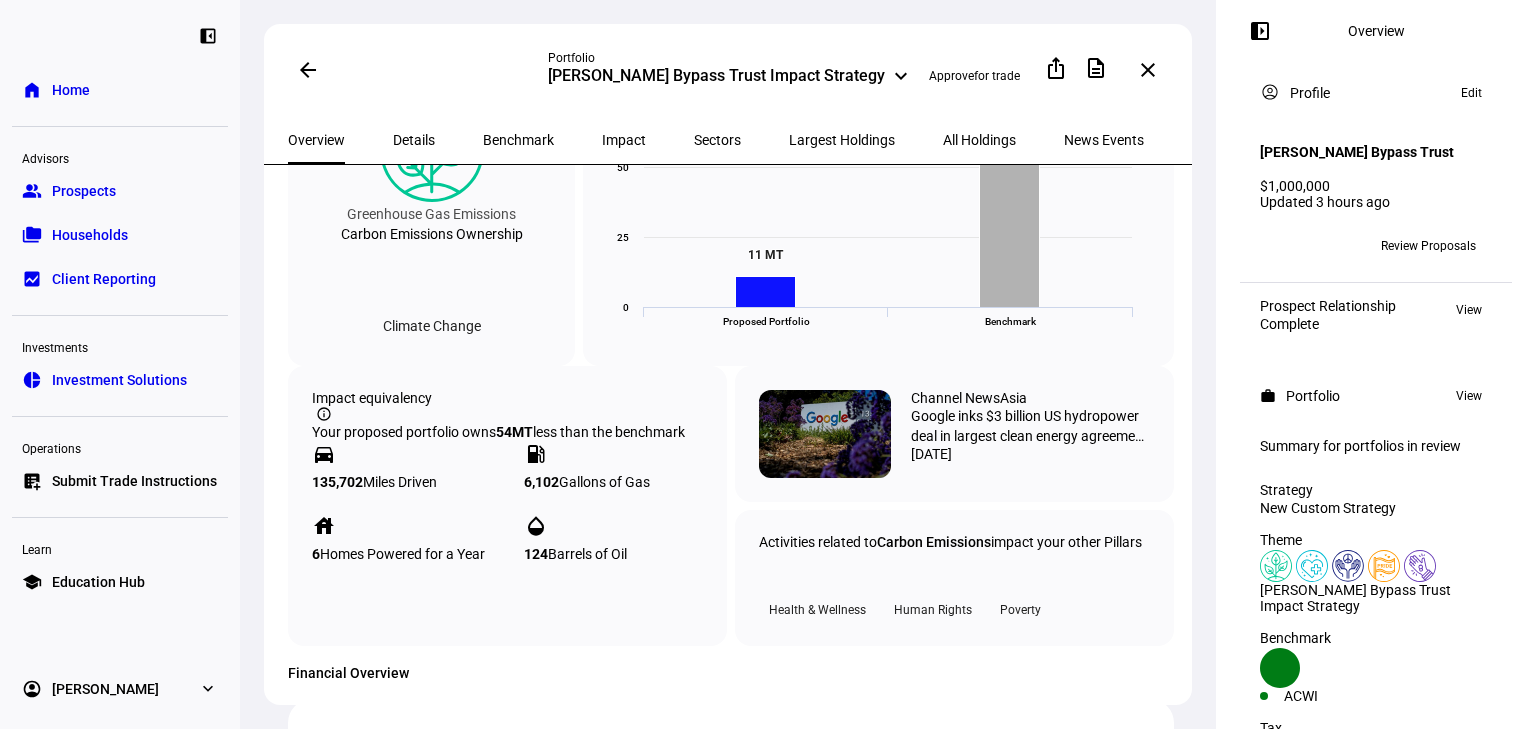scroll, scrollTop: 1066, scrollLeft: 0, axis: vertical 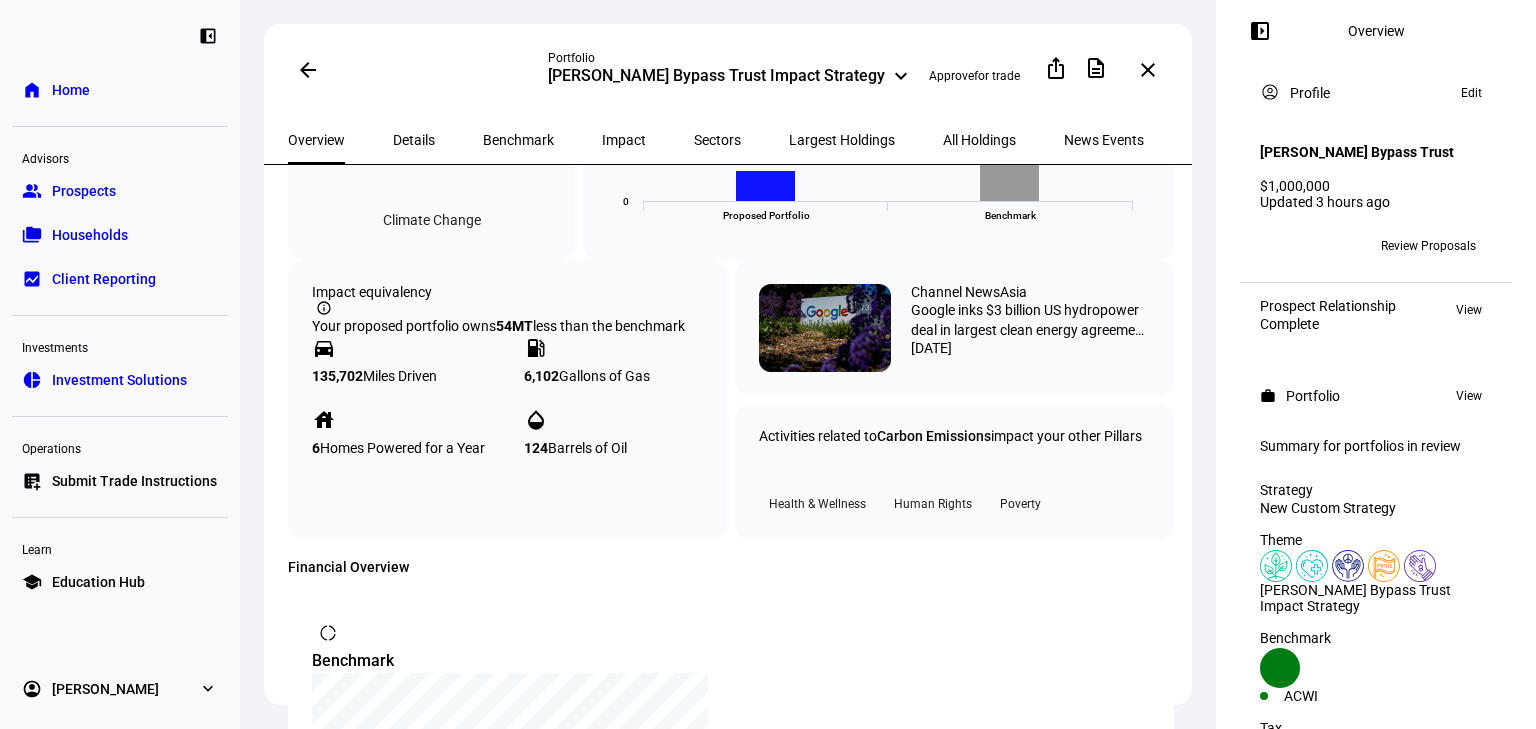 drag, startPoint x: 337, startPoint y: 440, endPoint x: 635, endPoint y: 604, distance: 340.14703 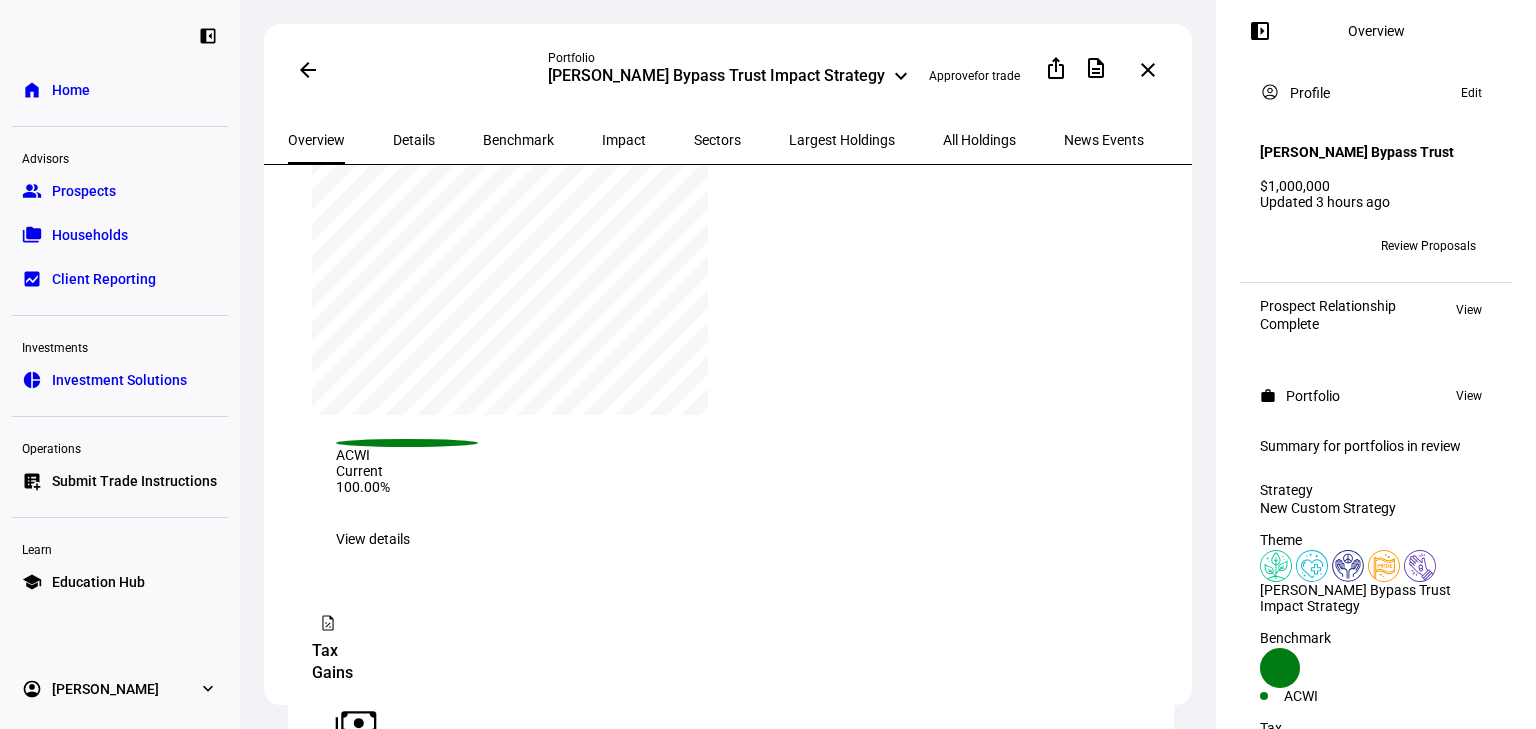scroll, scrollTop: 1493, scrollLeft: 0, axis: vertical 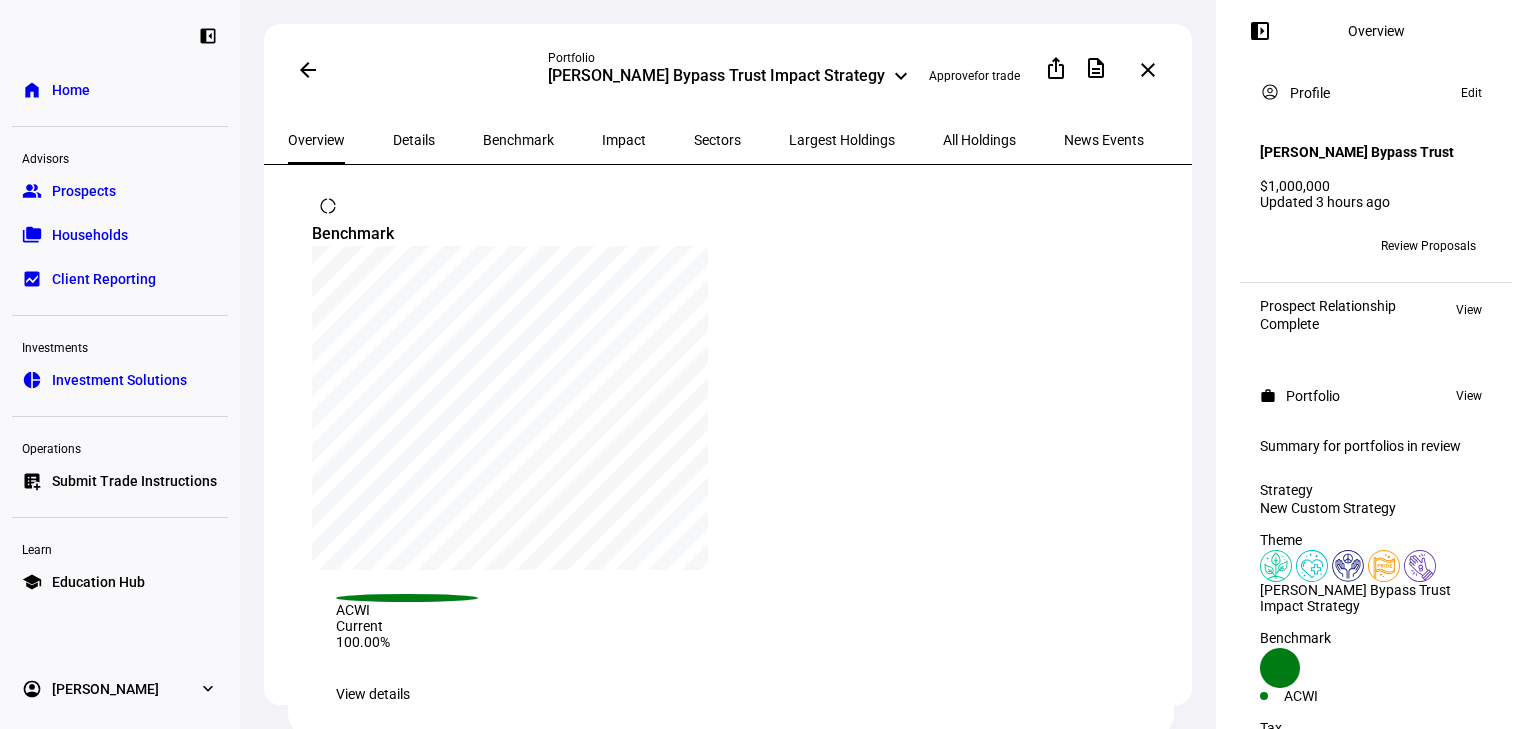 click on "All Holdings" at bounding box center (979, 140) 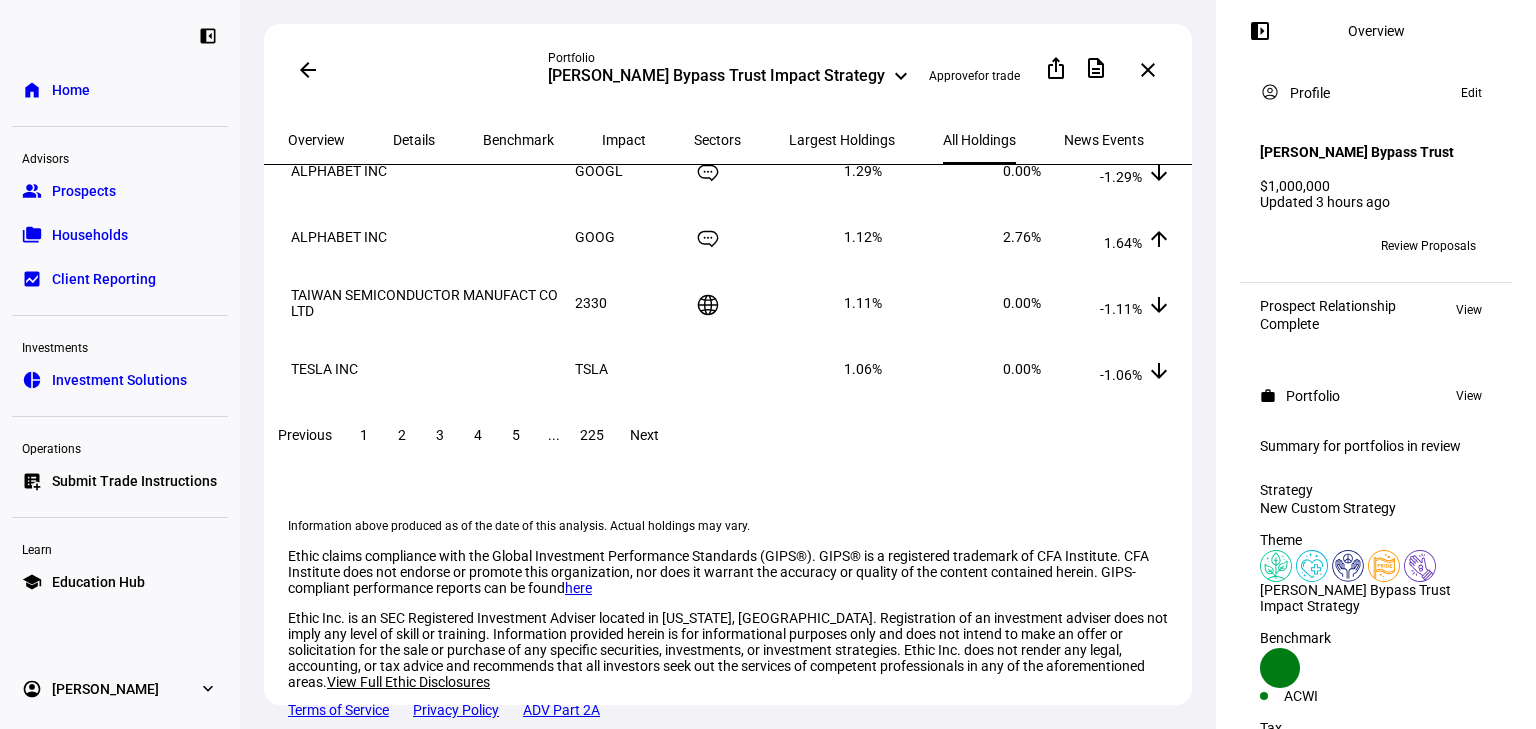 scroll, scrollTop: 0, scrollLeft: 0, axis: both 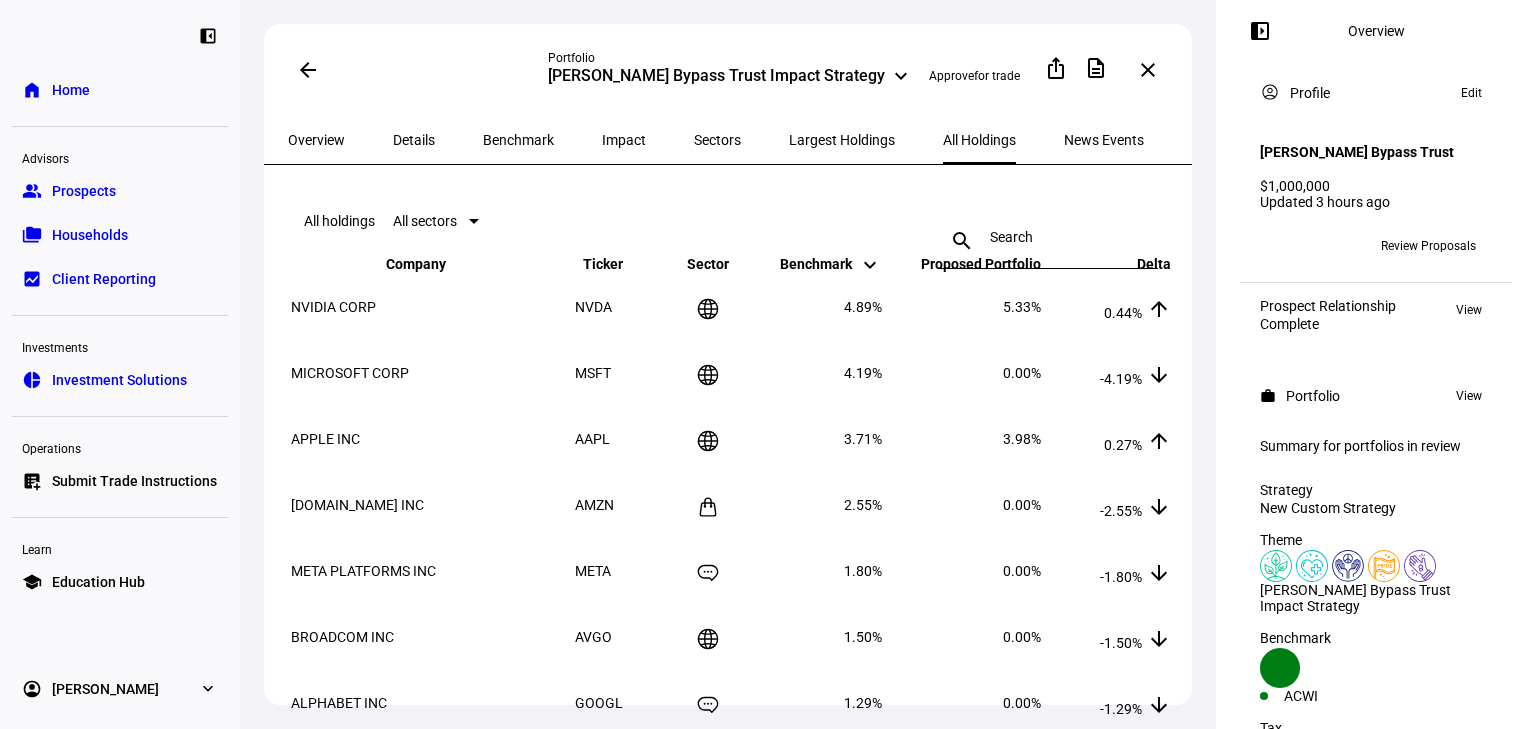 click on "All sectors" at bounding box center [425, 221] 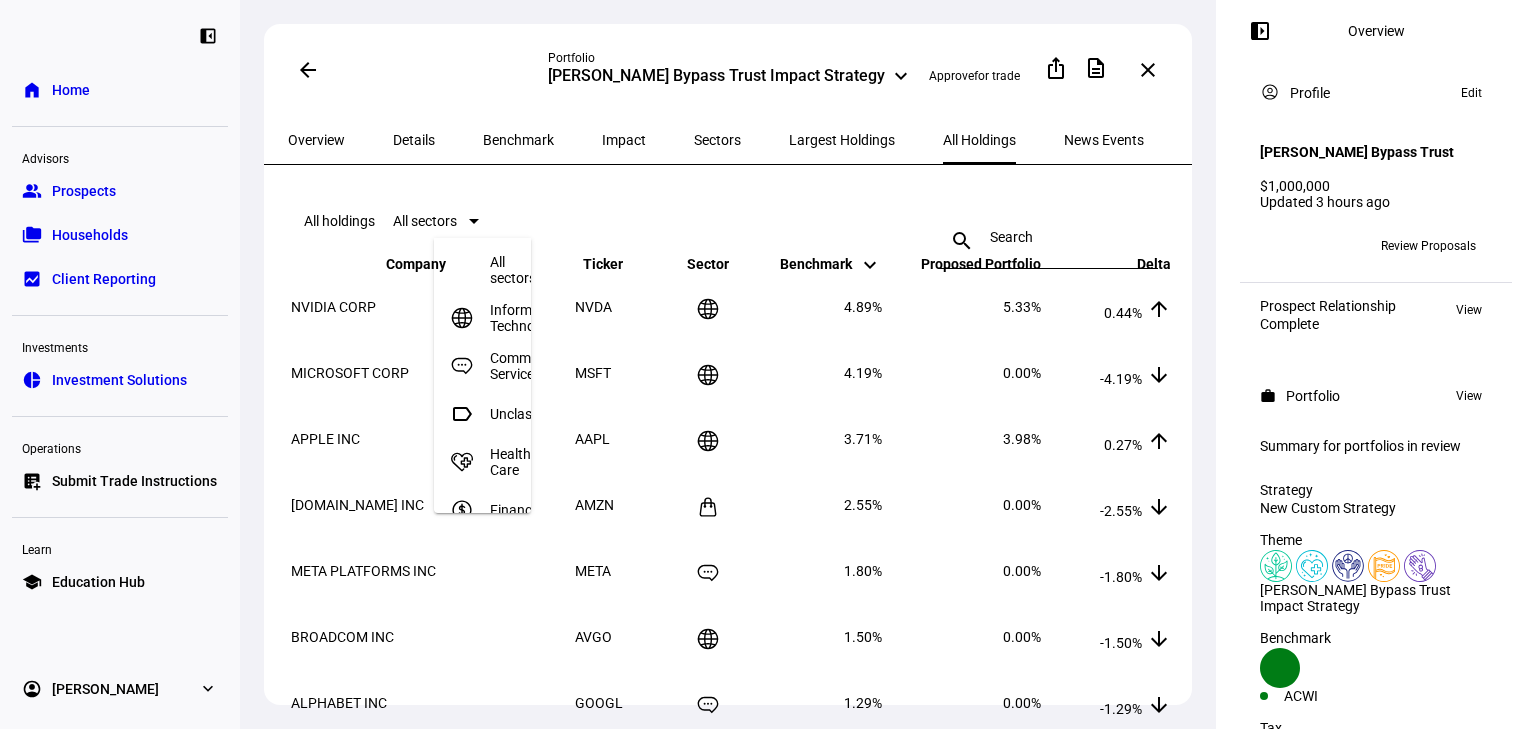 click at bounding box center (768, 364) 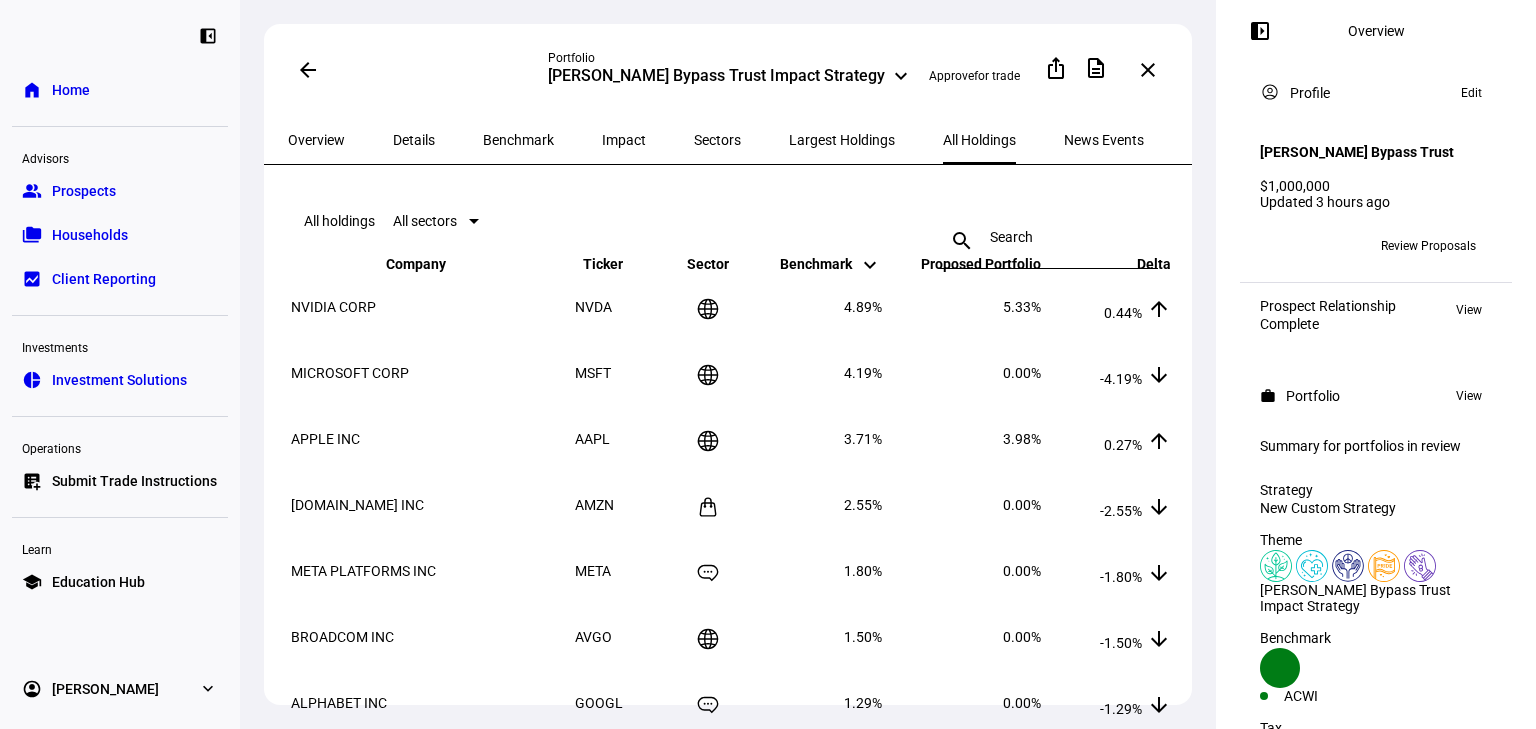 click on "keyboard_arrow_up" 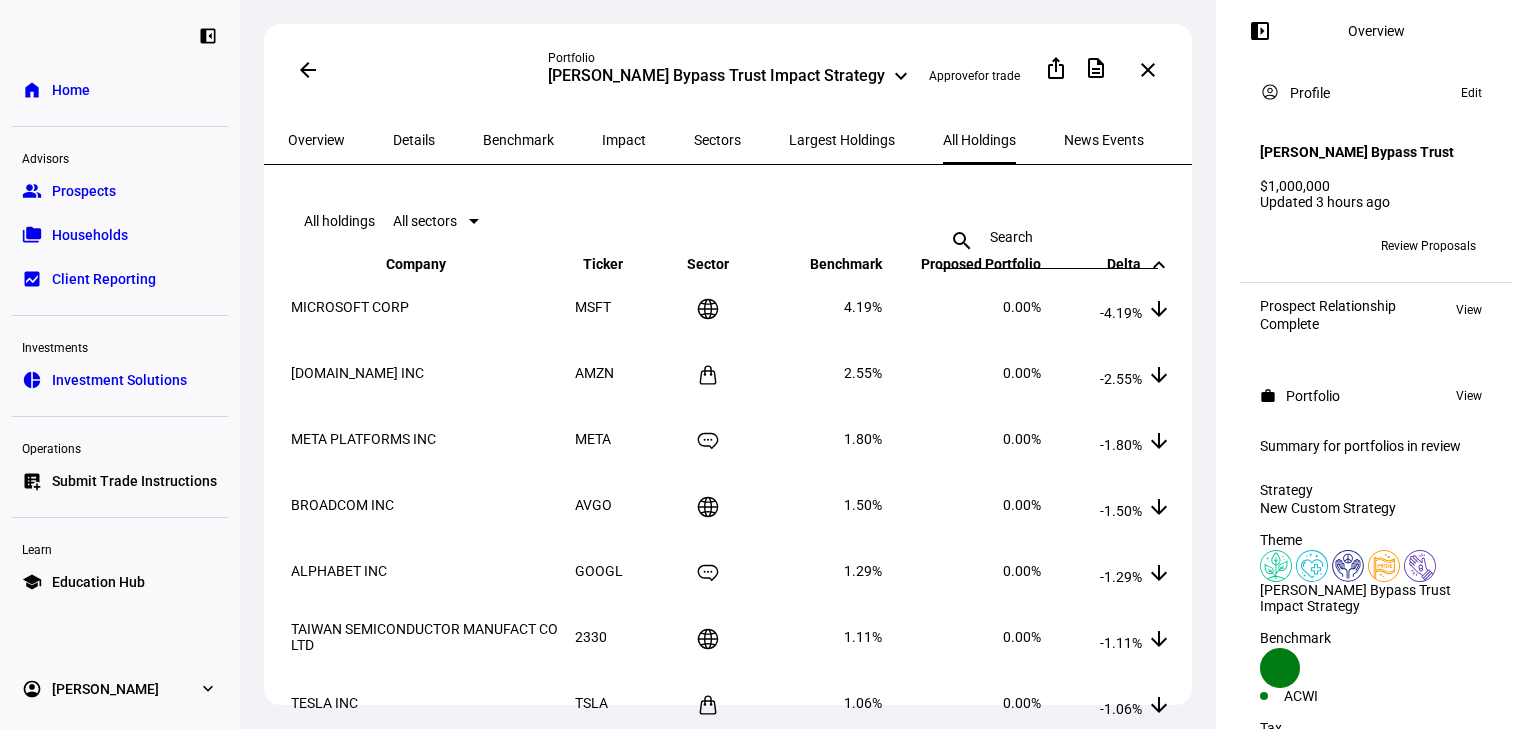 drag, startPoint x: 576, startPoint y: 348, endPoint x: 1132, endPoint y: 339, distance: 556.0728 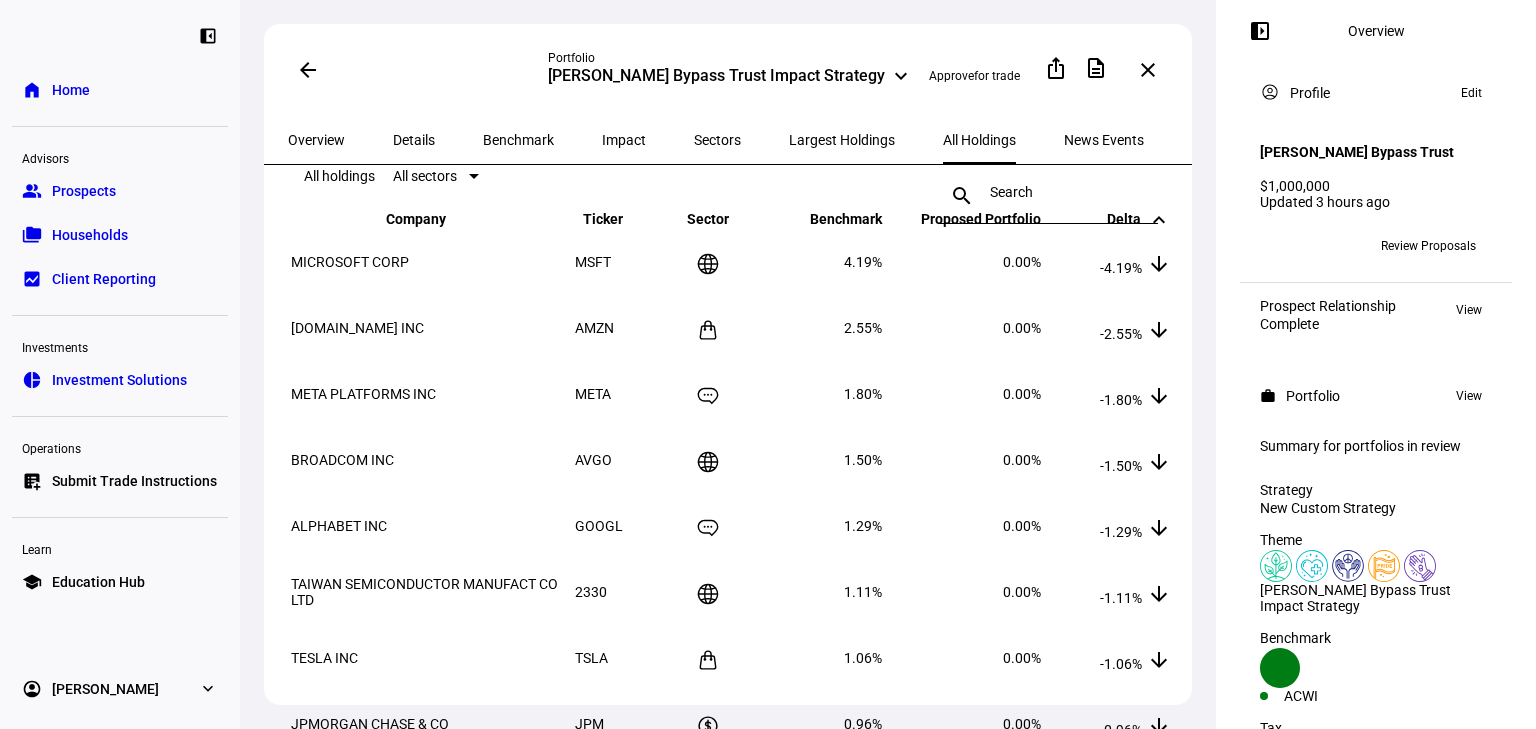 scroll, scrollTop: 0, scrollLeft: 0, axis: both 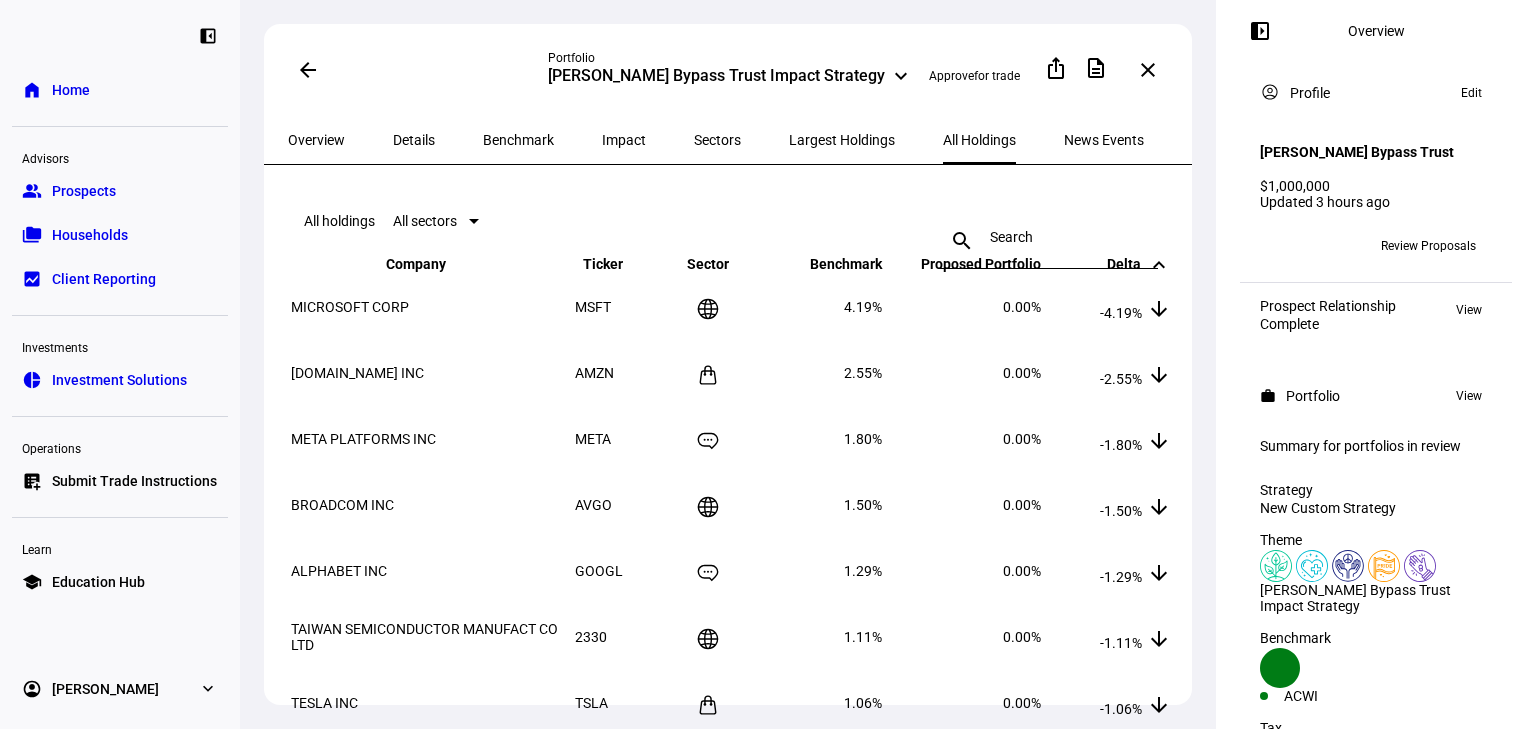 click on "Largest Holdings" at bounding box center [842, 140] 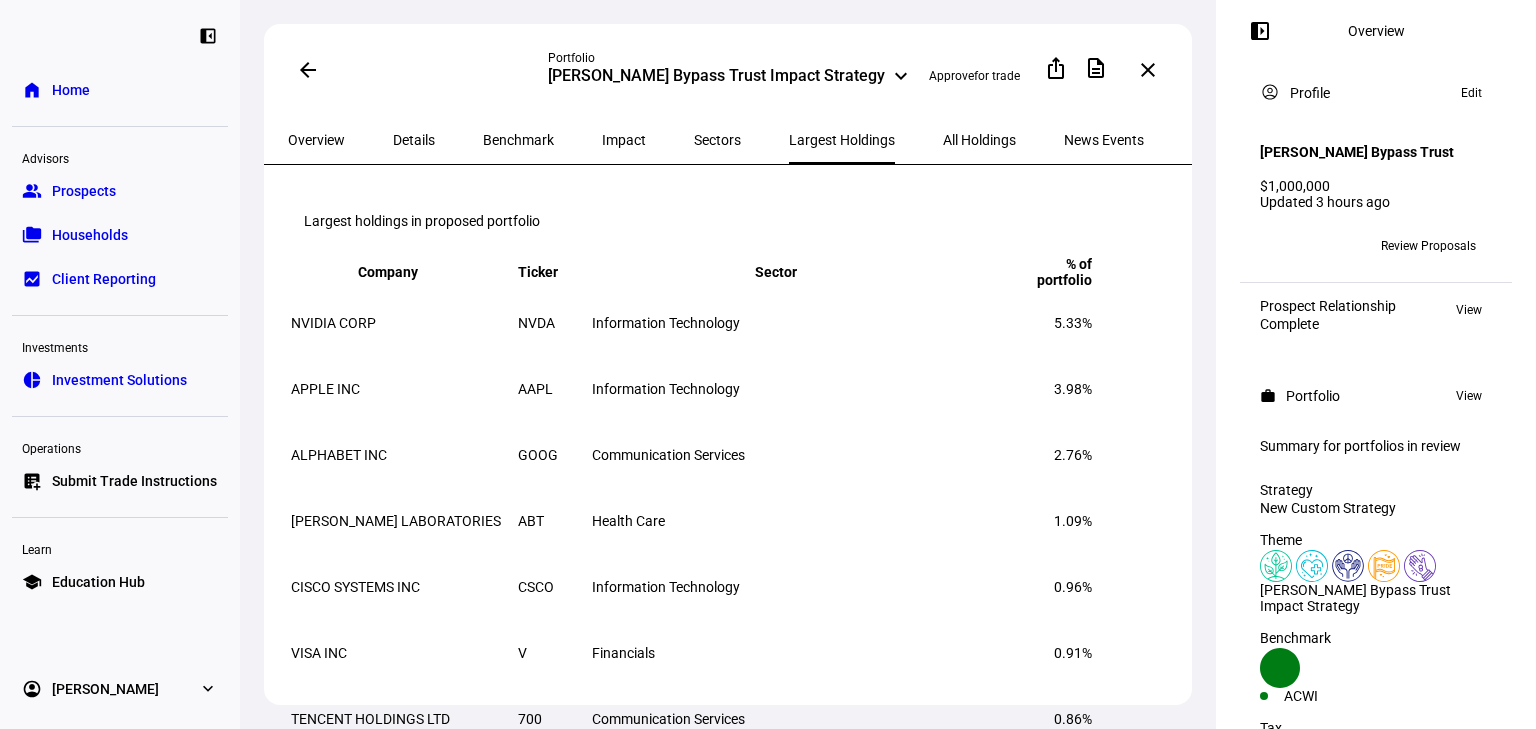 click on "Impact" at bounding box center (624, 140) 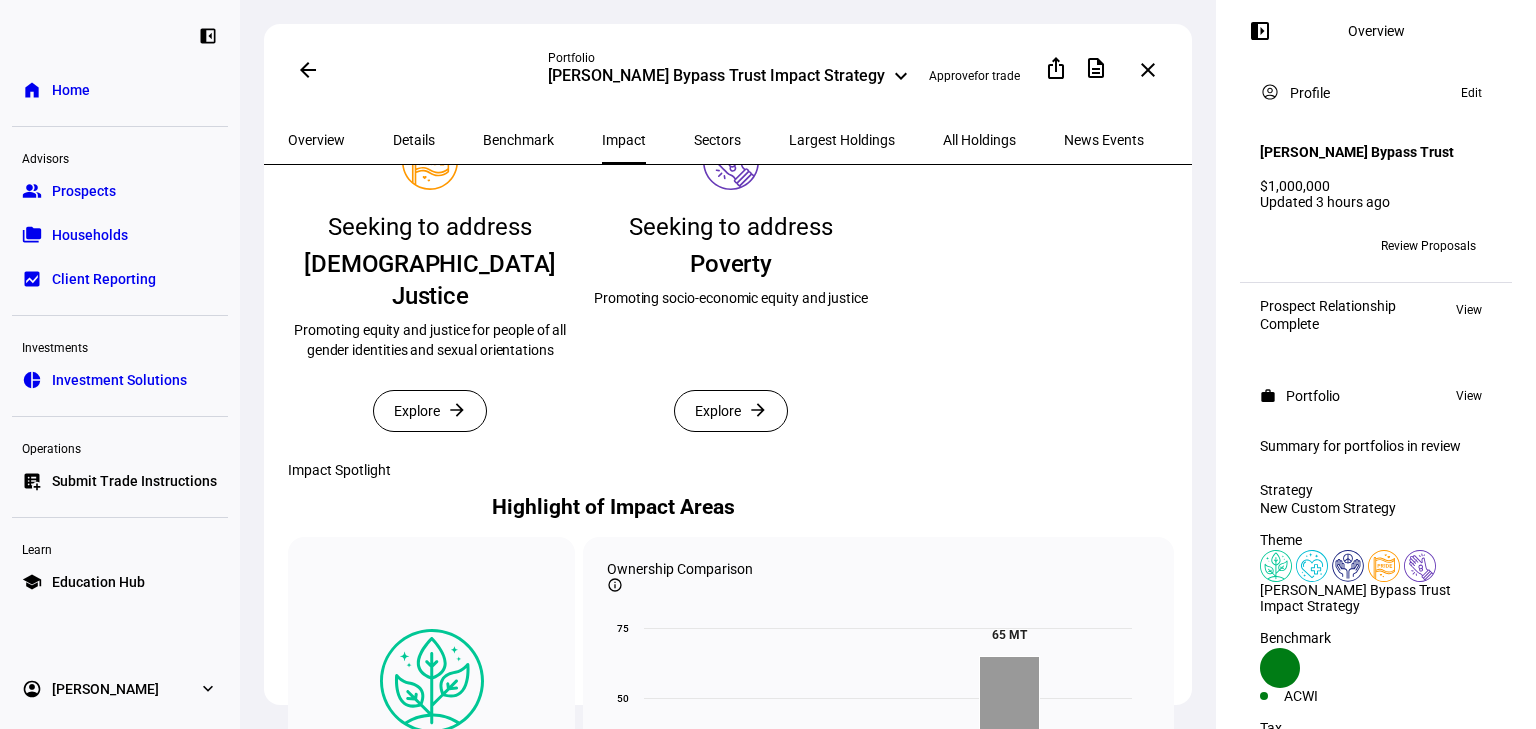 scroll, scrollTop: 426, scrollLeft: 0, axis: vertical 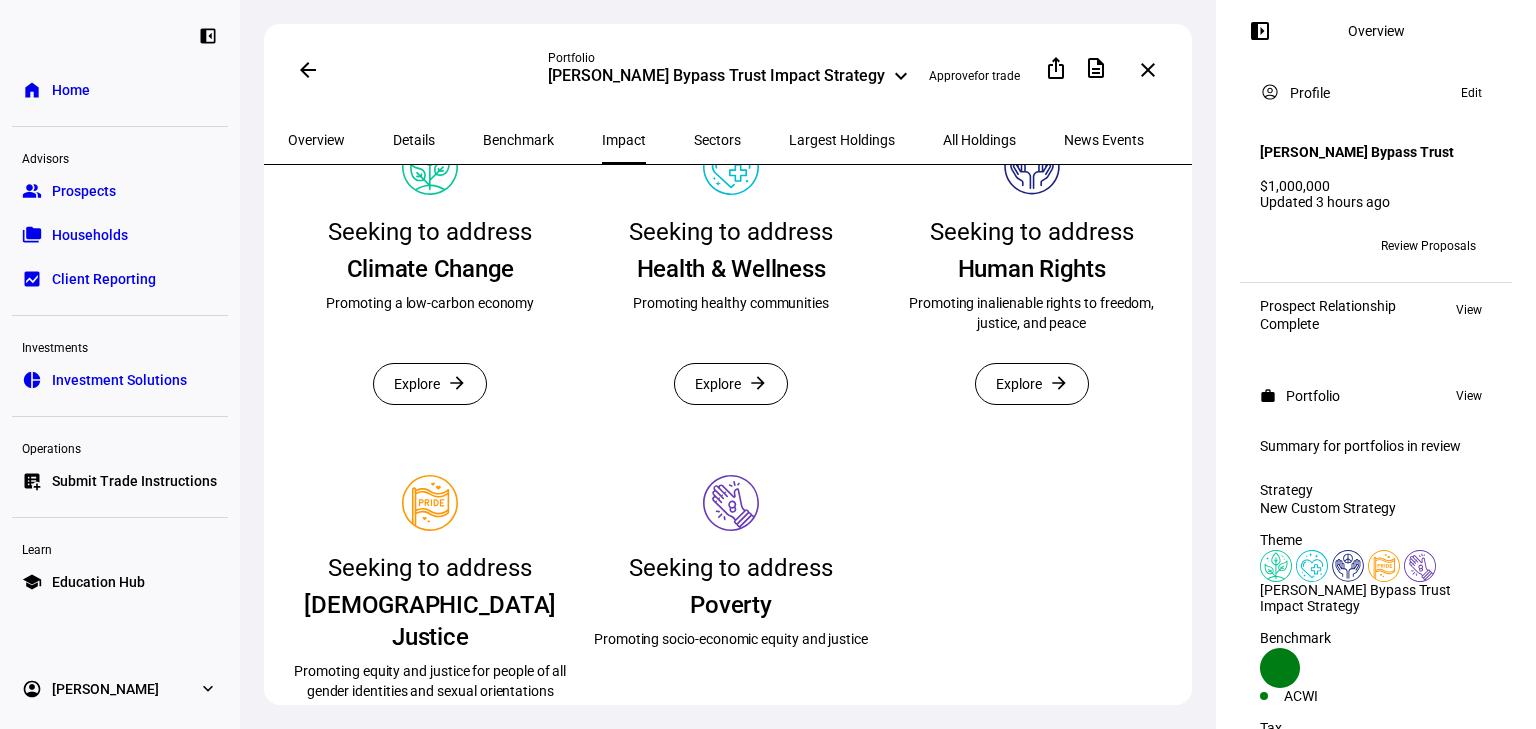 drag, startPoint x: 889, startPoint y: 115, endPoint x: 886, endPoint y: 128, distance: 13.341664 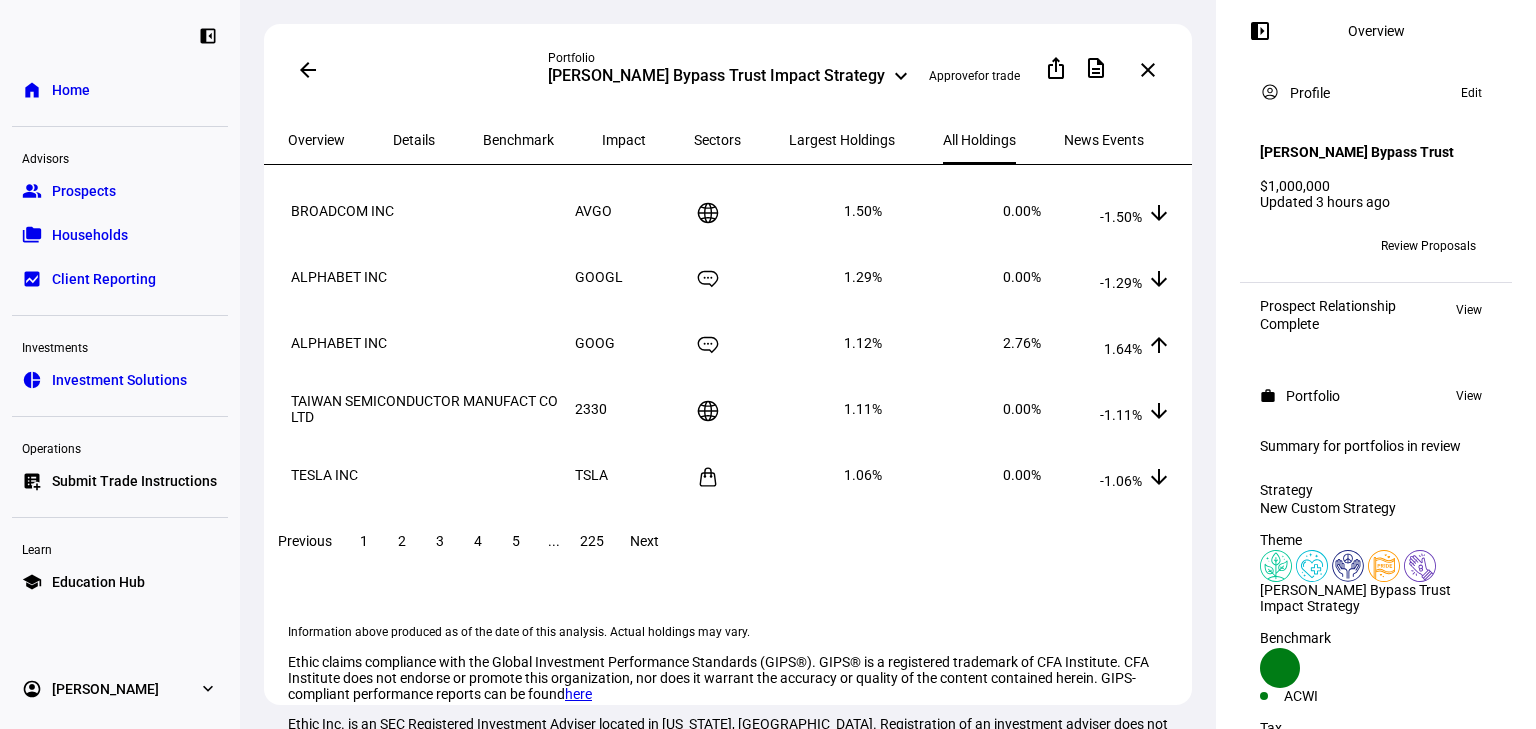 scroll, scrollTop: 0, scrollLeft: 0, axis: both 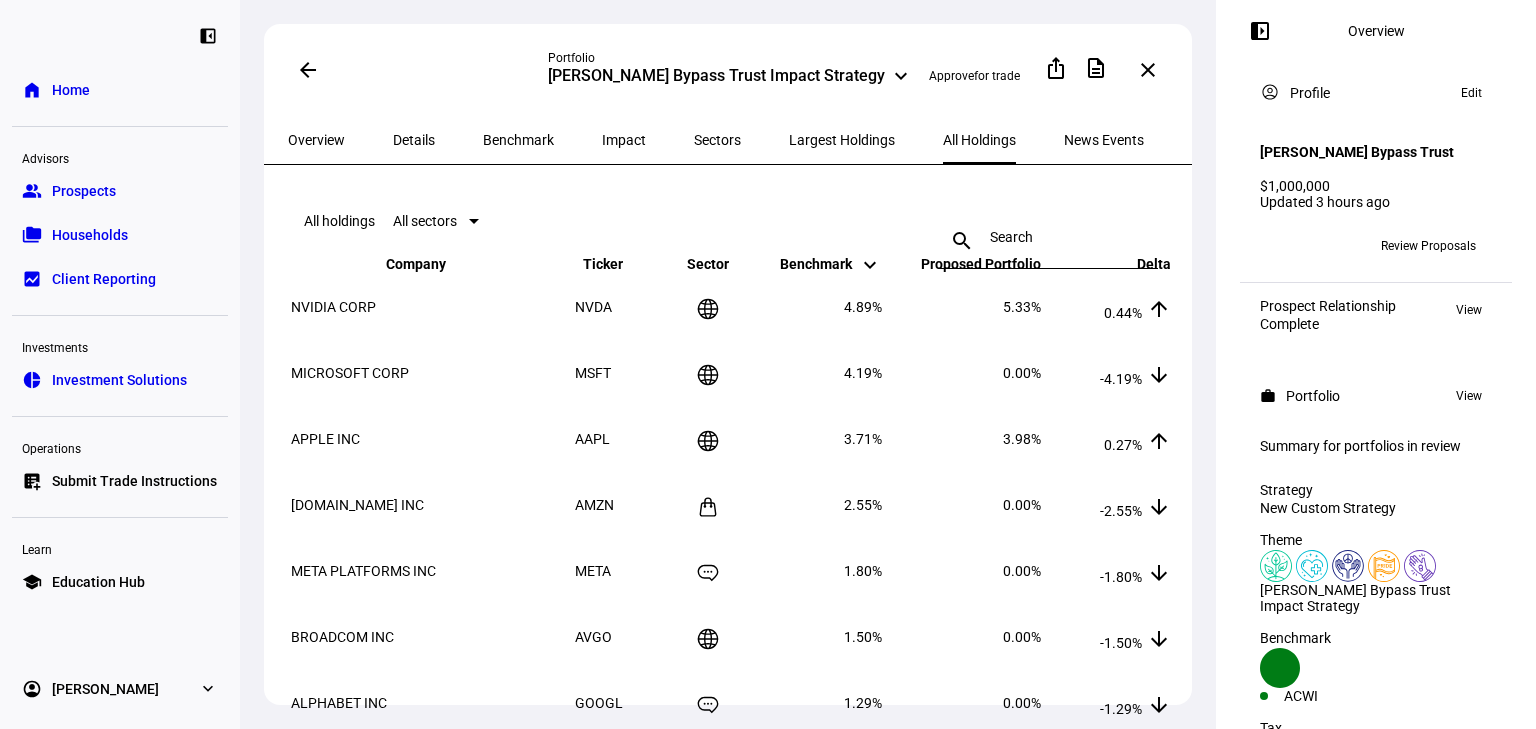 click on "Largest Holdings" at bounding box center [842, 140] 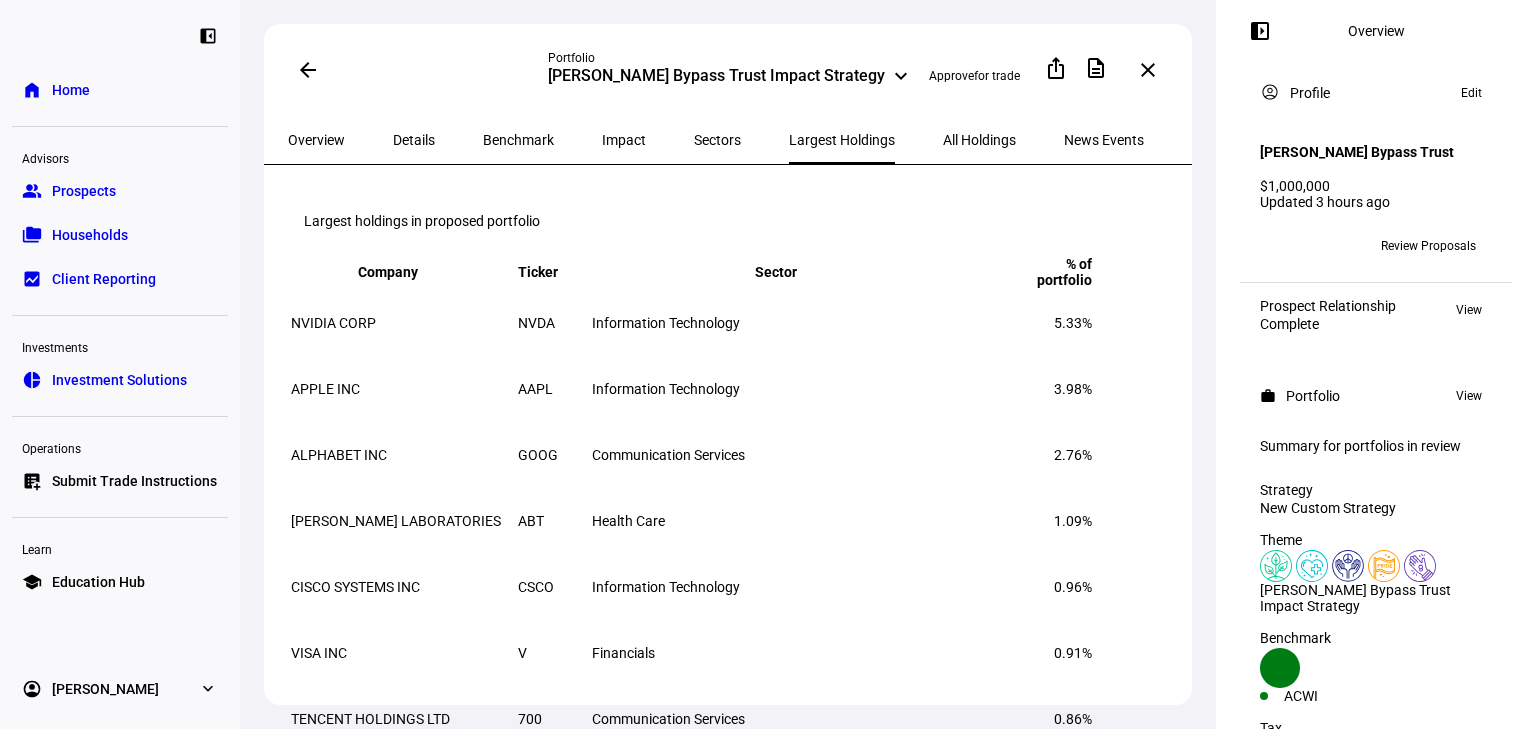 click on "All Holdings" at bounding box center (979, 140) 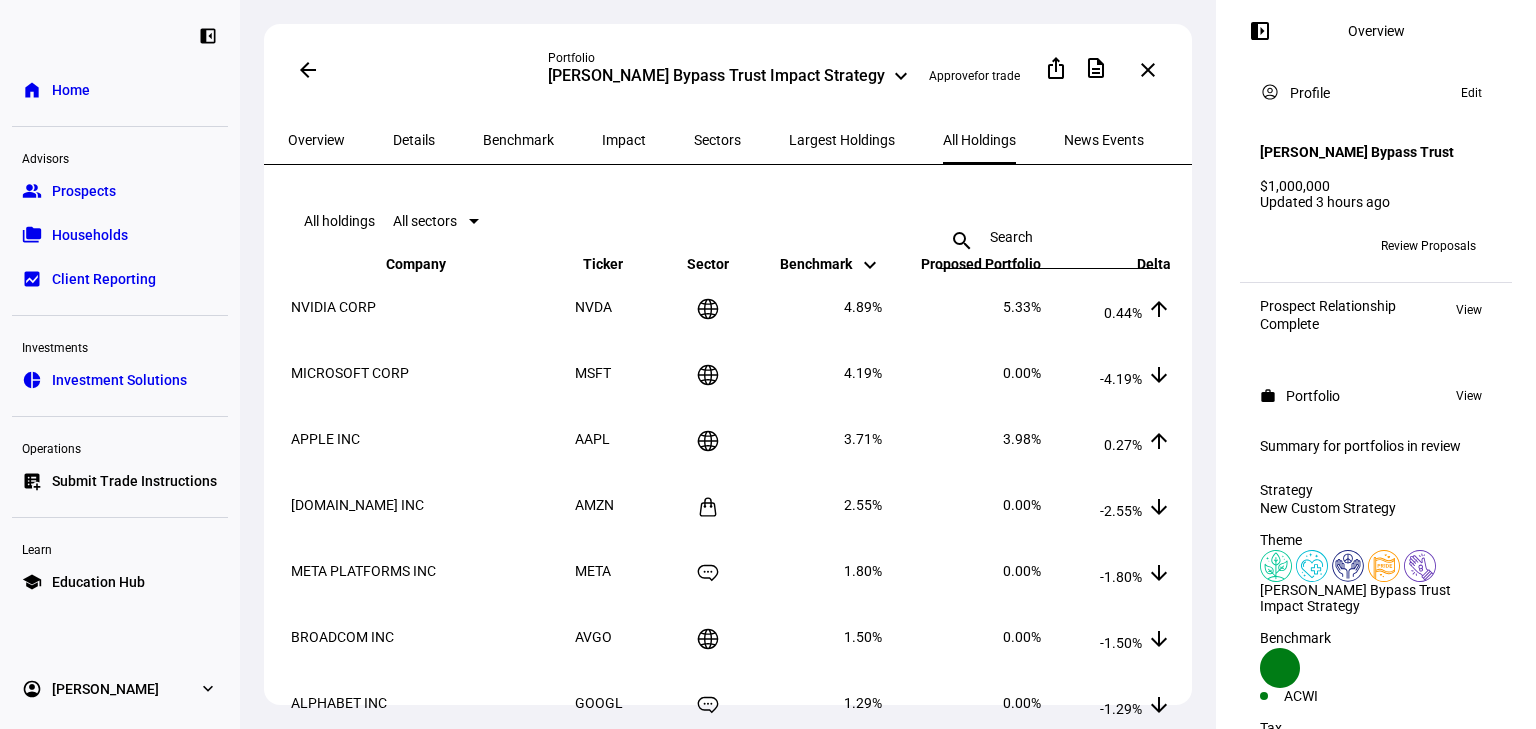 click on "All sectors" at bounding box center [425, 221] 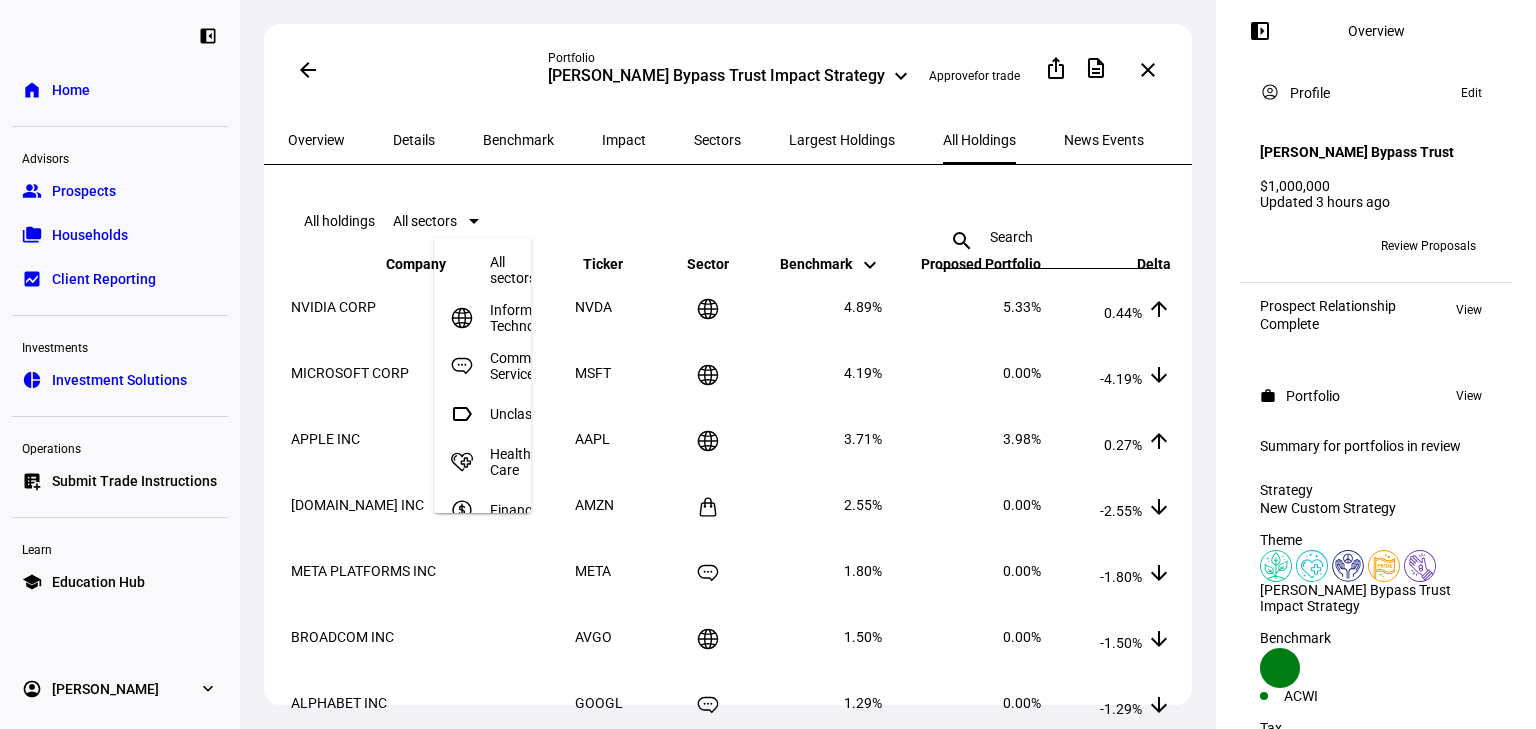 click at bounding box center (768, 364) 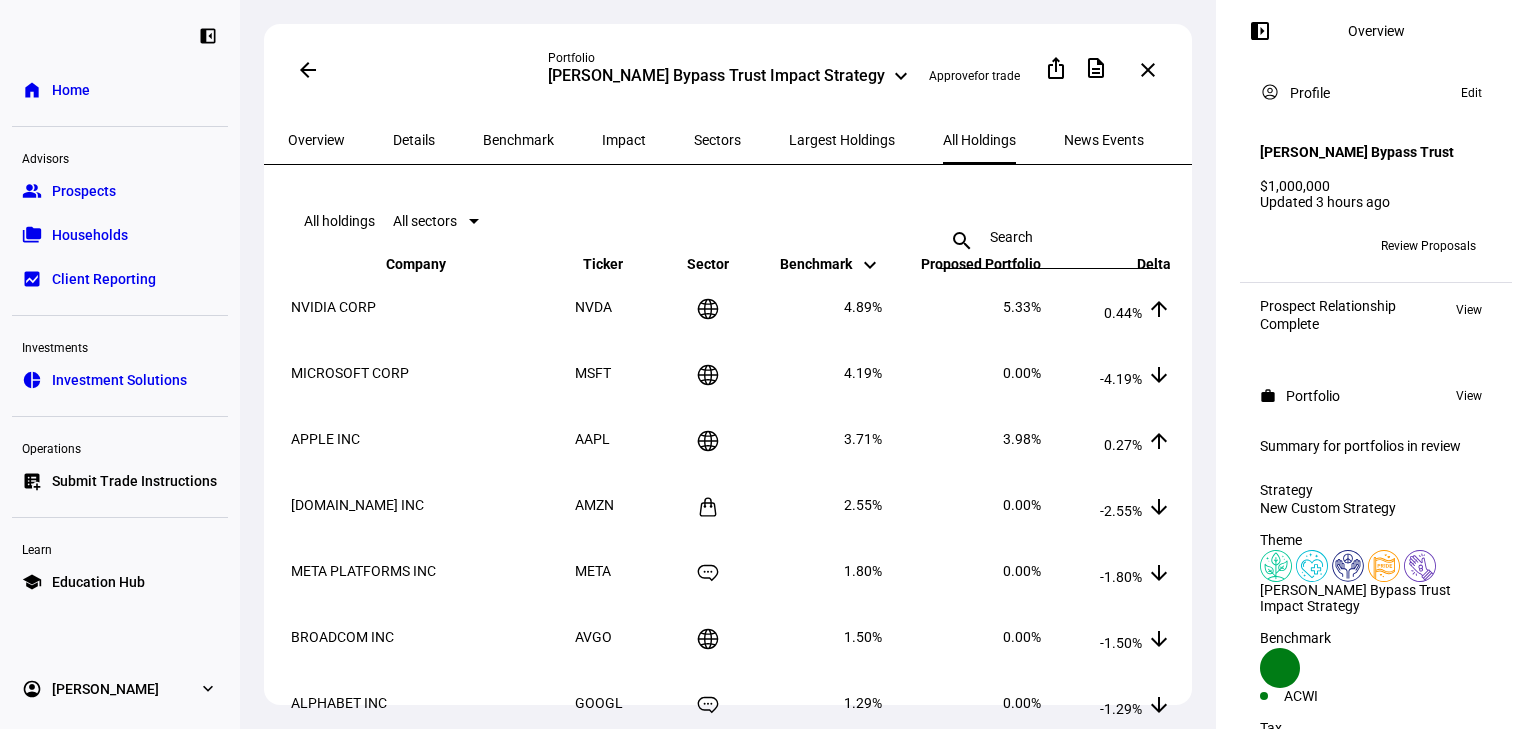 click 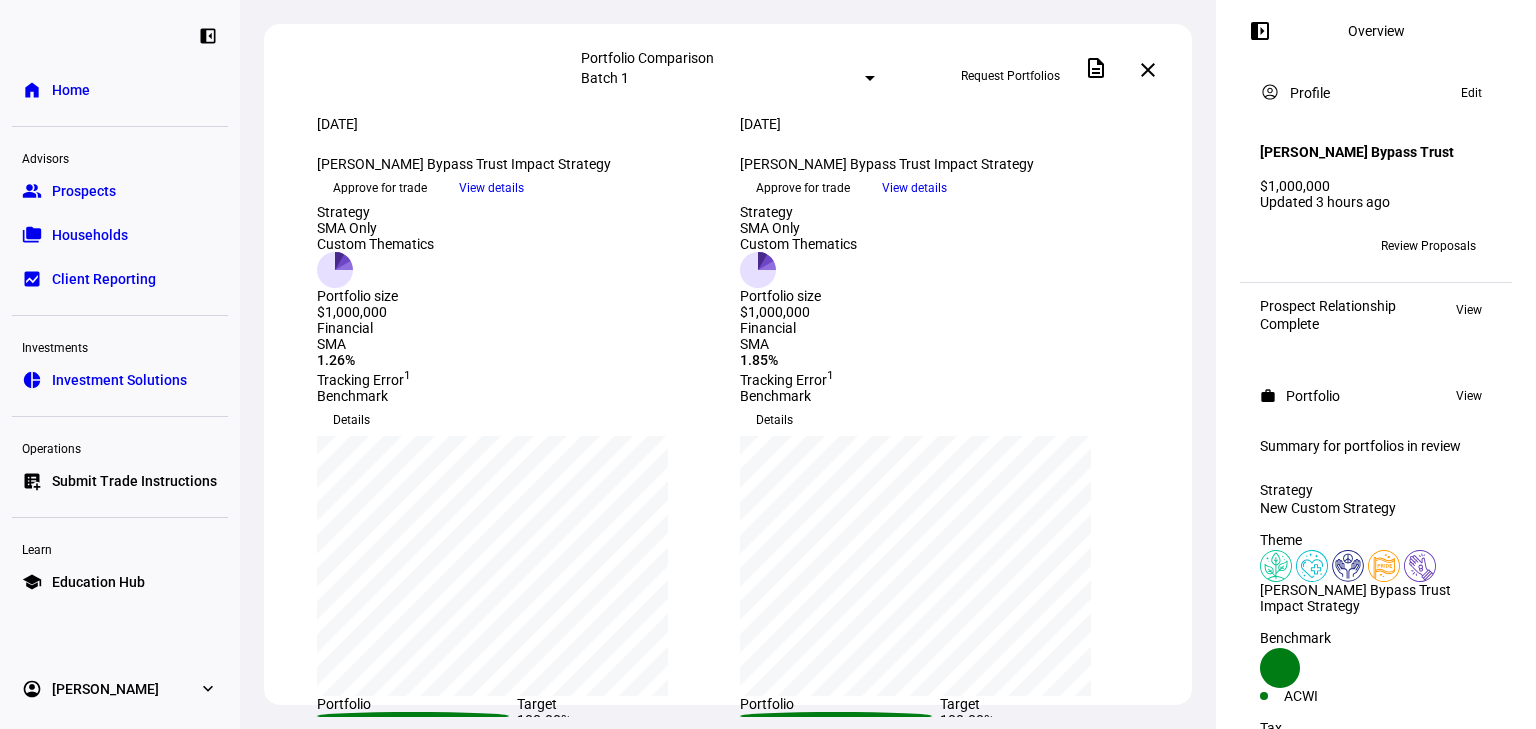 click on "View details" 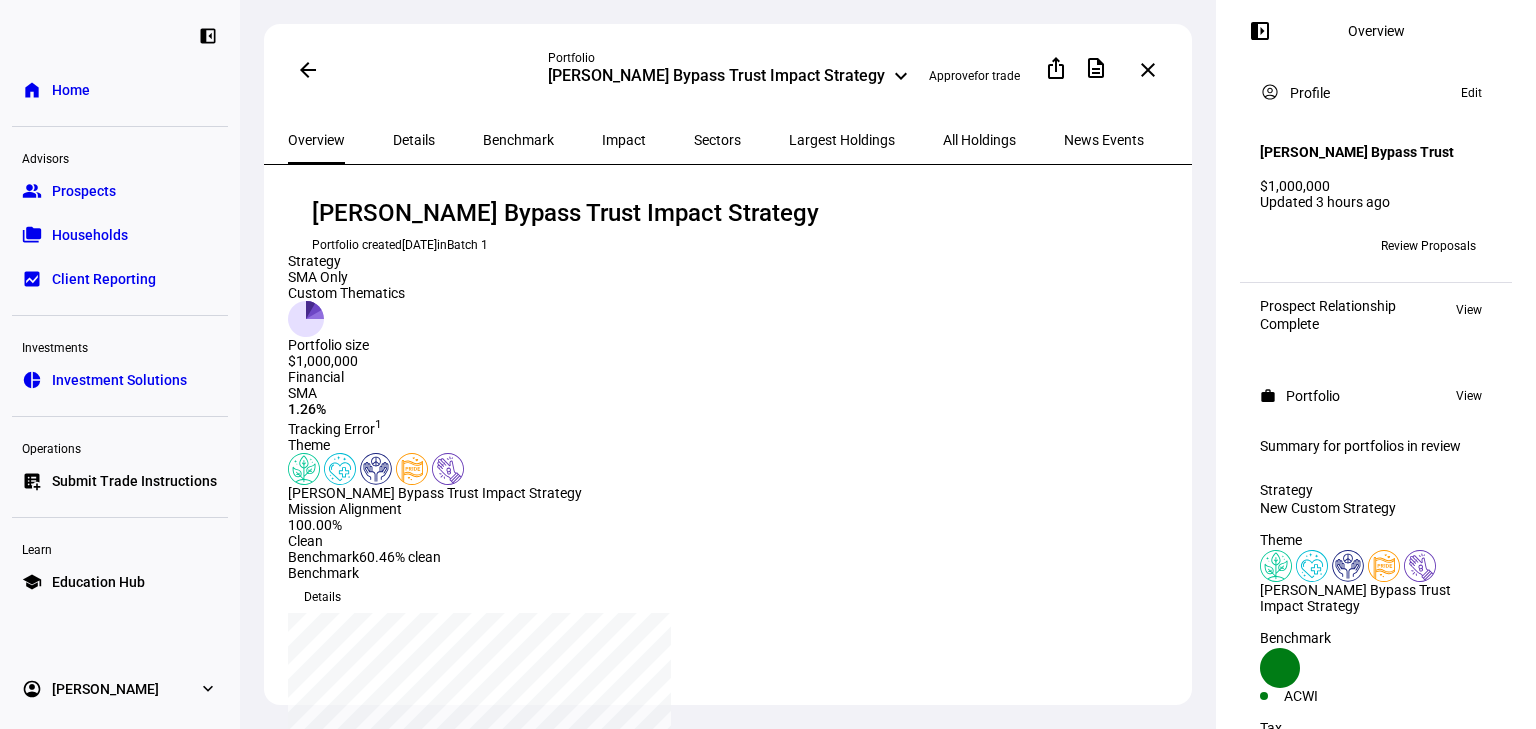 click on "All Holdings" at bounding box center (979, 140) 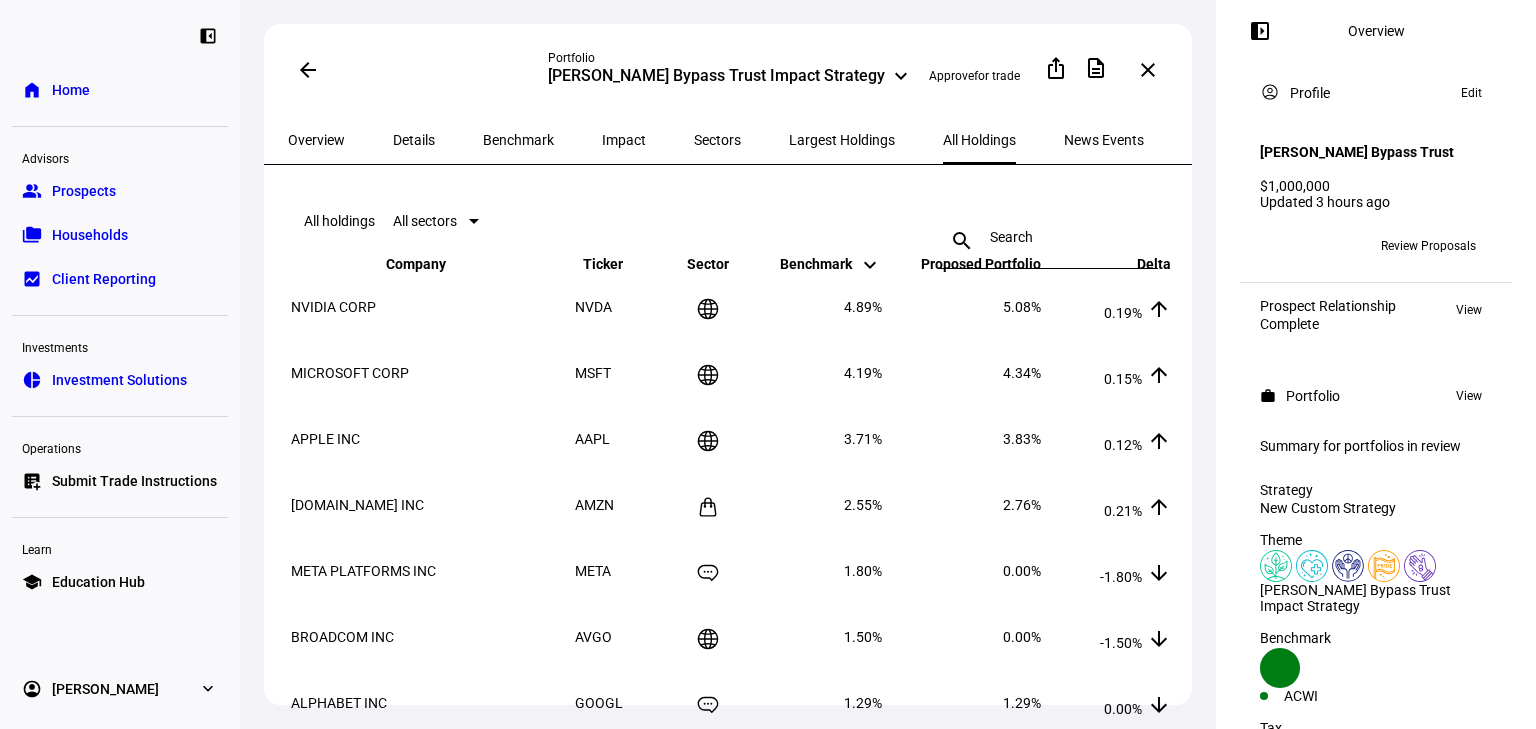 click on "keyboard_arrow_up" 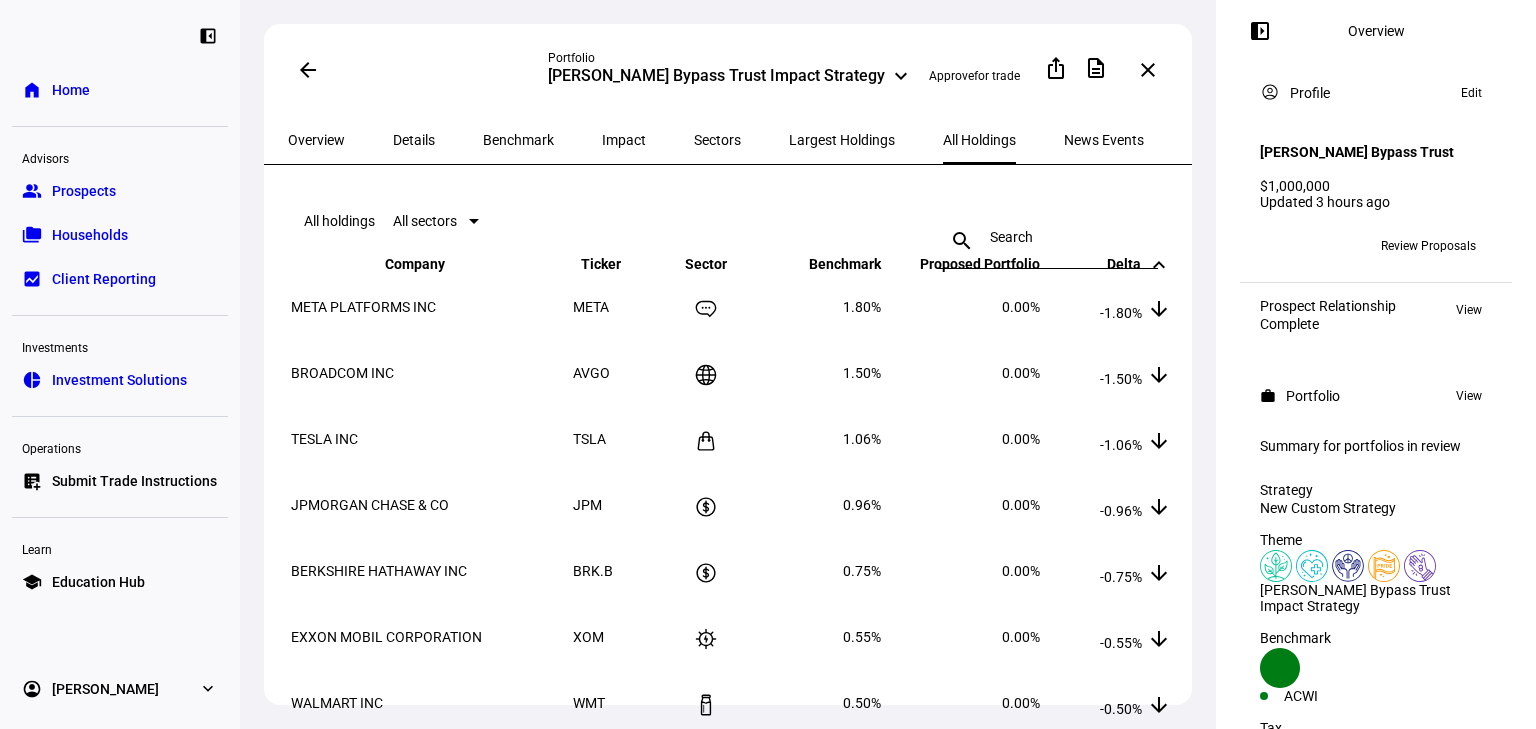 click on "Delta  keyboard_arrow_down keyboard_arrow_up" 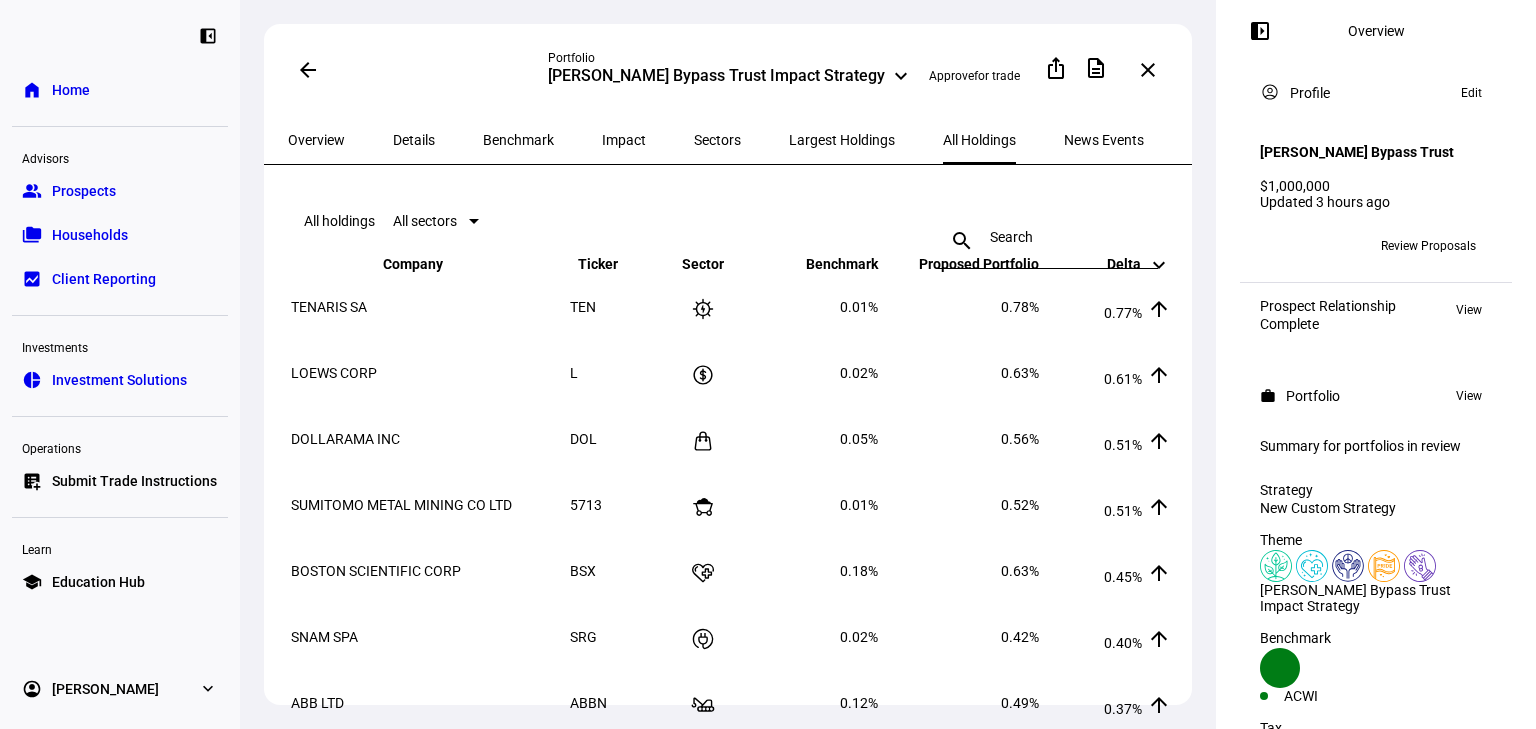 click on "Delta  keyboard_arrow_down keyboard_arrow_up" 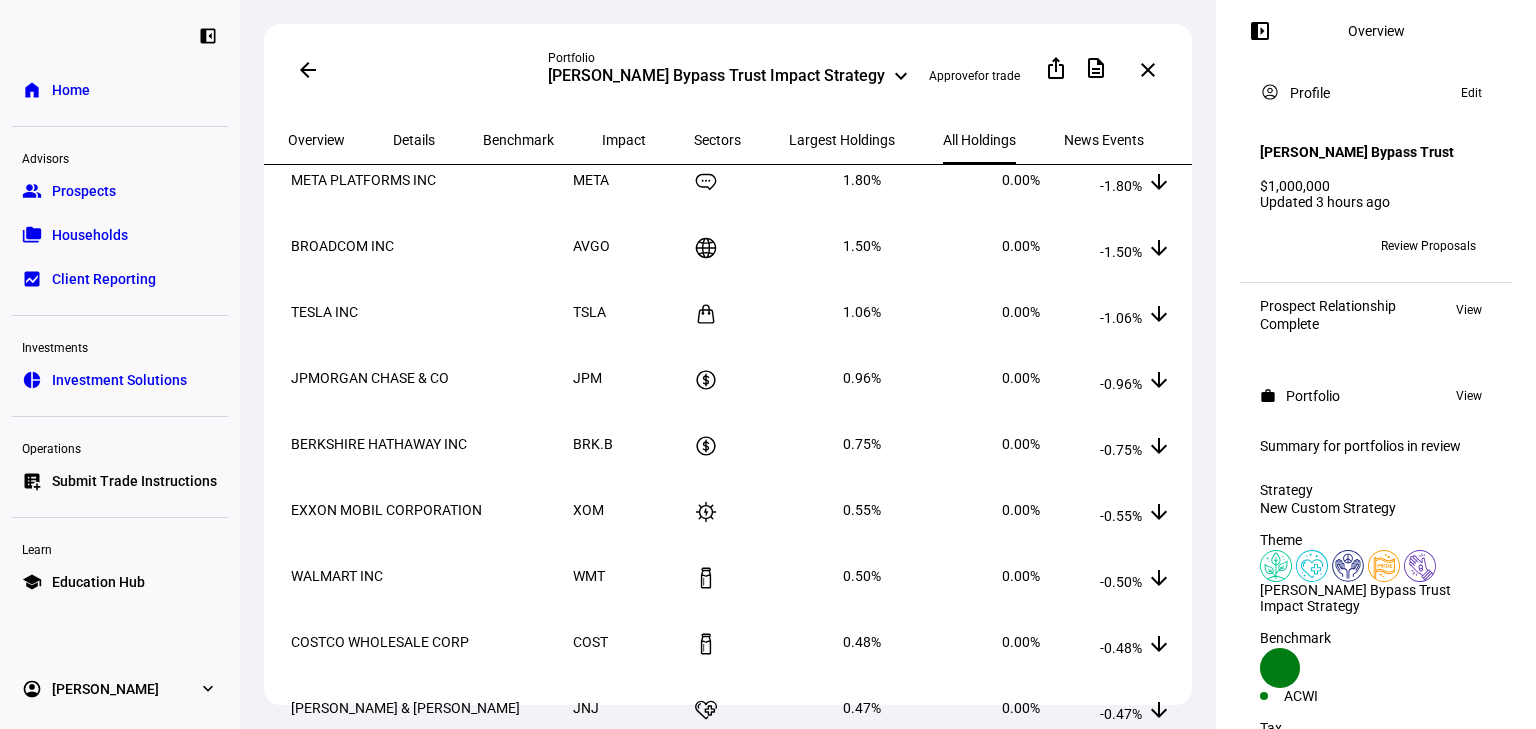 scroll, scrollTop: 0, scrollLeft: 0, axis: both 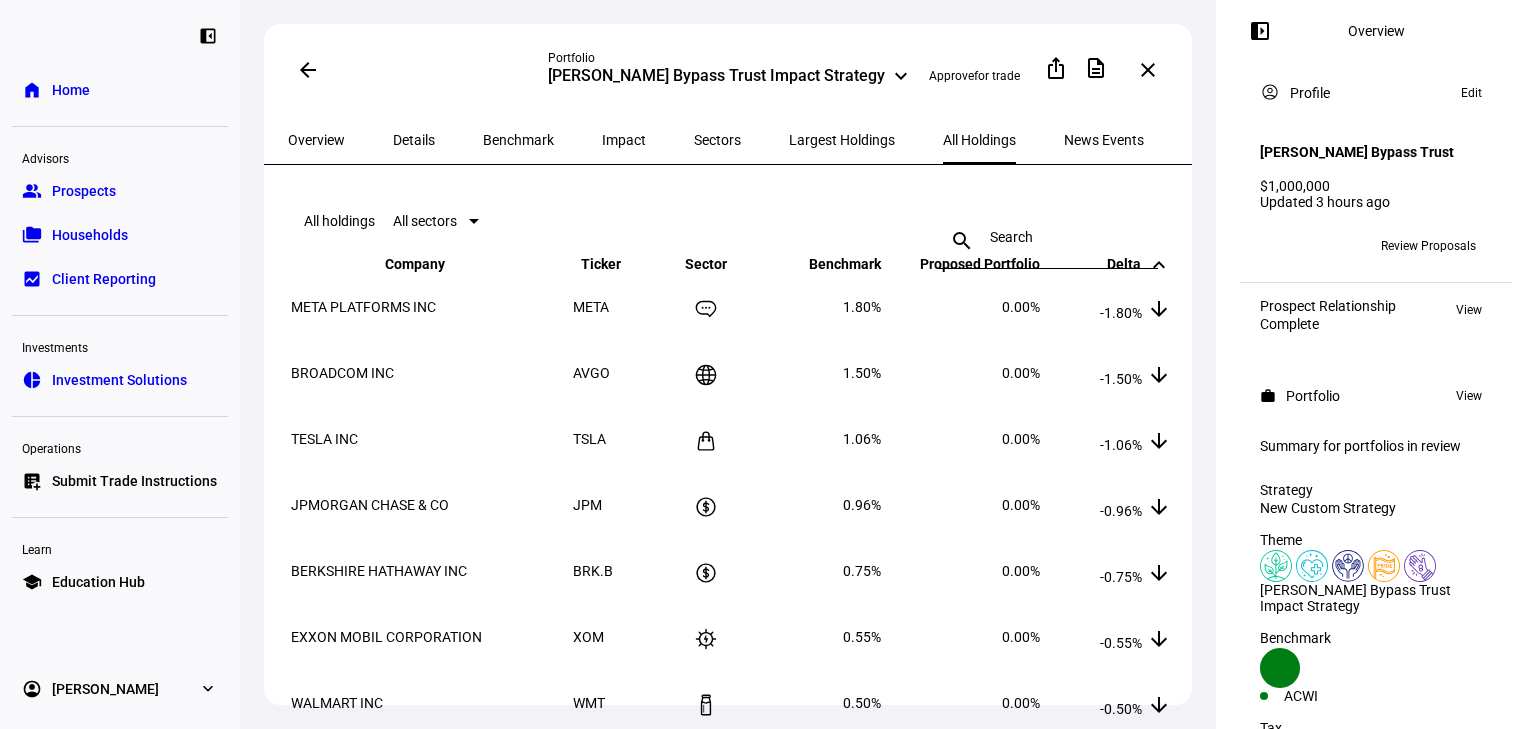 click on "Largest Holdings" at bounding box center (842, 140) 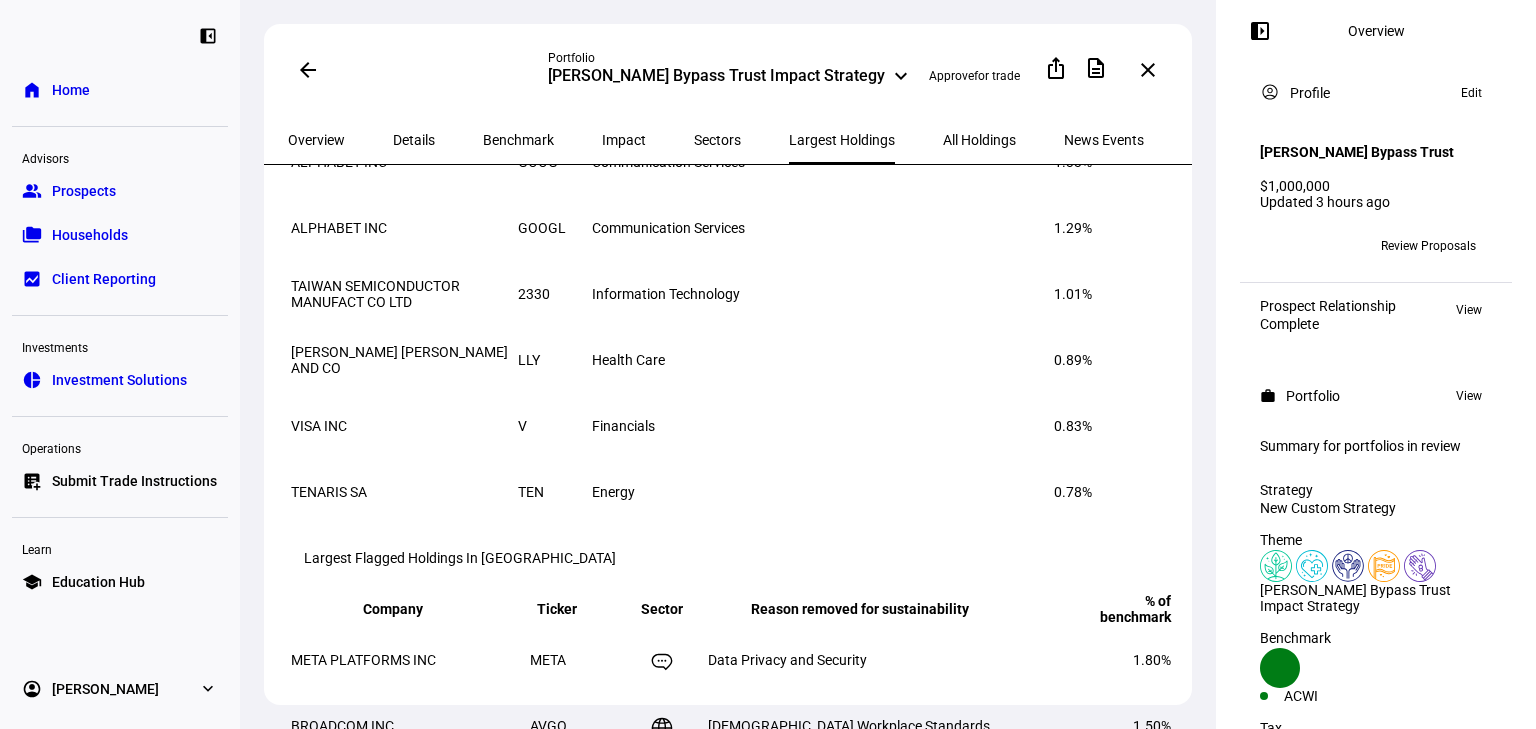 scroll, scrollTop: 0, scrollLeft: 0, axis: both 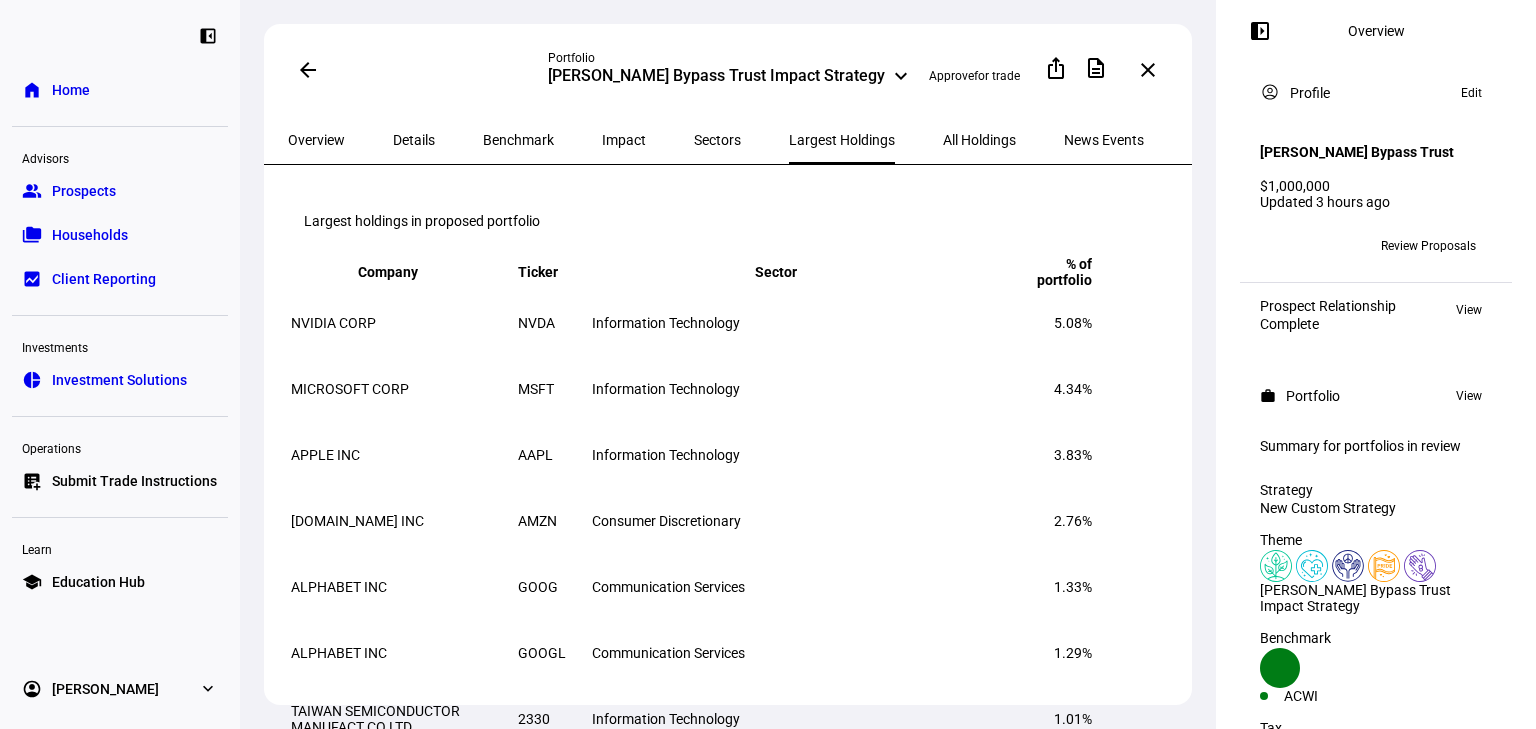 click on "Impact" at bounding box center (624, 140) 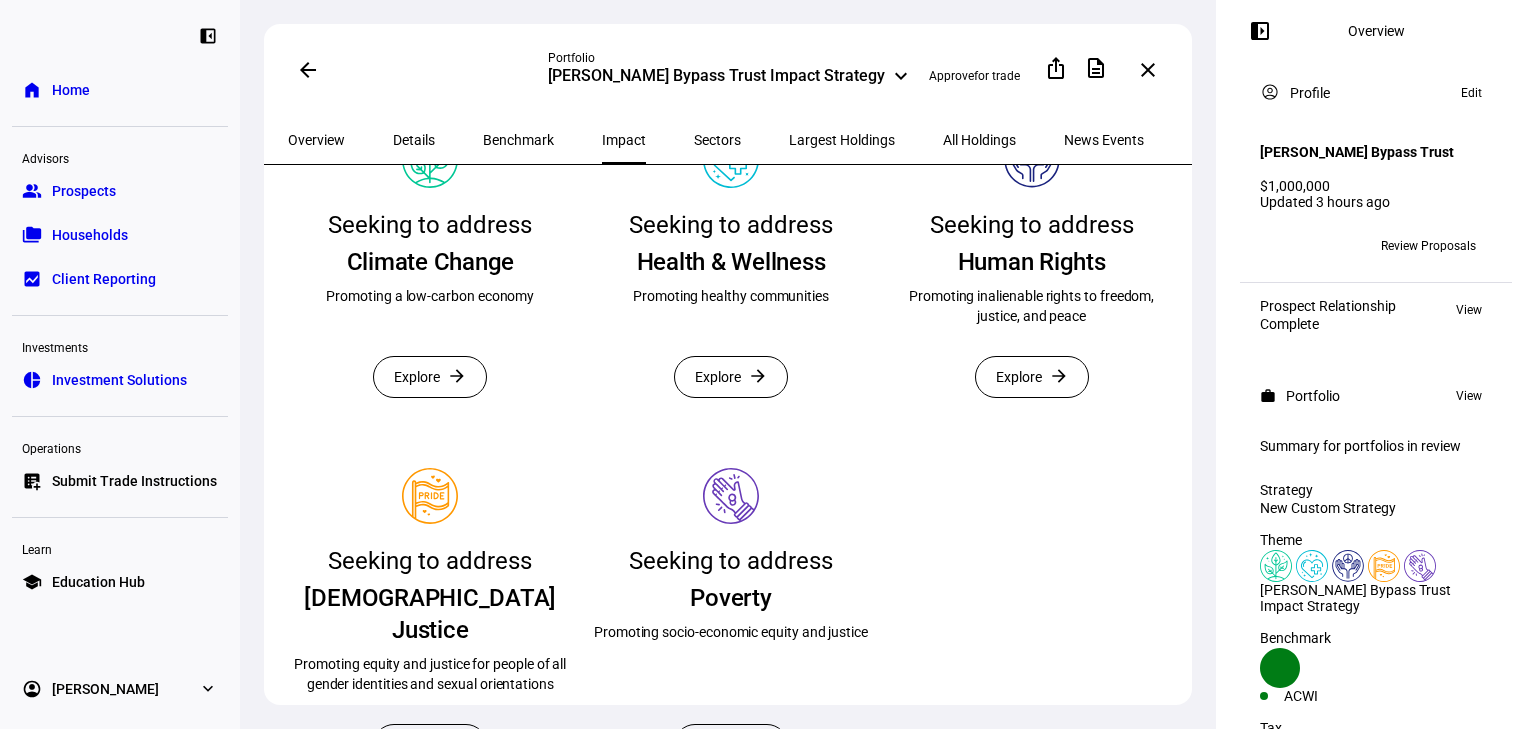 scroll, scrollTop: 675, scrollLeft: 0, axis: vertical 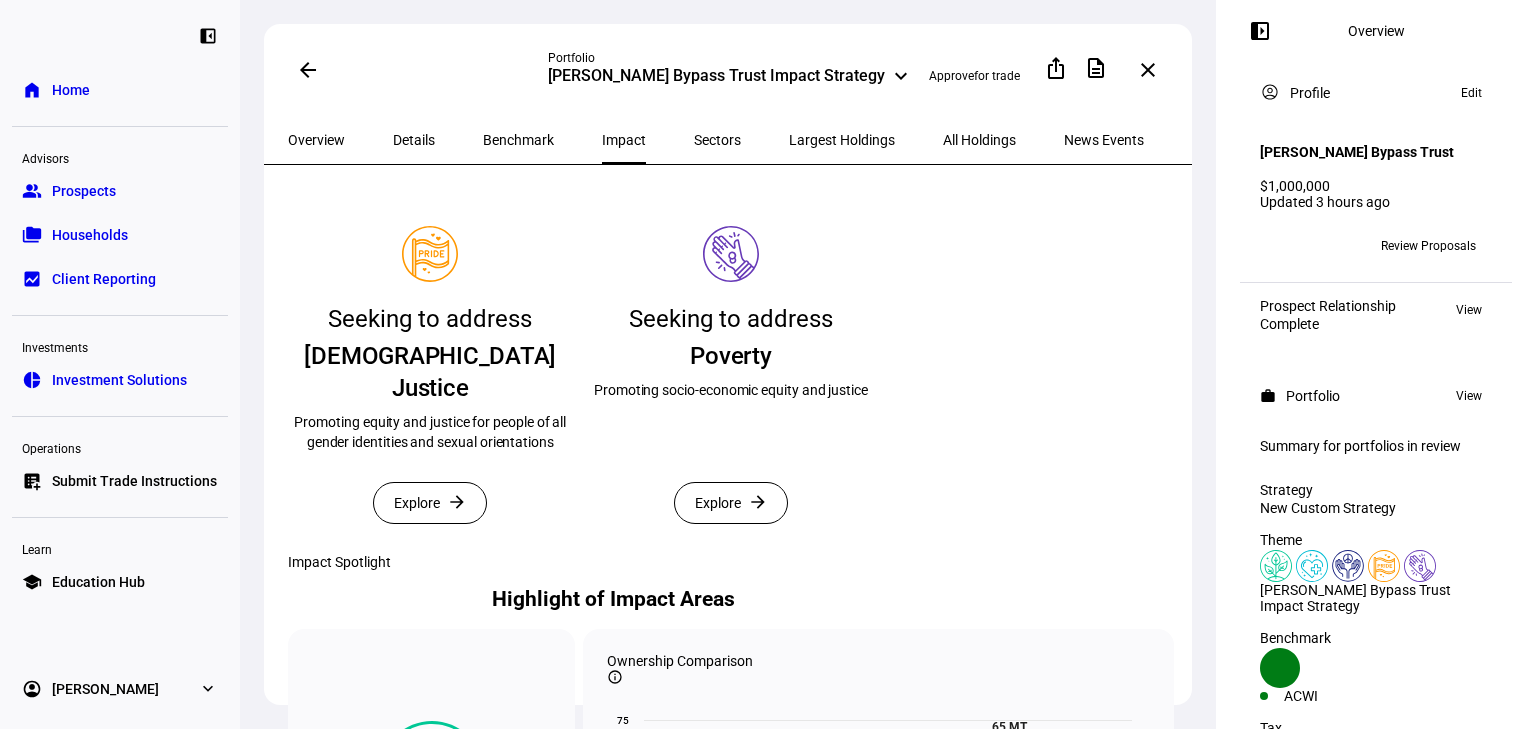 click on "Explore" 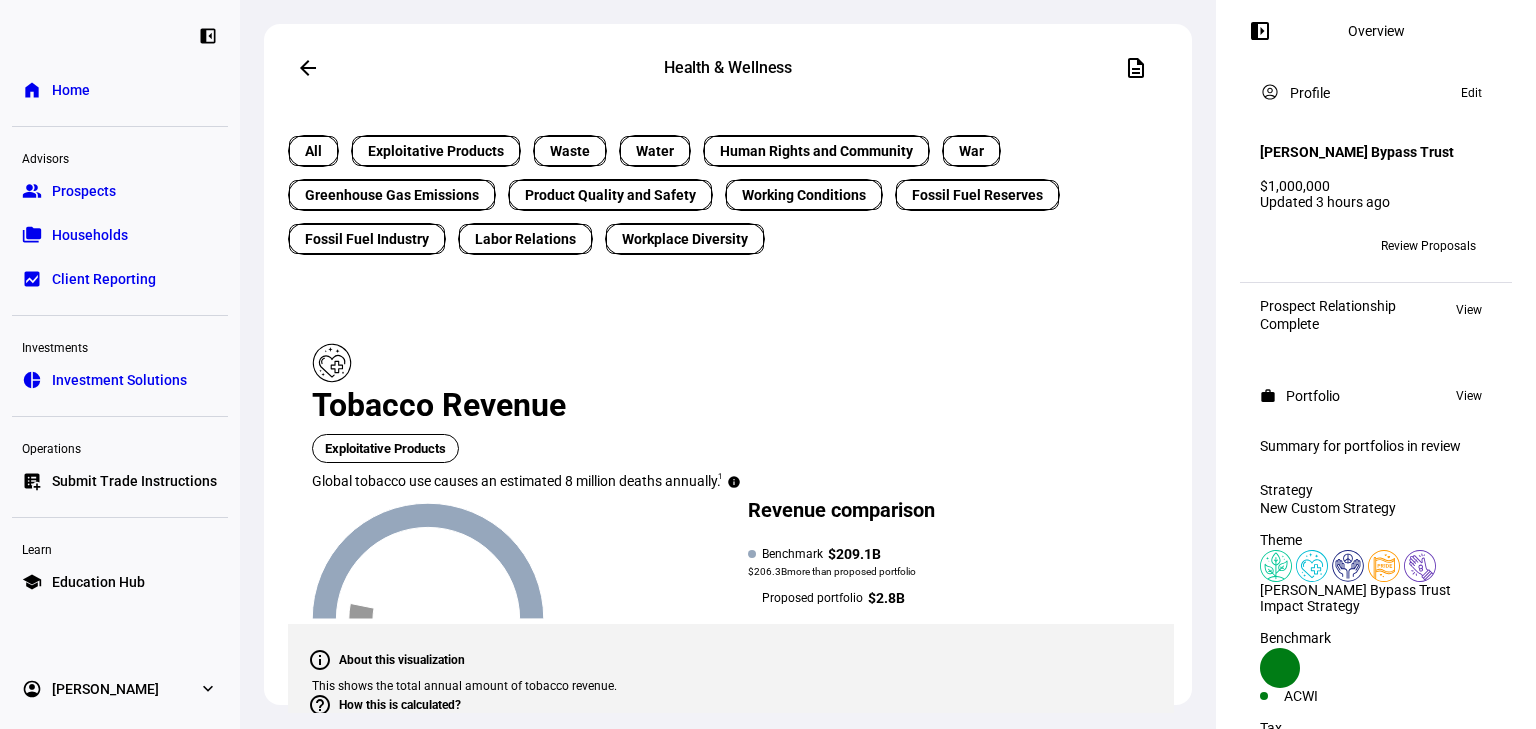 scroll, scrollTop: 0, scrollLeft: 0, axis: both 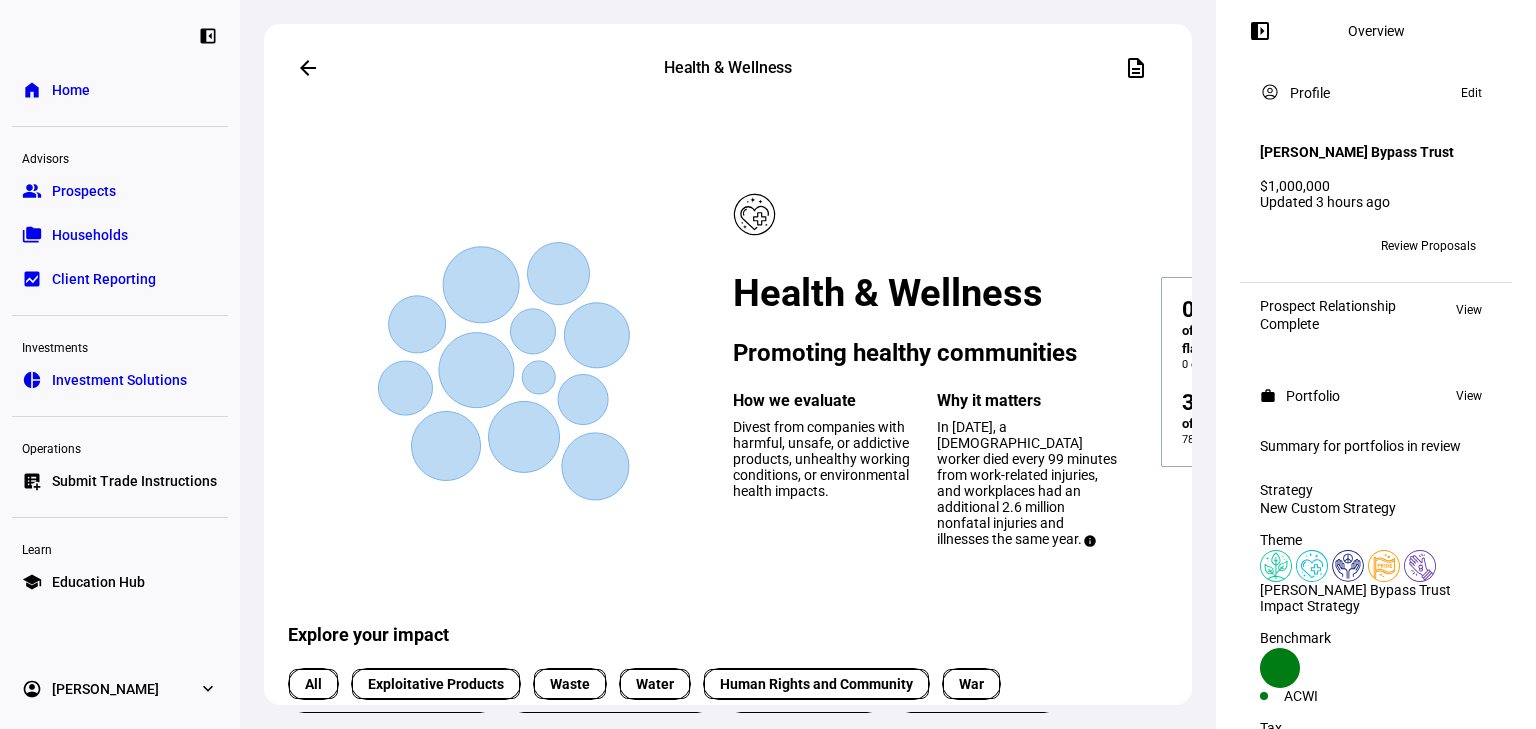 click on "arrow_back" 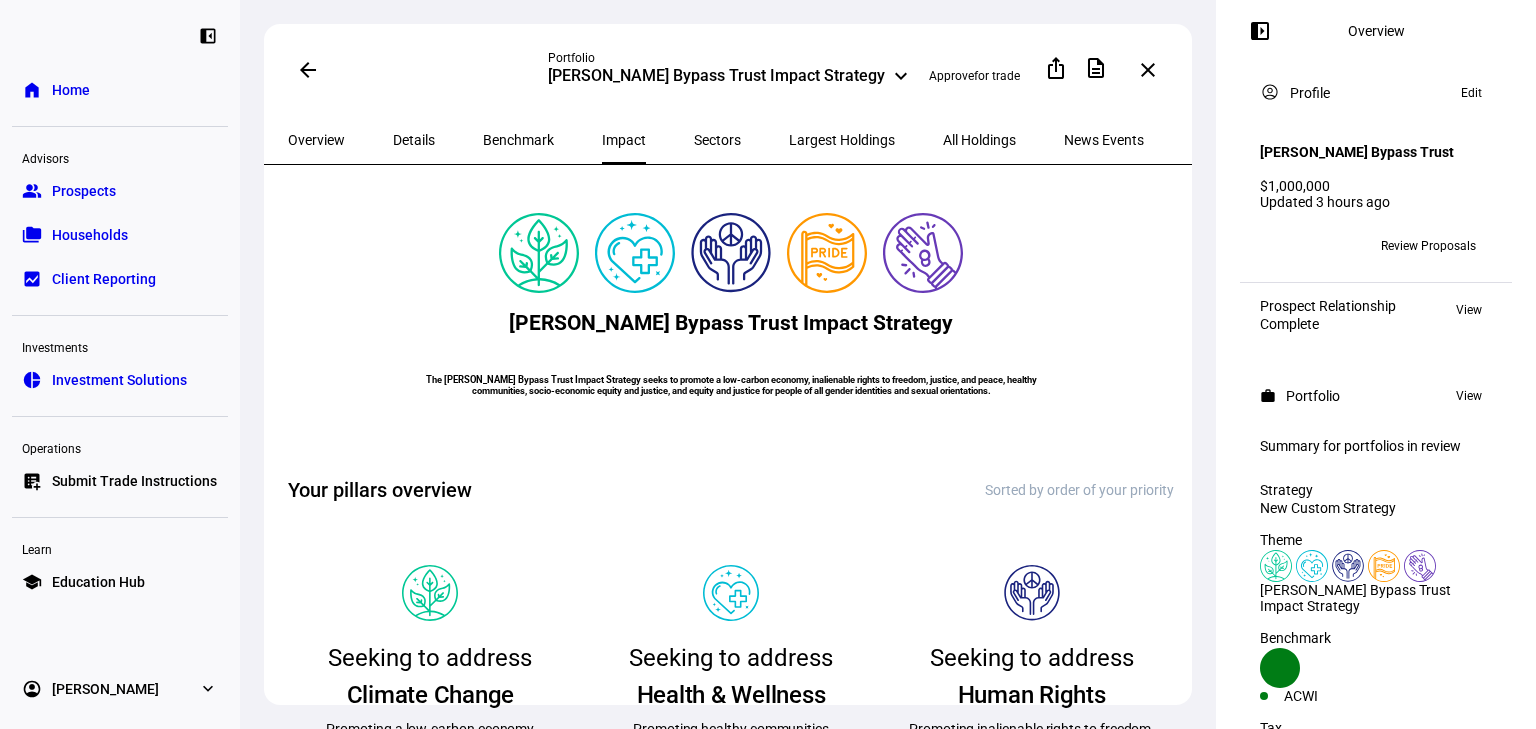 click on "Sectors" at bounding box center [717, 140] 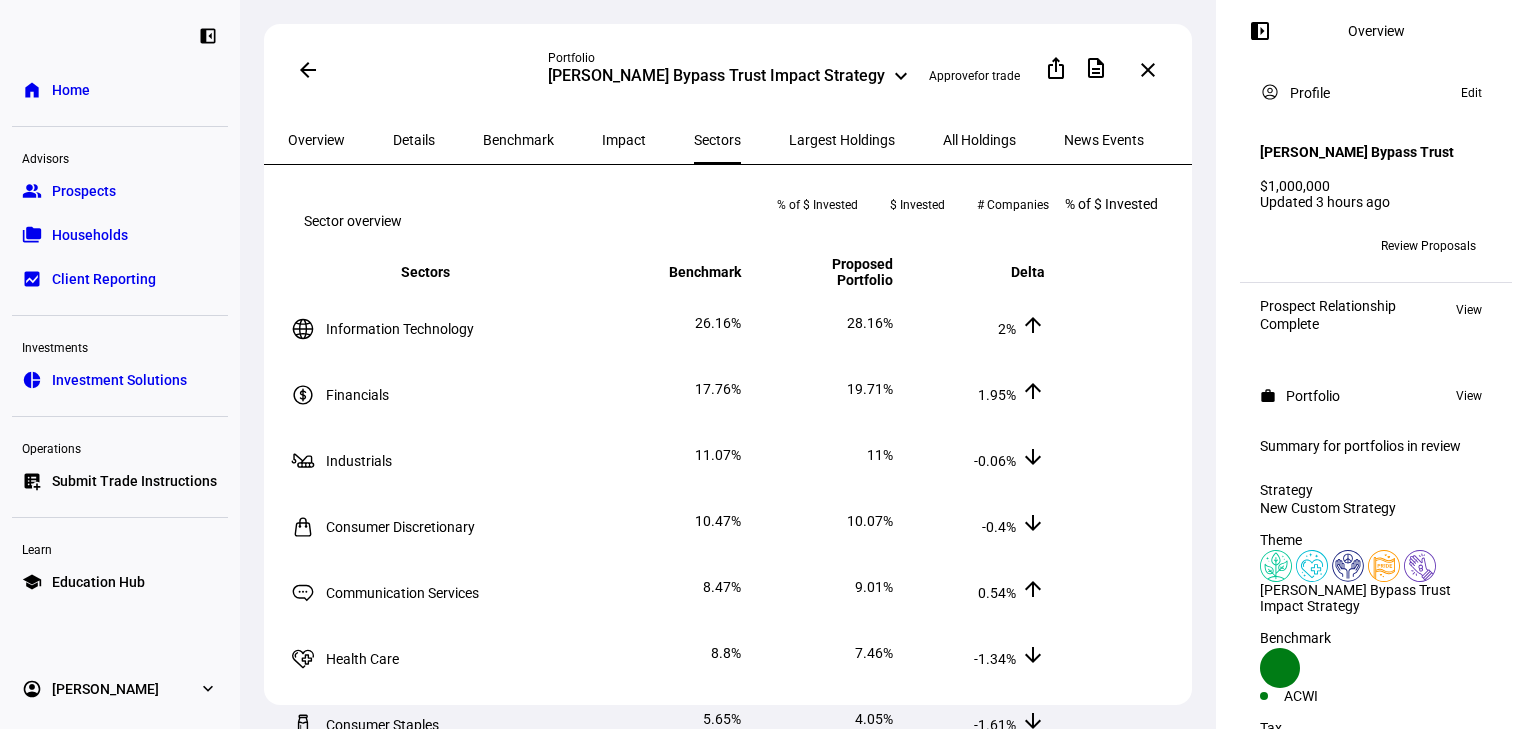 click on "Largest Holdings" at bounding box center (842, 140) 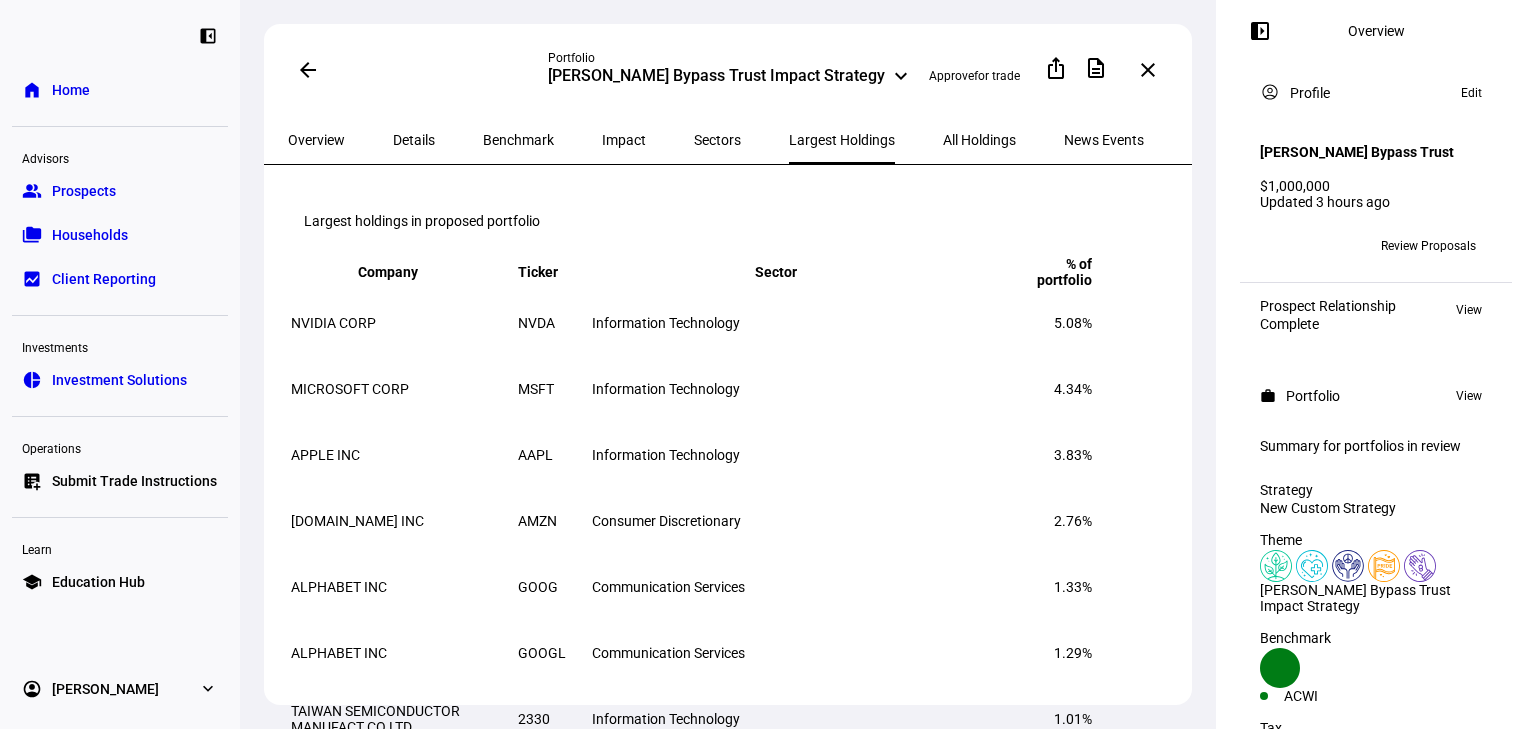 click on "All Holdings" at bounding box center (979, 140) 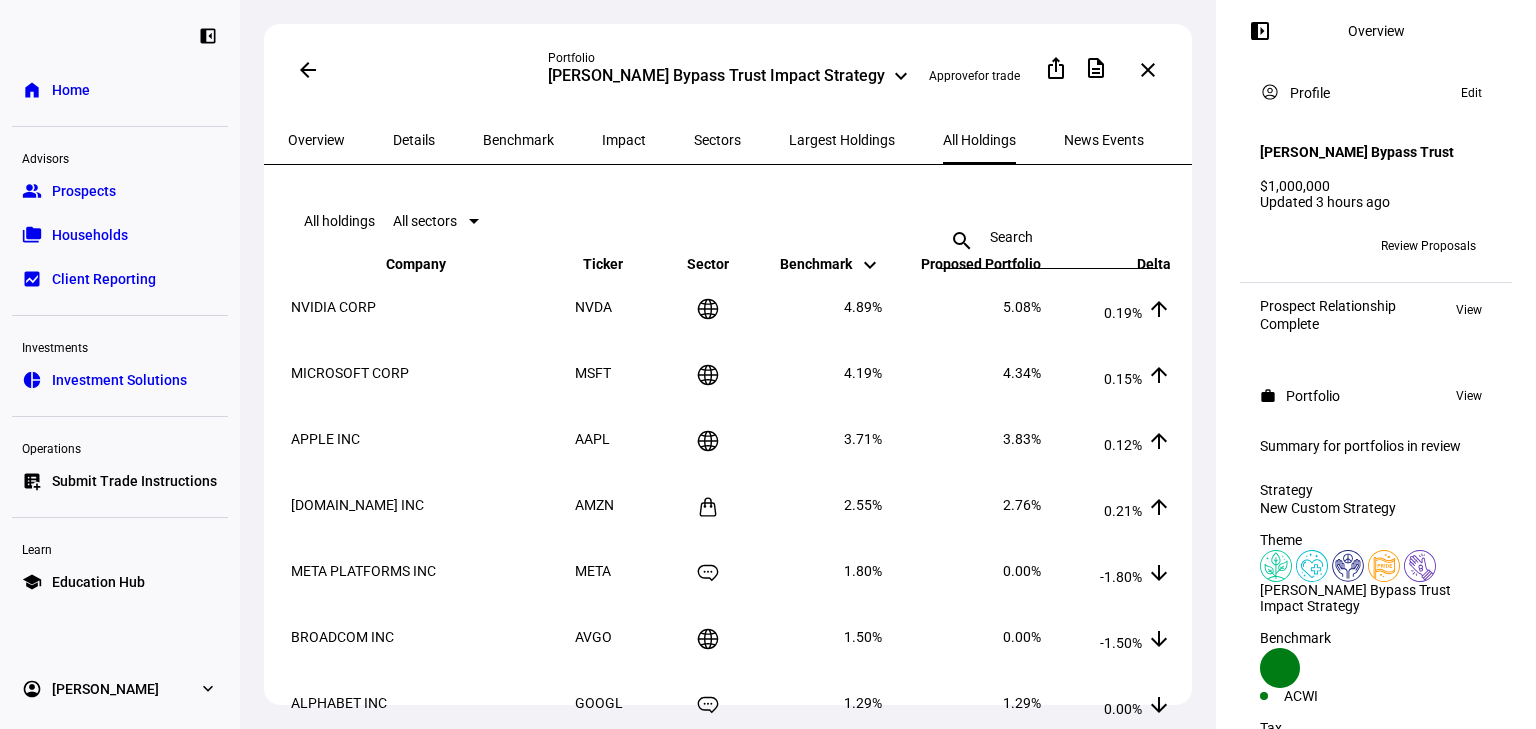 click on "Impact" at bounding box center [624, 140] 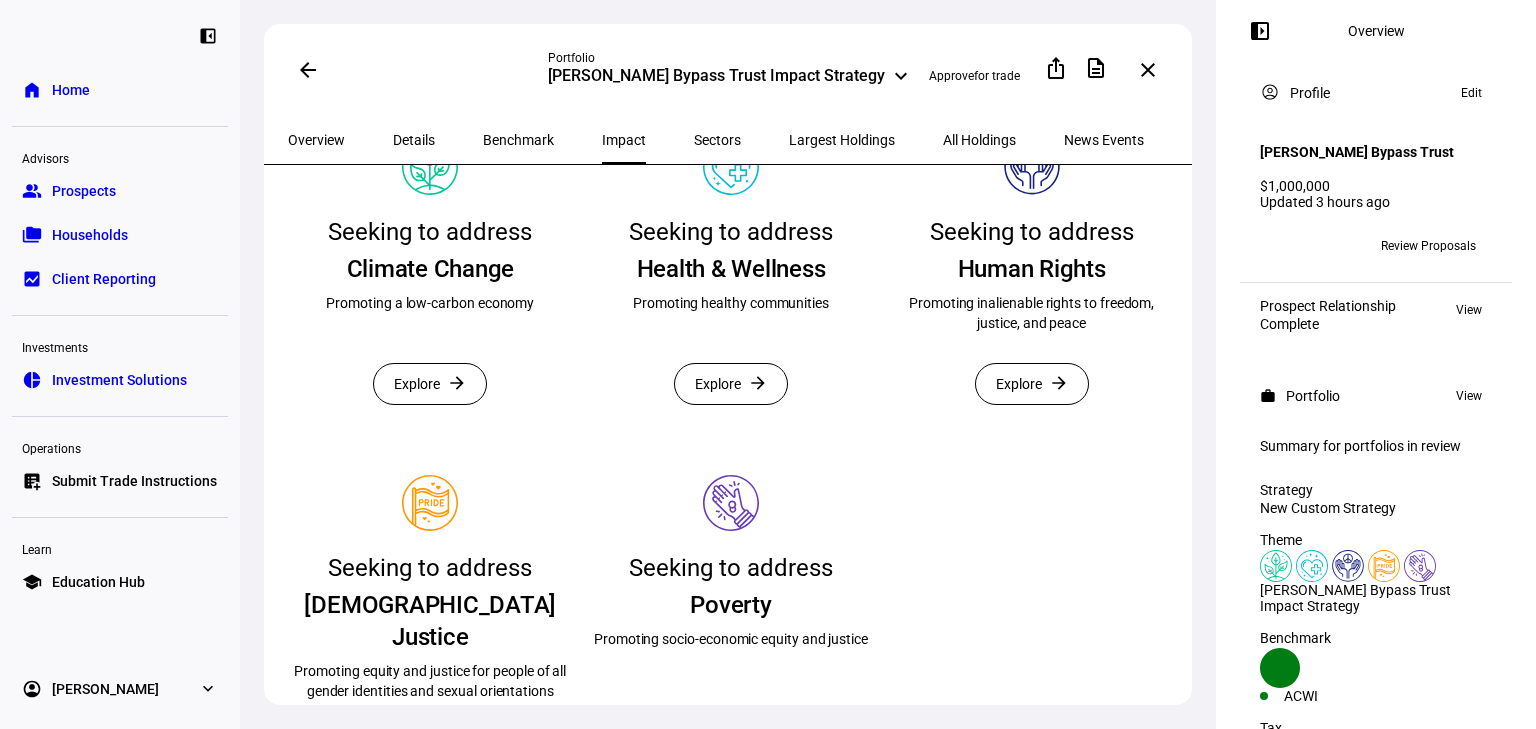 scroll, scrollTop: 640, scrollLeft: 0, axis: vertical 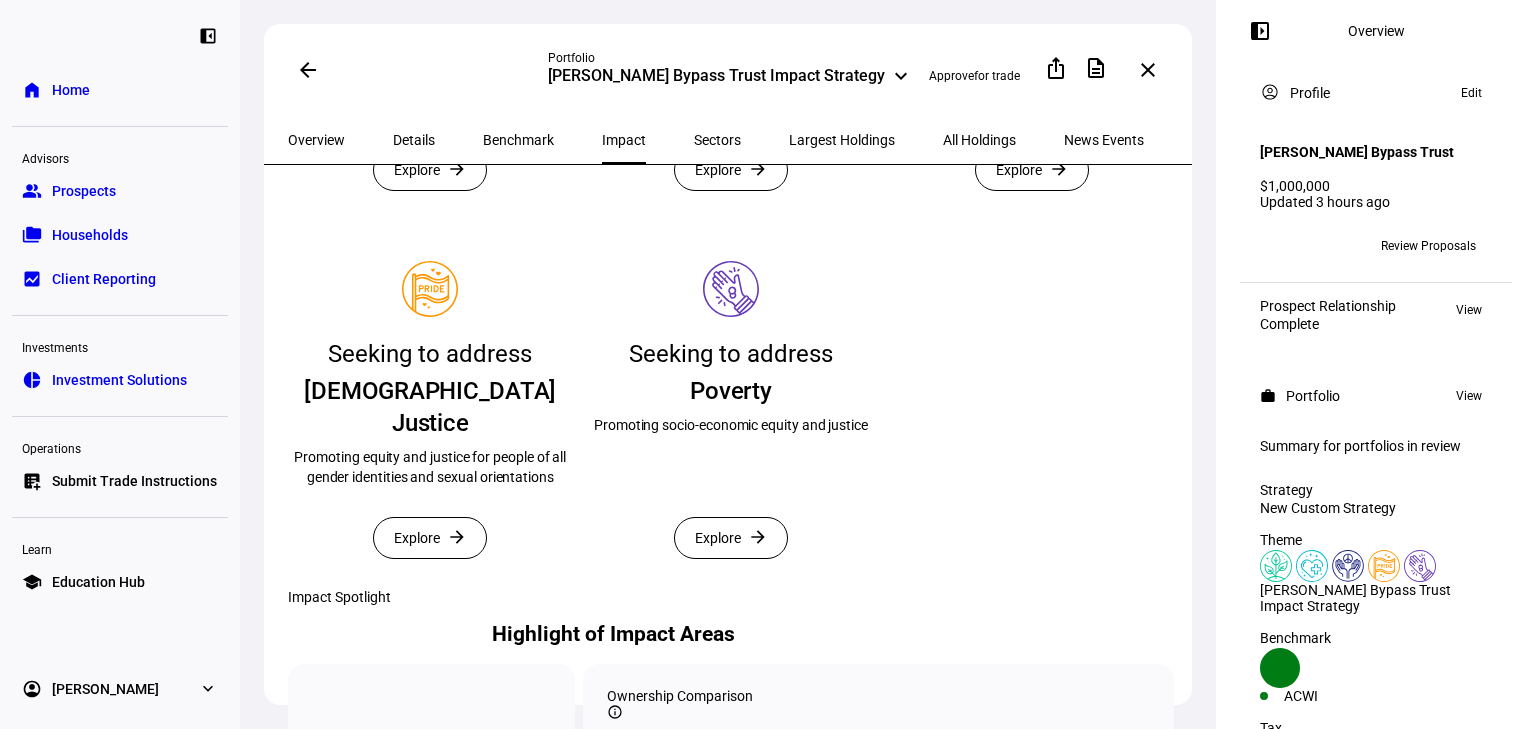 click 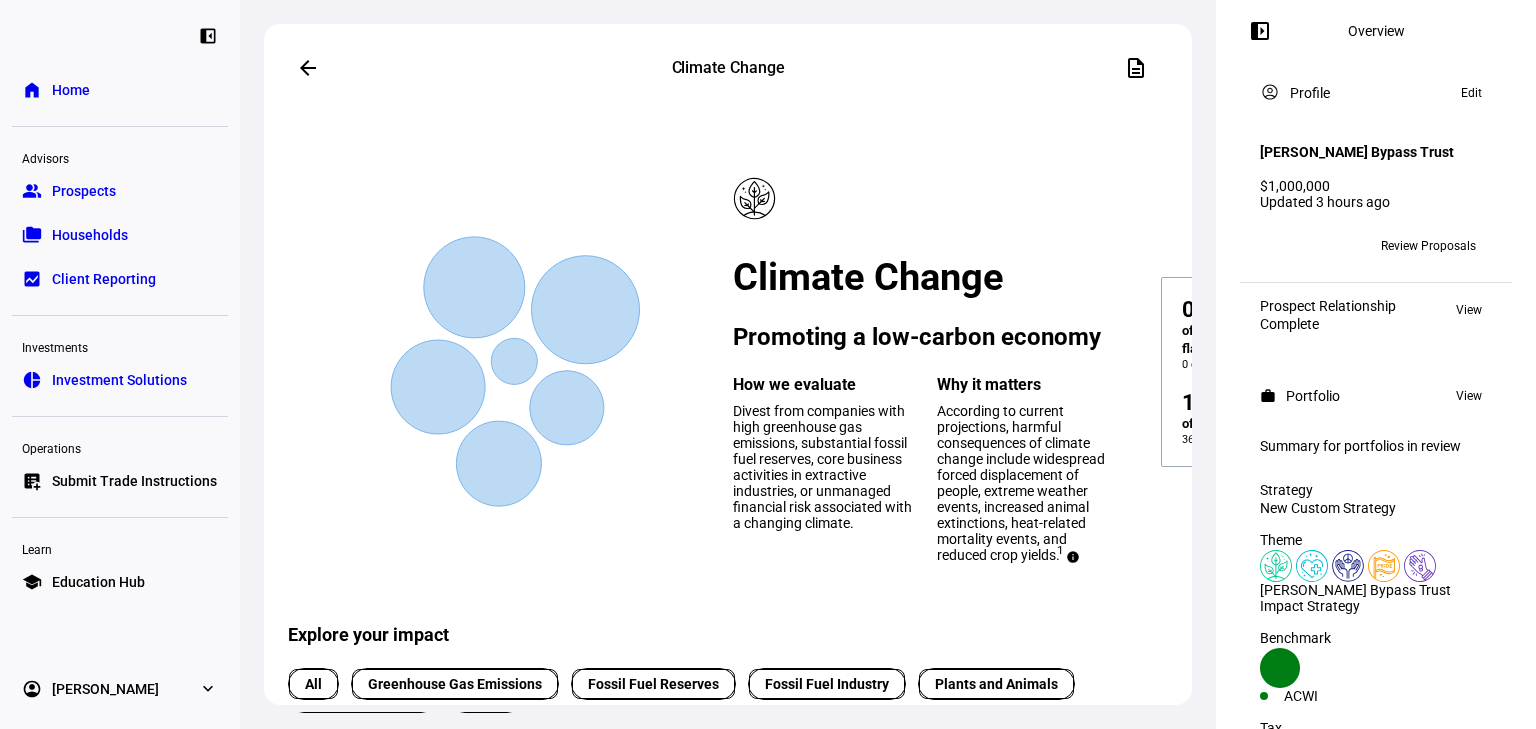 click on "arrow_back" 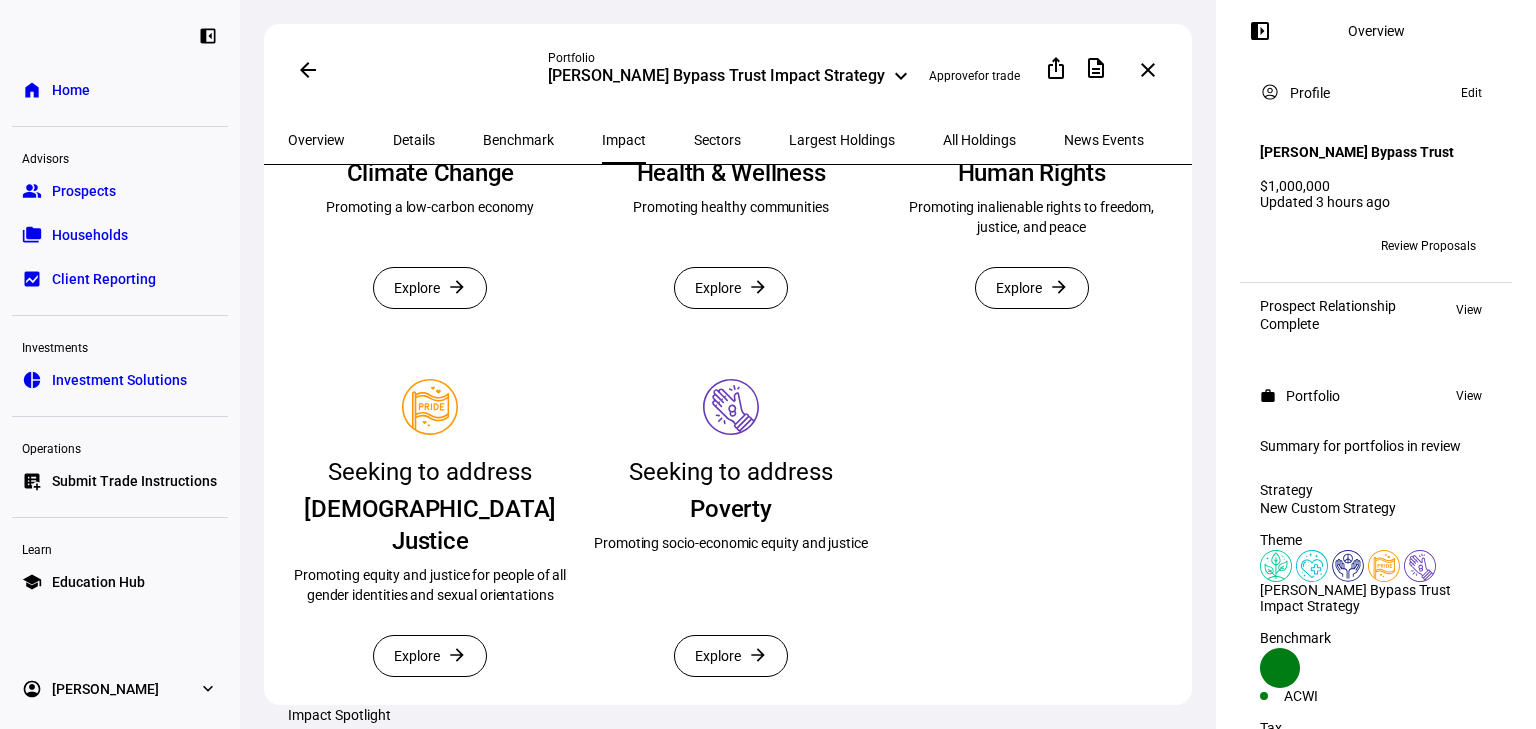 scroll, scrollTop: 533, scrollLeft: 0, axis: vertical 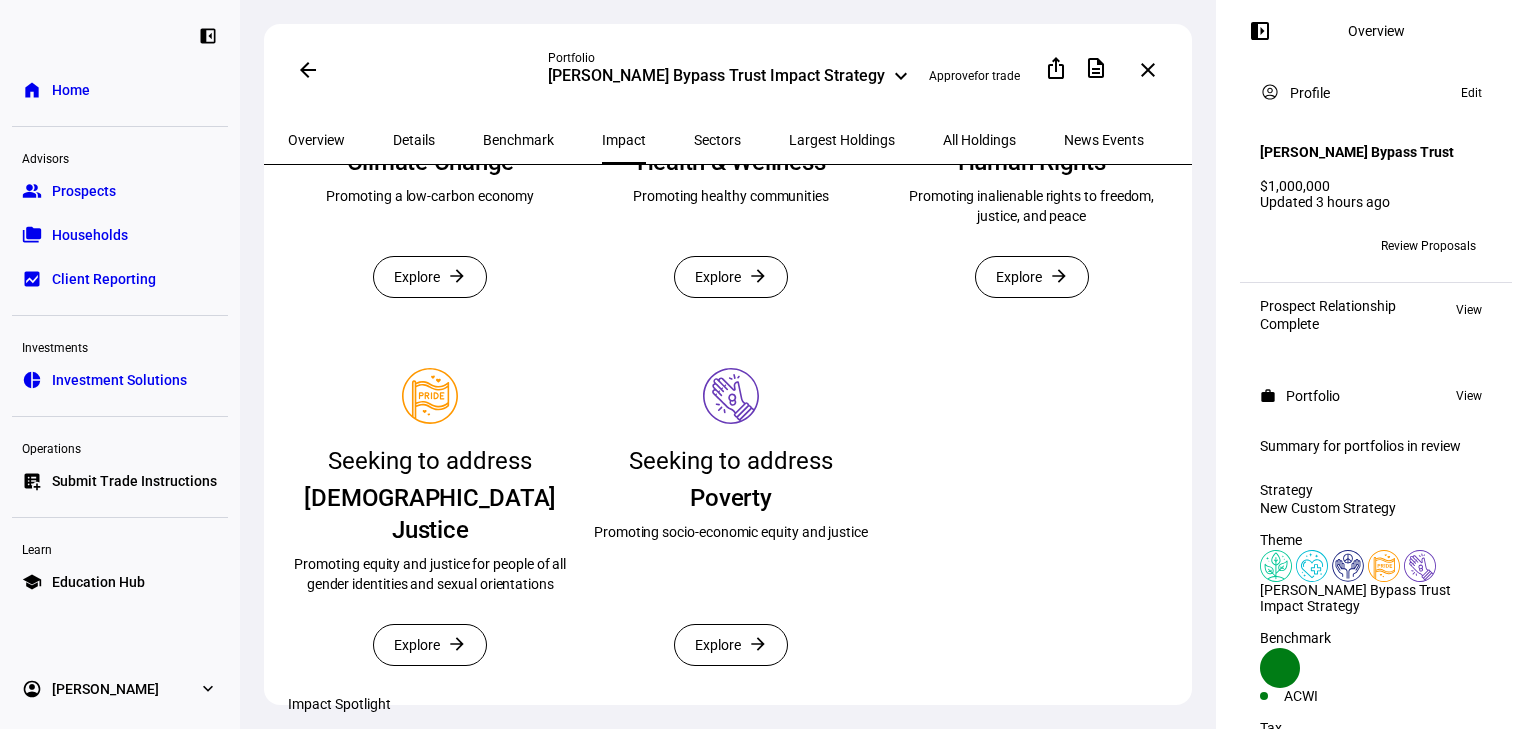 click on "Explore" 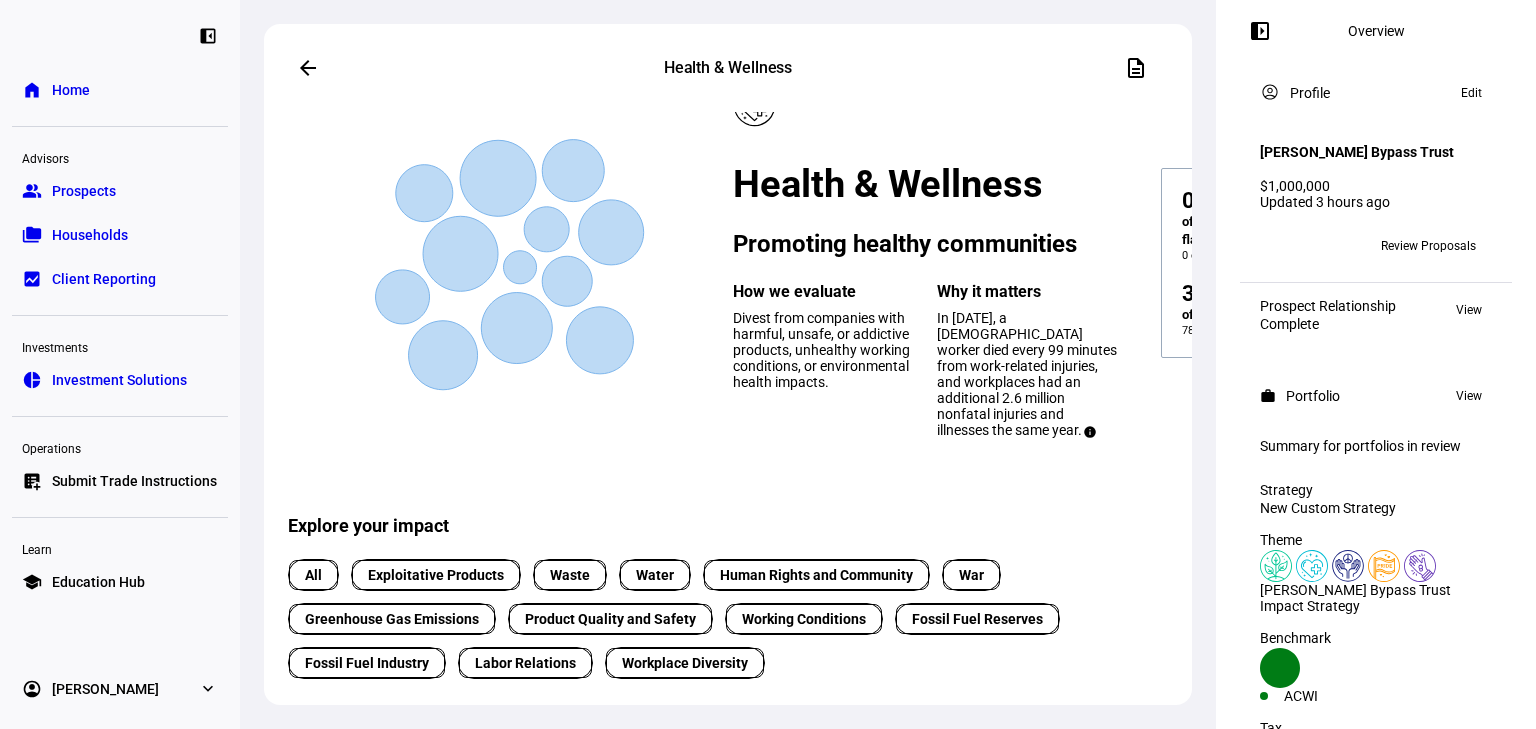 scroll, scrollTop: 213, scrollLeft: 0, axis: vertical 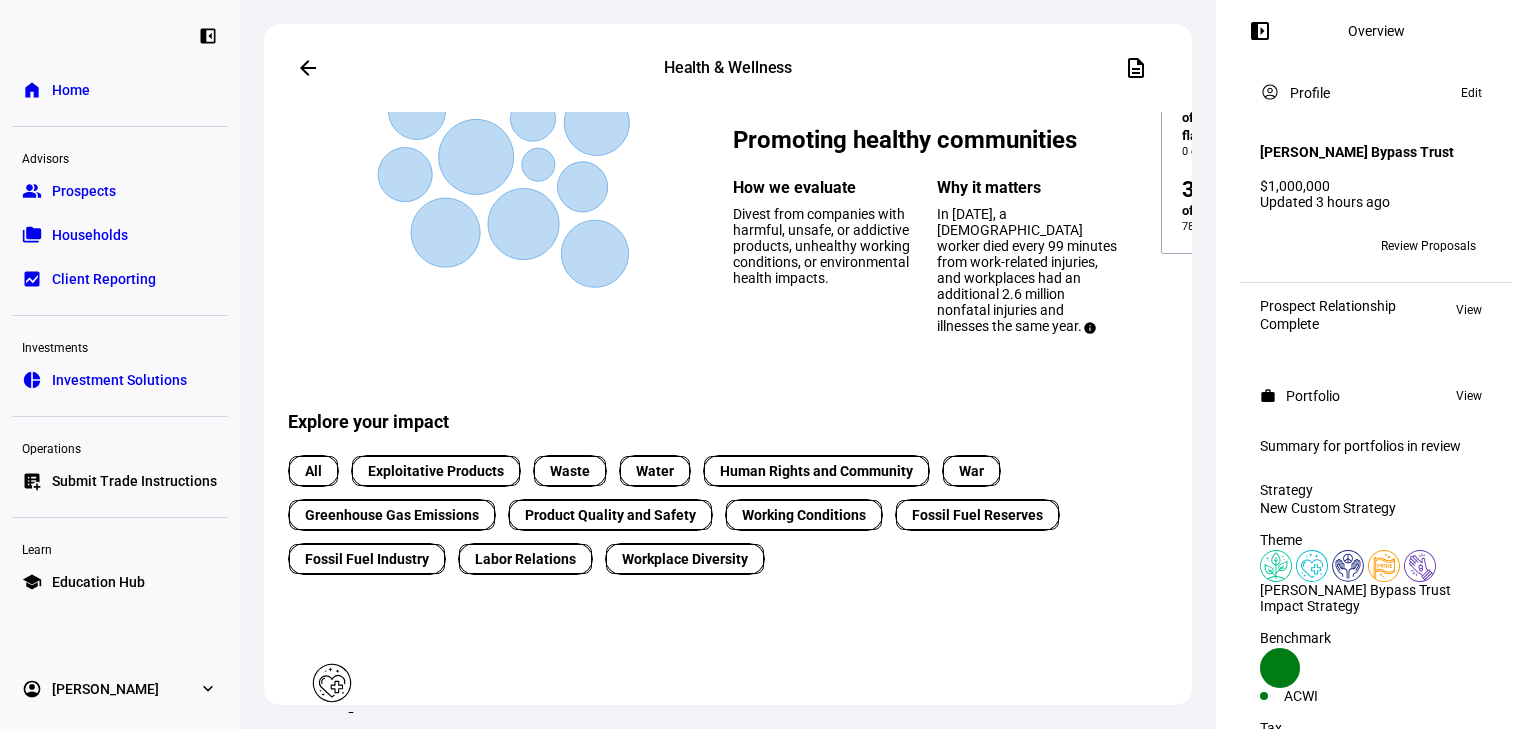 click 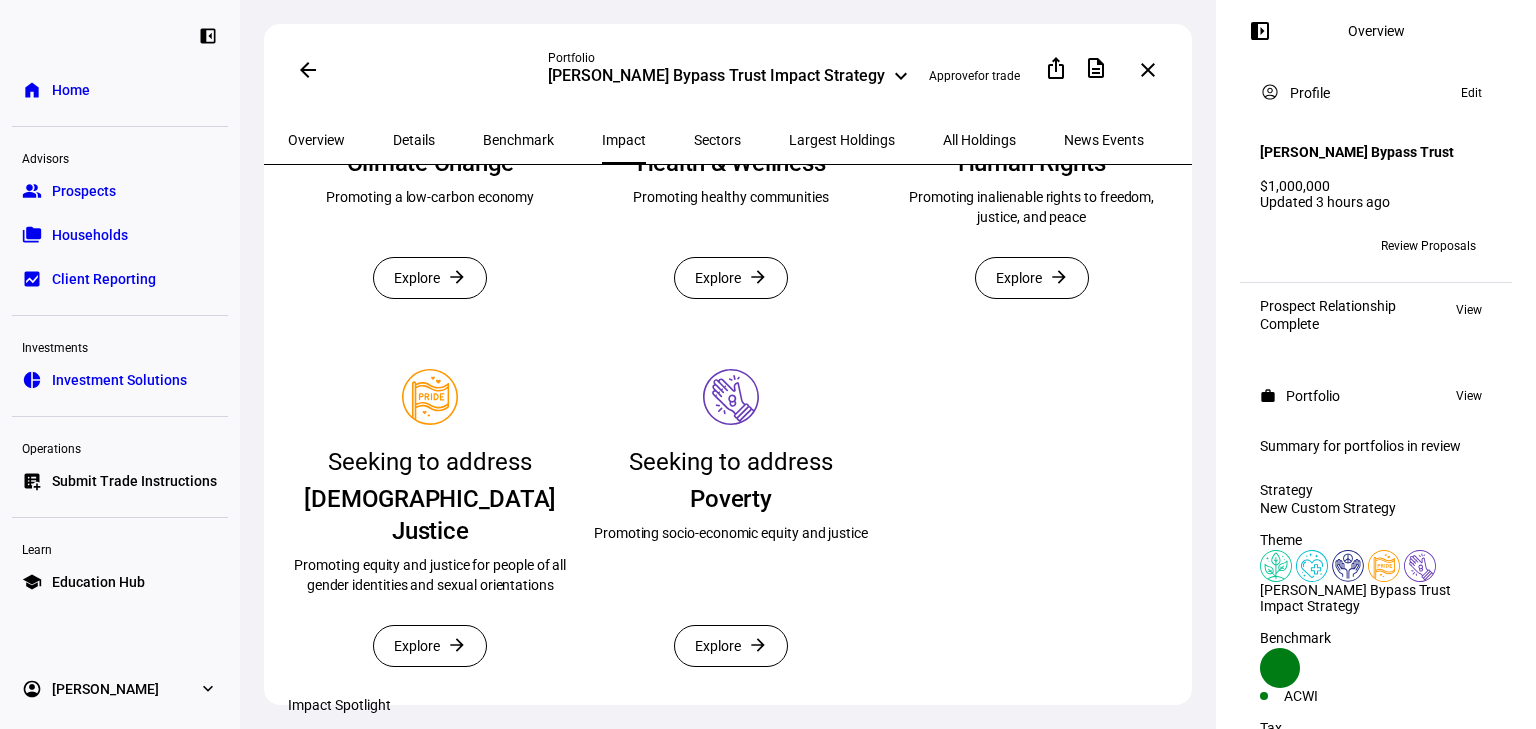 scroll, scrollTop: 533, scrollLeft: 0, axis: vertical 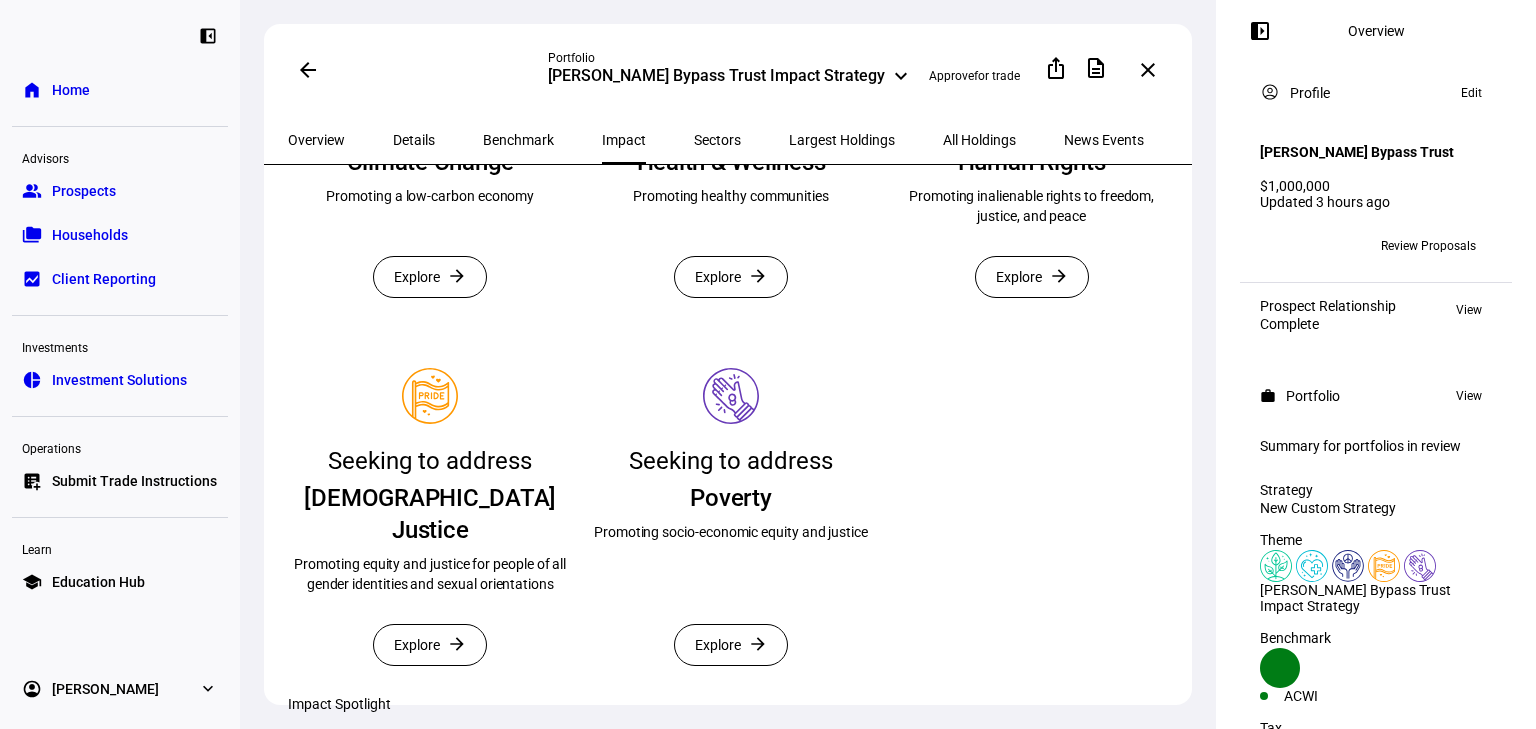 click on "Explore" 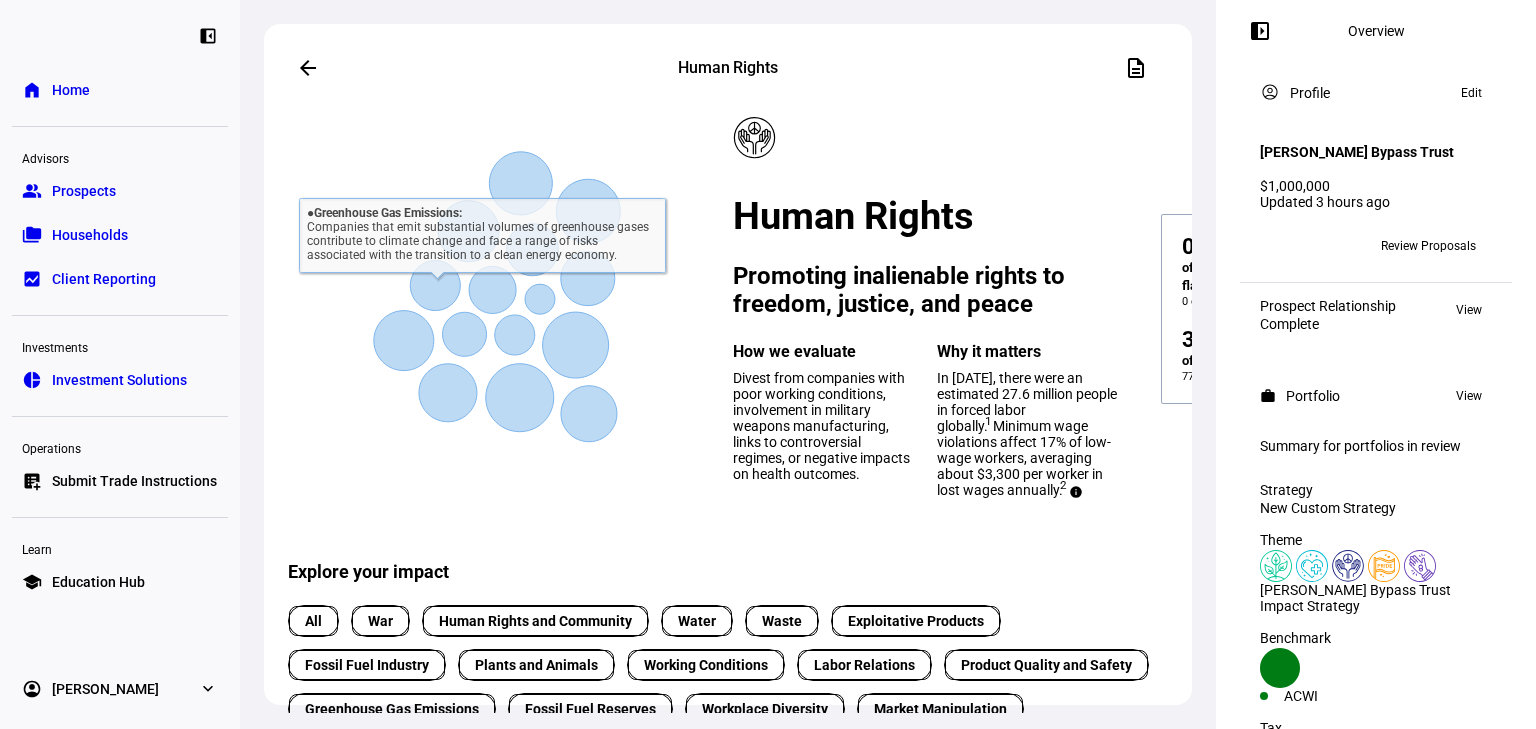 scroll, scrollTop: 106, scrollLeft: 0, axis: vertical 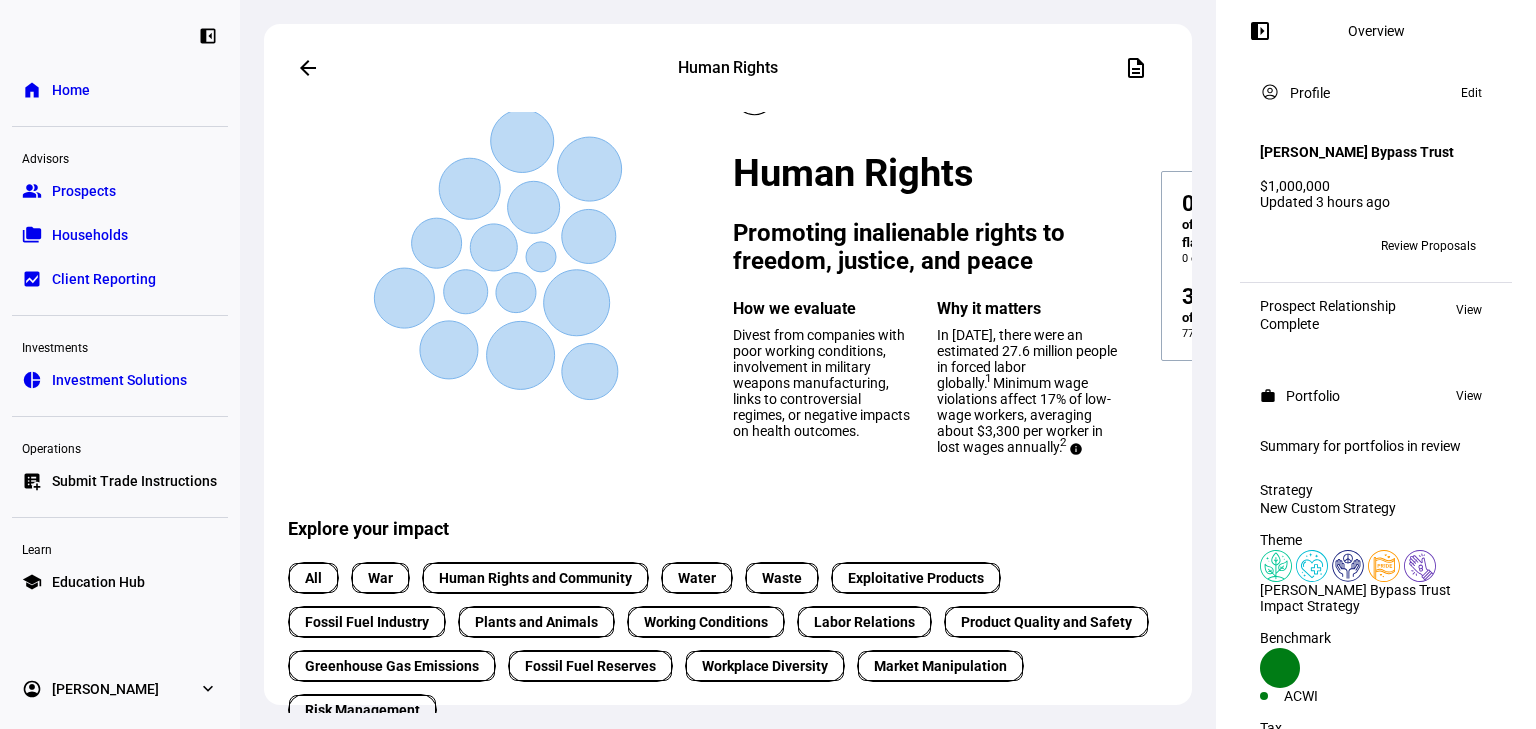 click on "arrow_back" 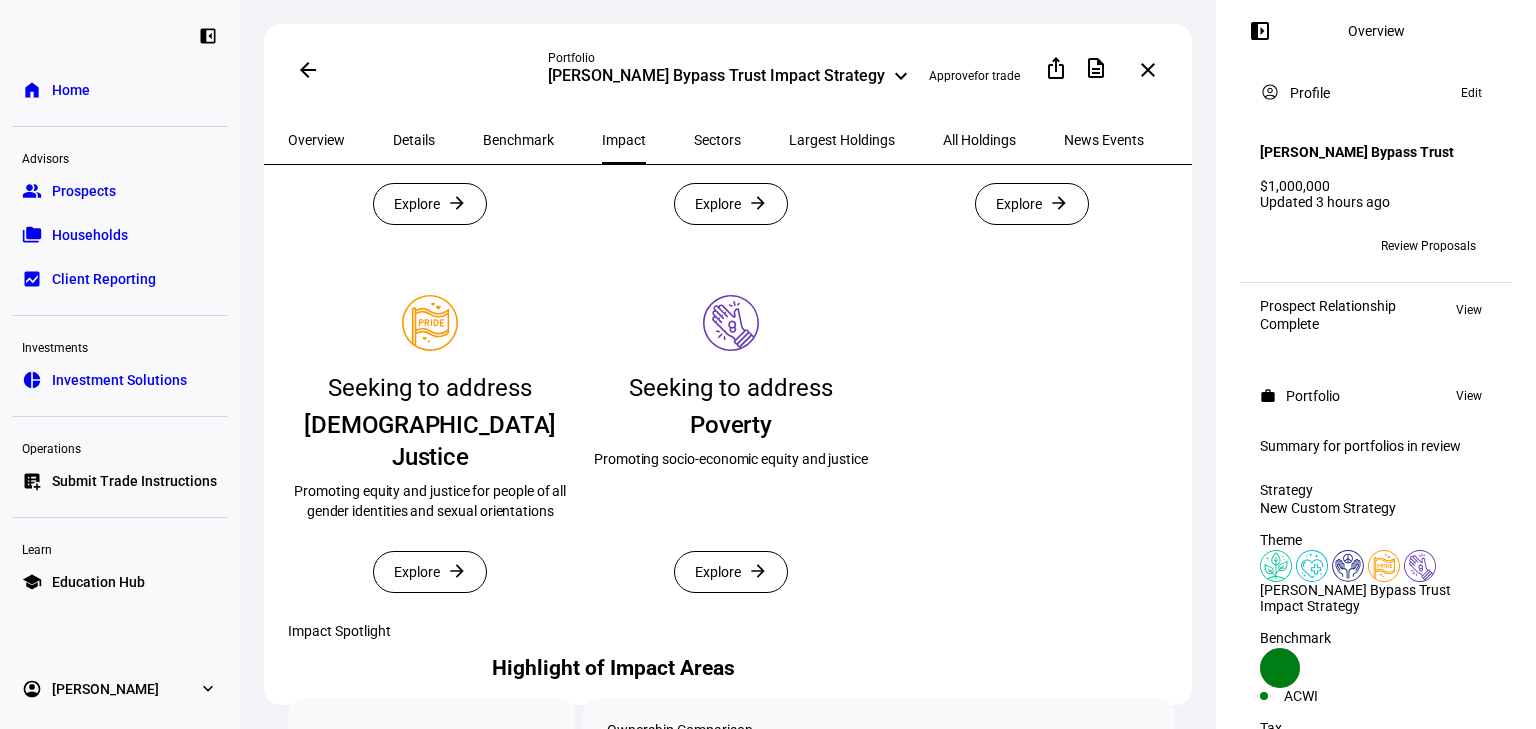 scroll, scrollTop: 640, scrollLeft: 0, axis: vertical 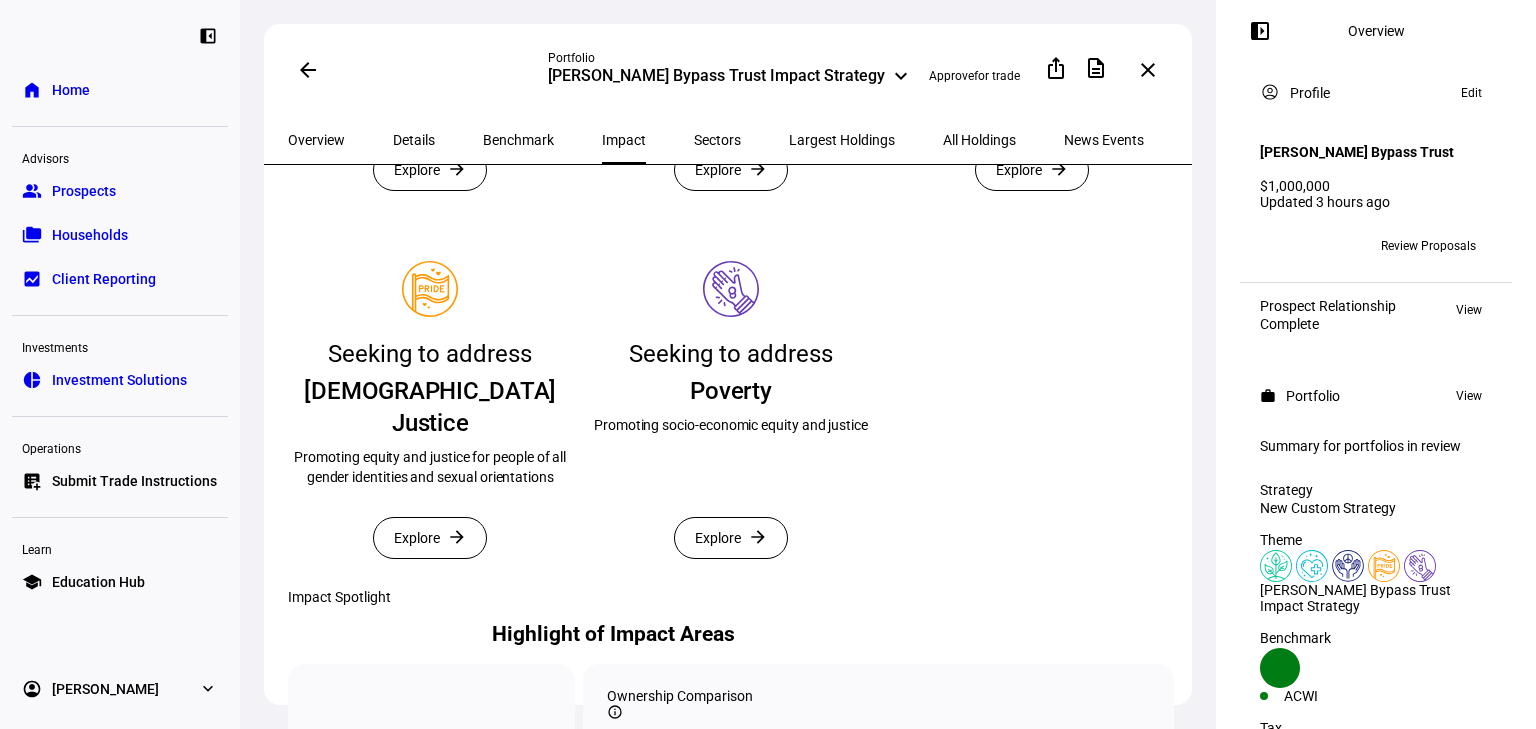 click on "Explore" 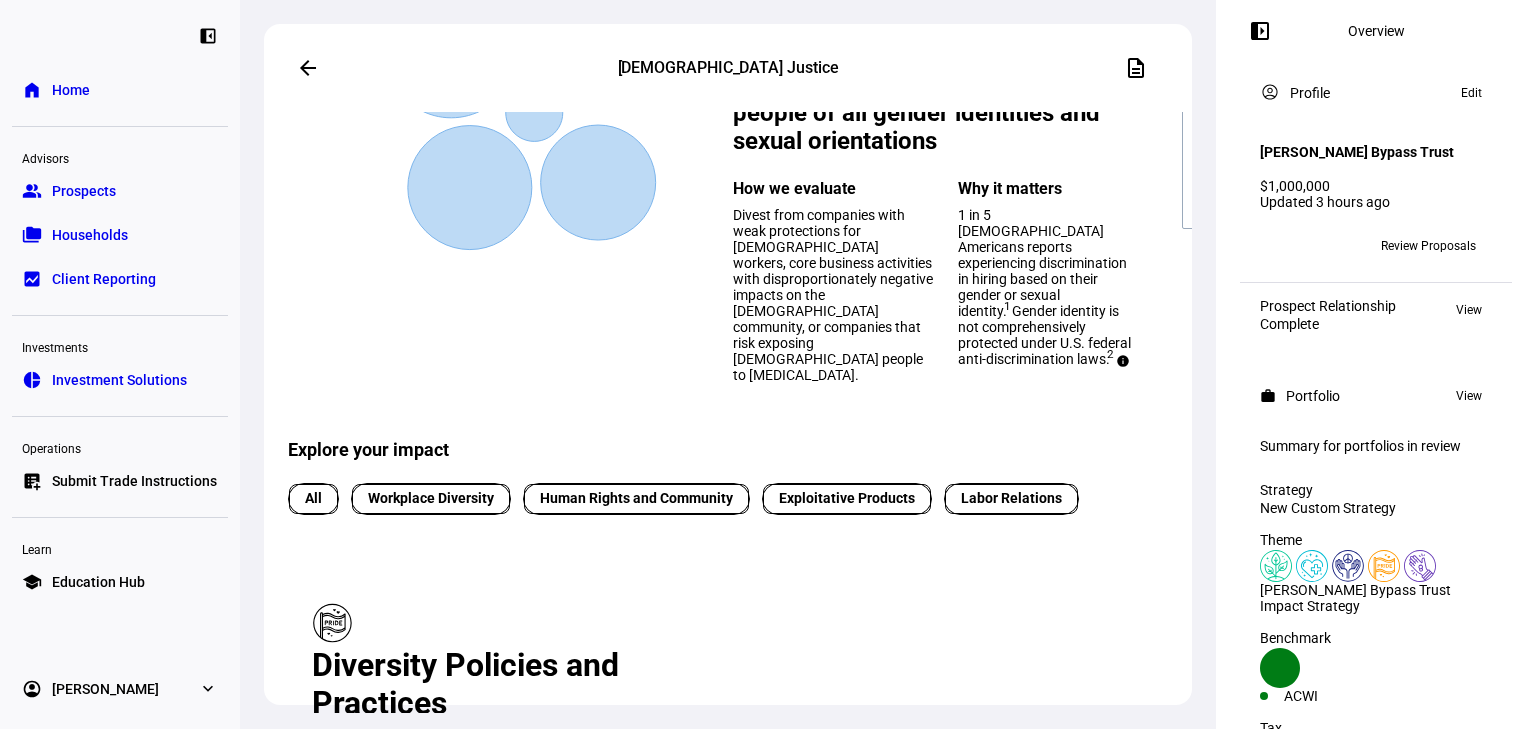 scroll, scrollTop: 320, scrollLeft: 0, axis: vertical 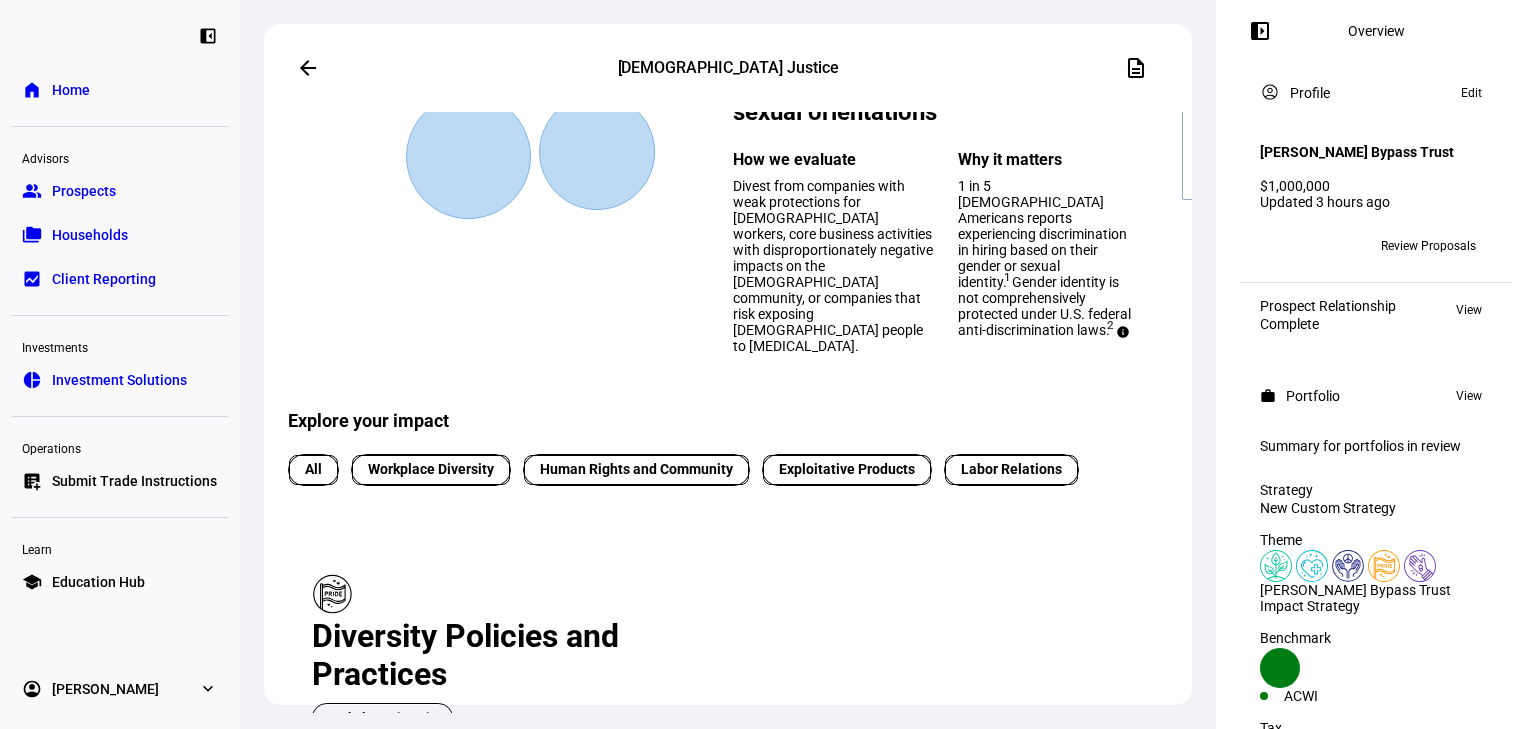 click 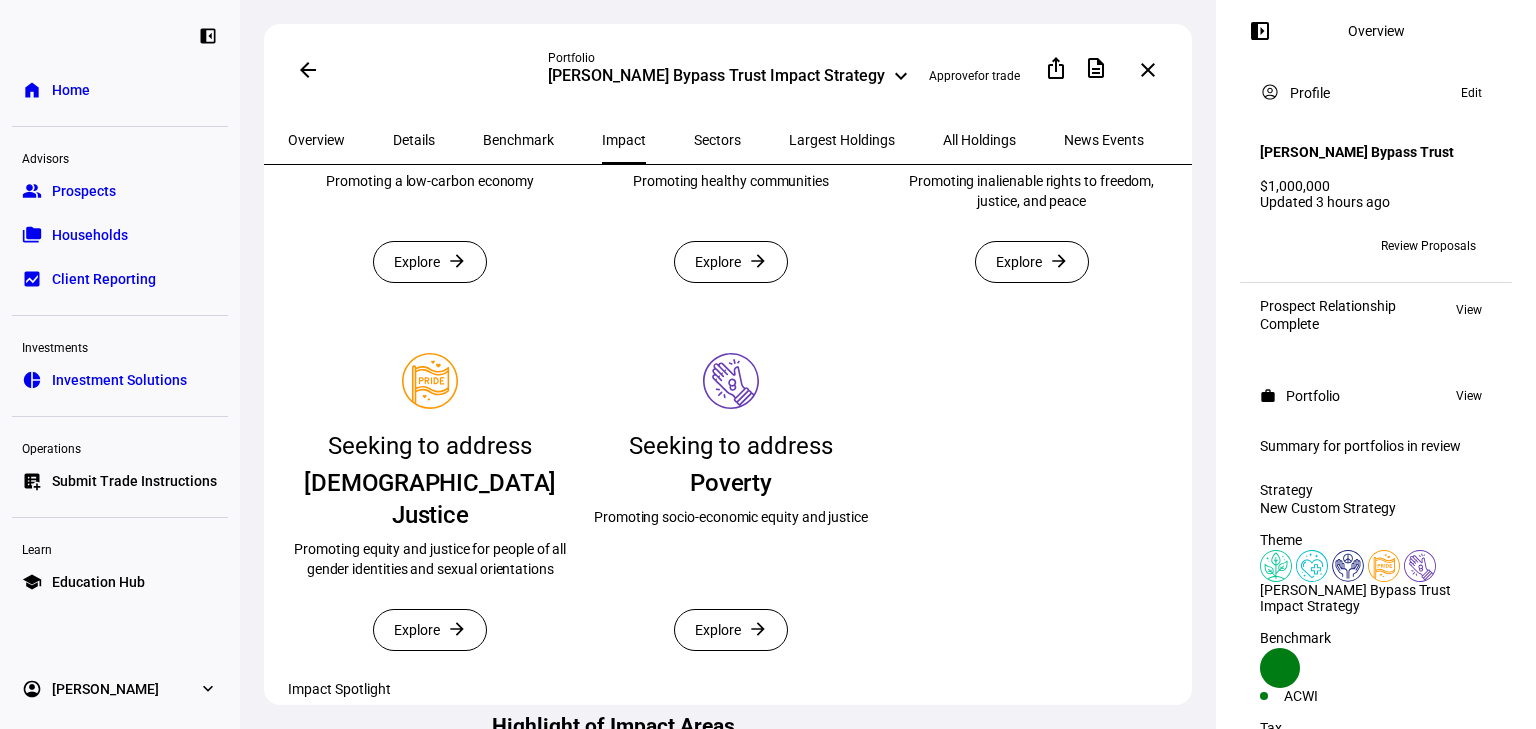 scroll, scrollTop: 746, scrollLeft: 0, axis: vertical 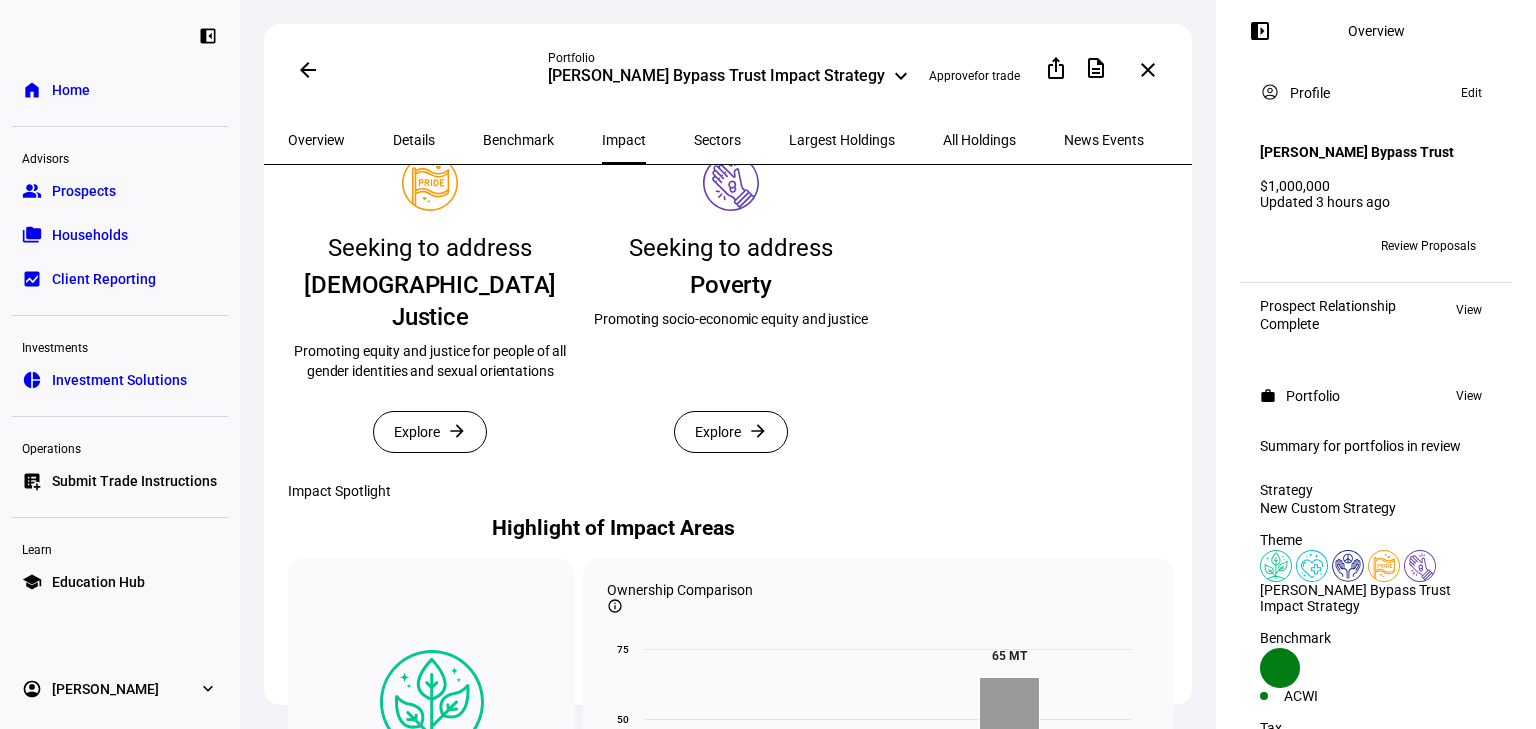 click on "Explore" 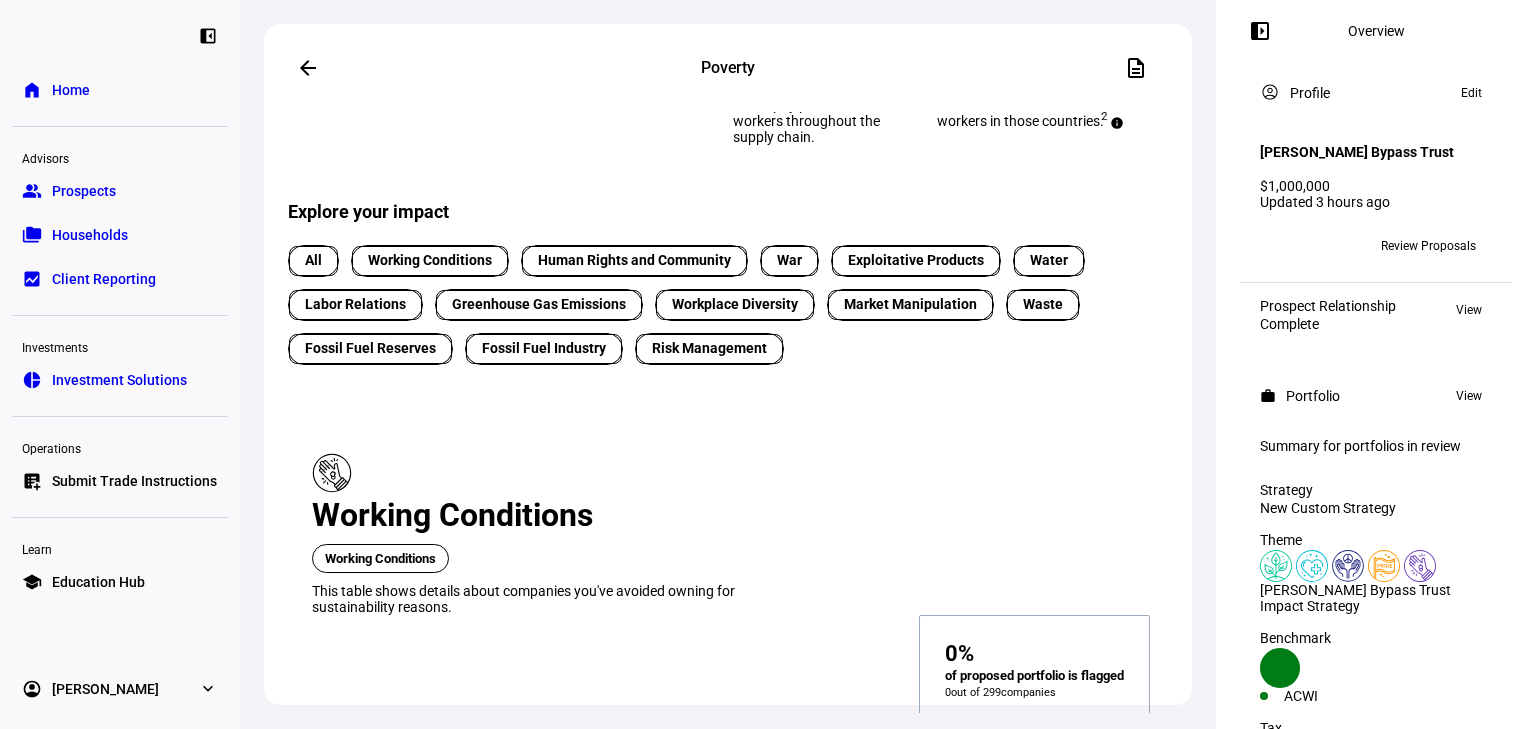 scroll, scrollTop: 426, scrollLeft: 0, axis: vertical 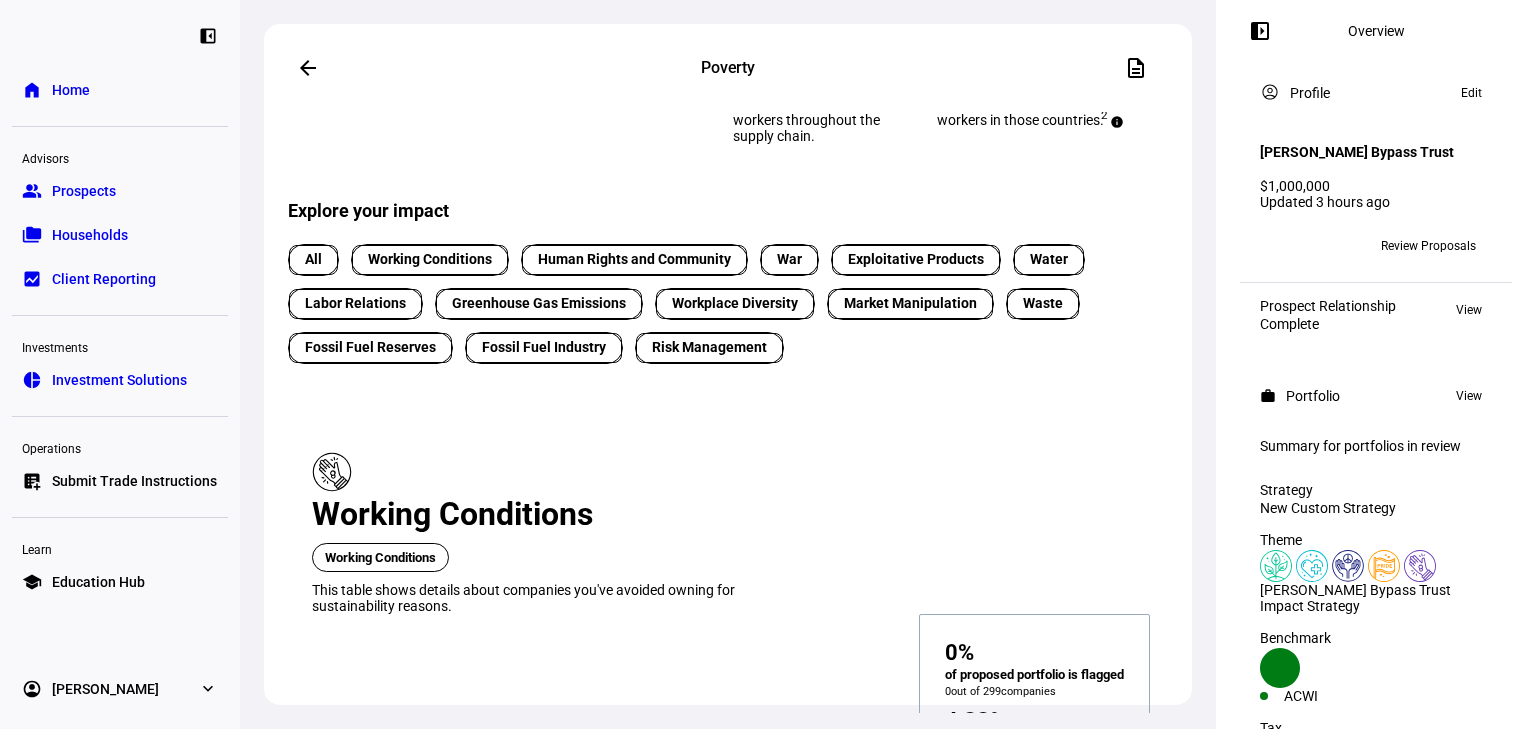 click on "arrow_back" 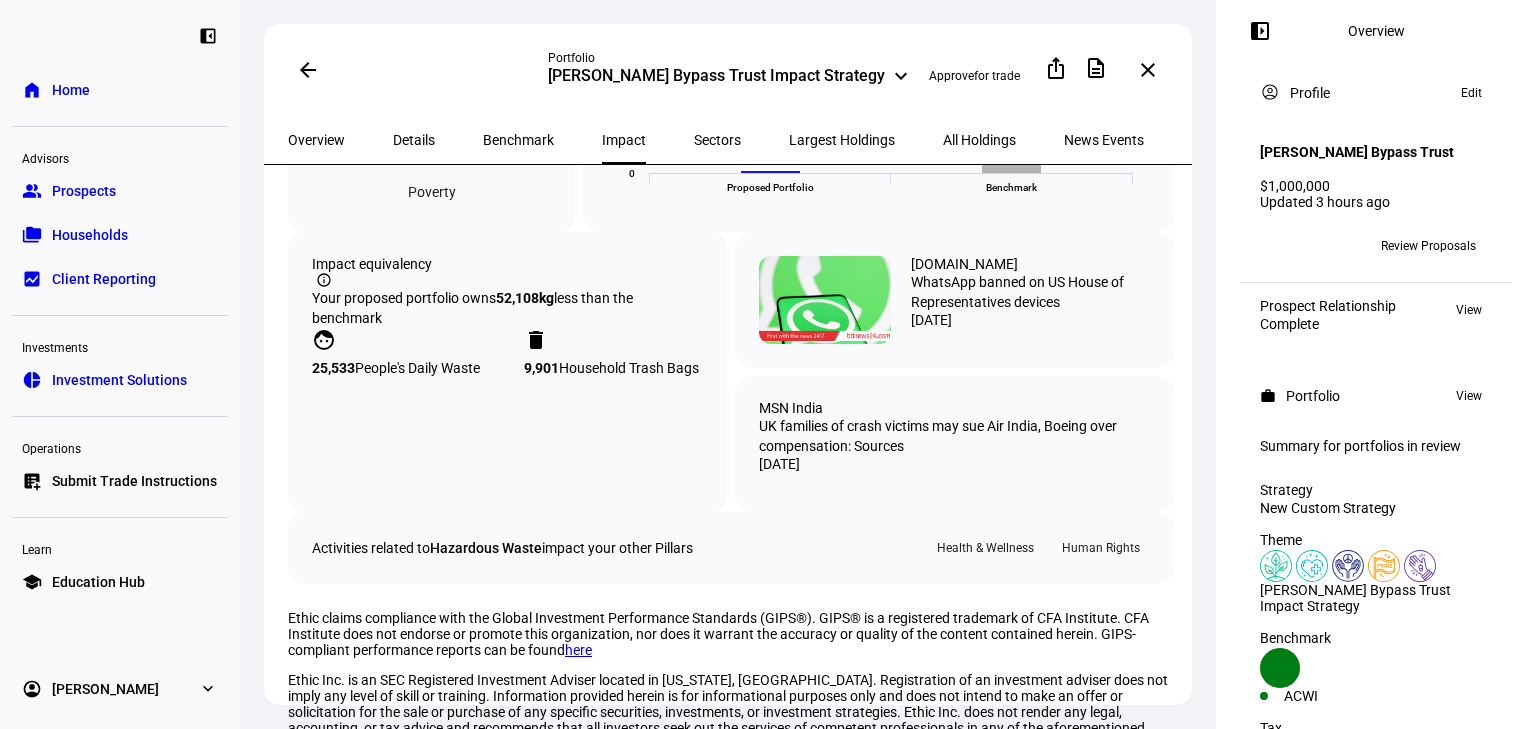 scroll, scrollTop: 2560, scrollLeft: 0, axis: vertical 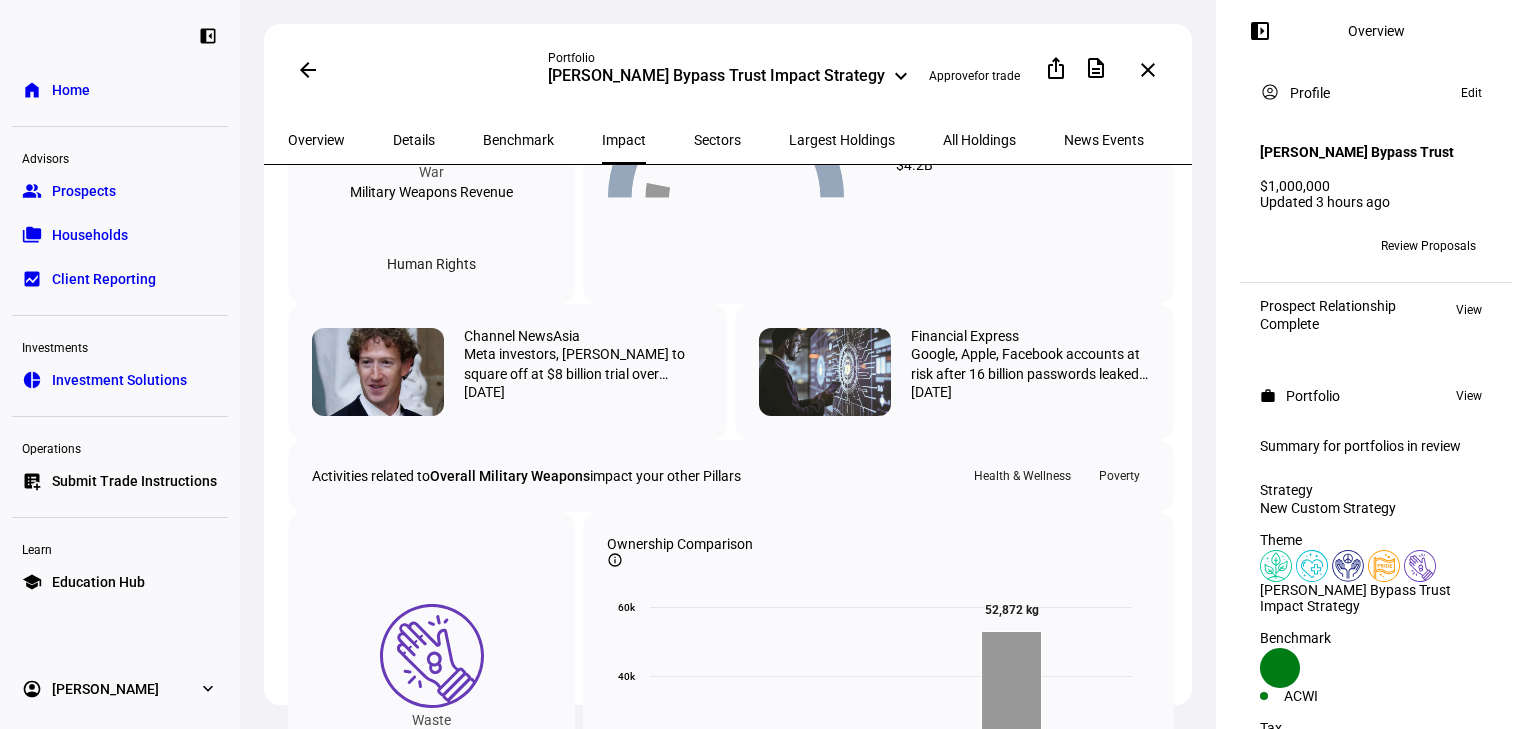 click on "Sectors" at bounding box center [717, 140] 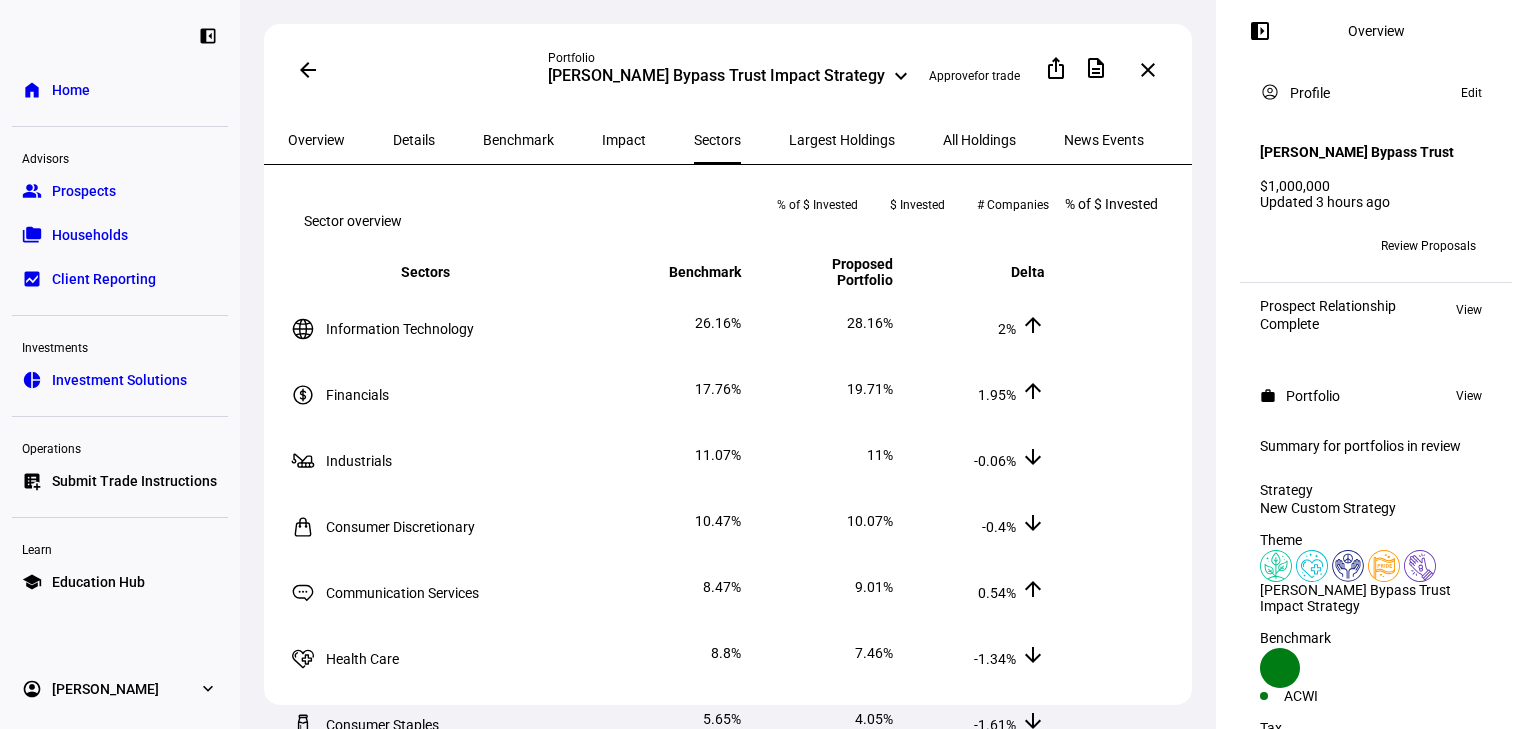 click on "keyboard_arrow_up" 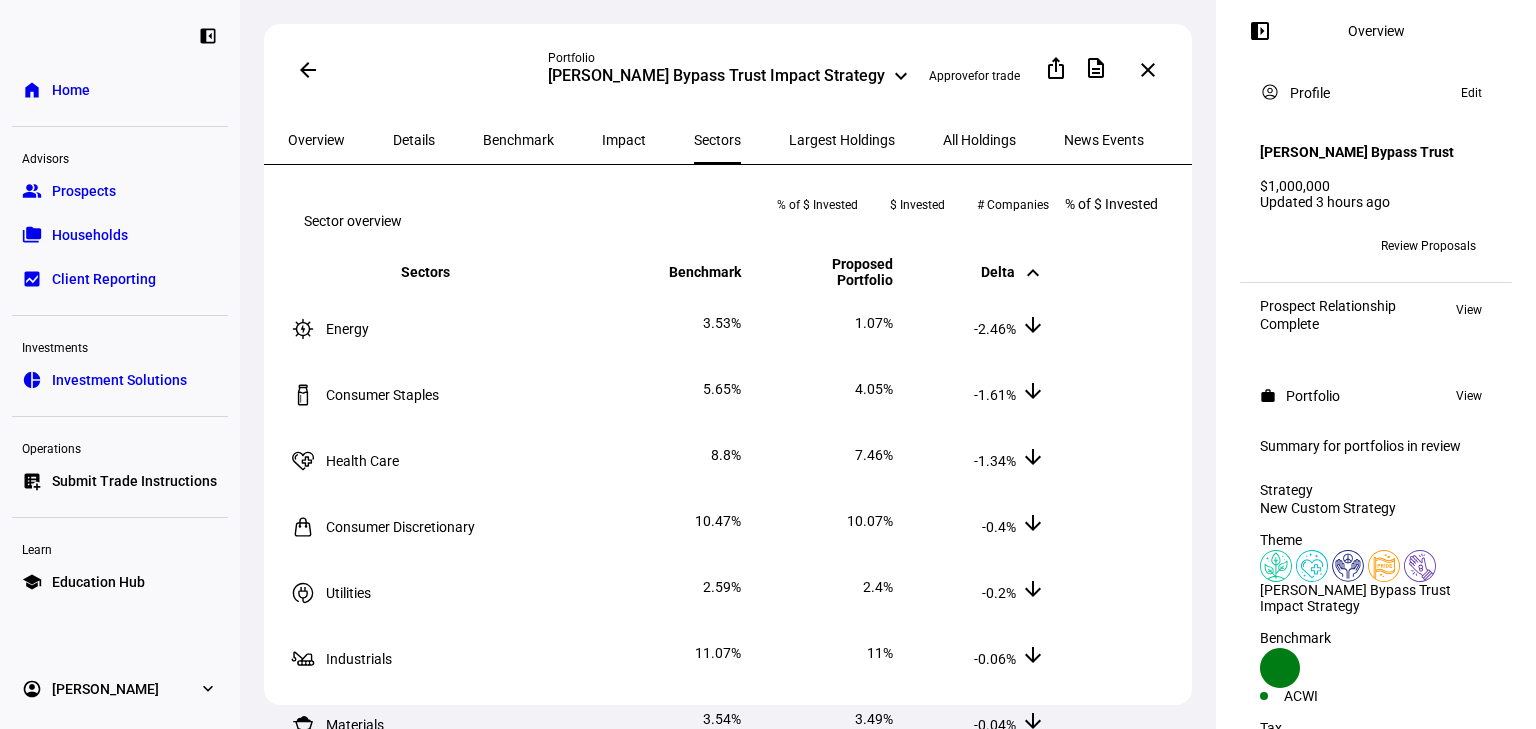 click on "keyboard_arrow_up" 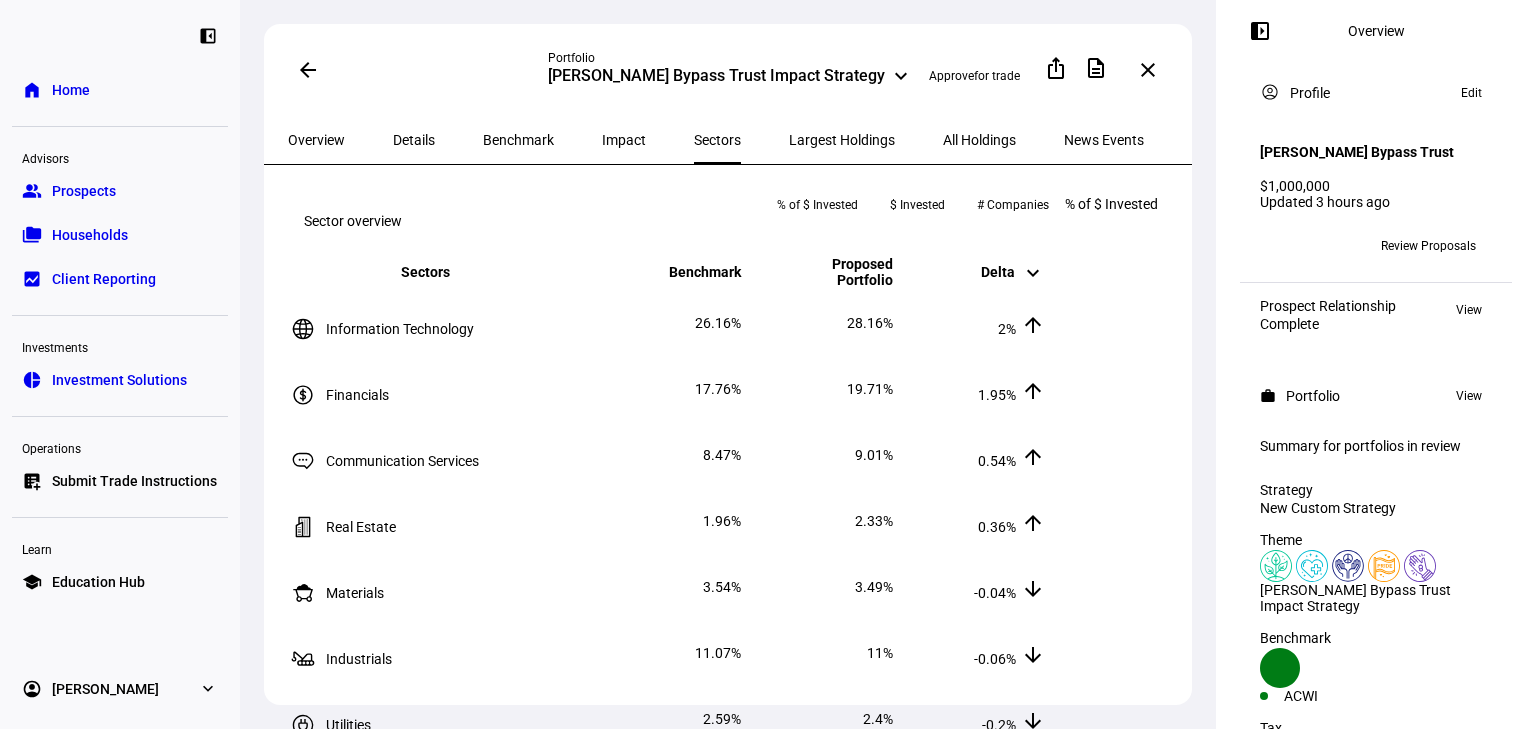 click 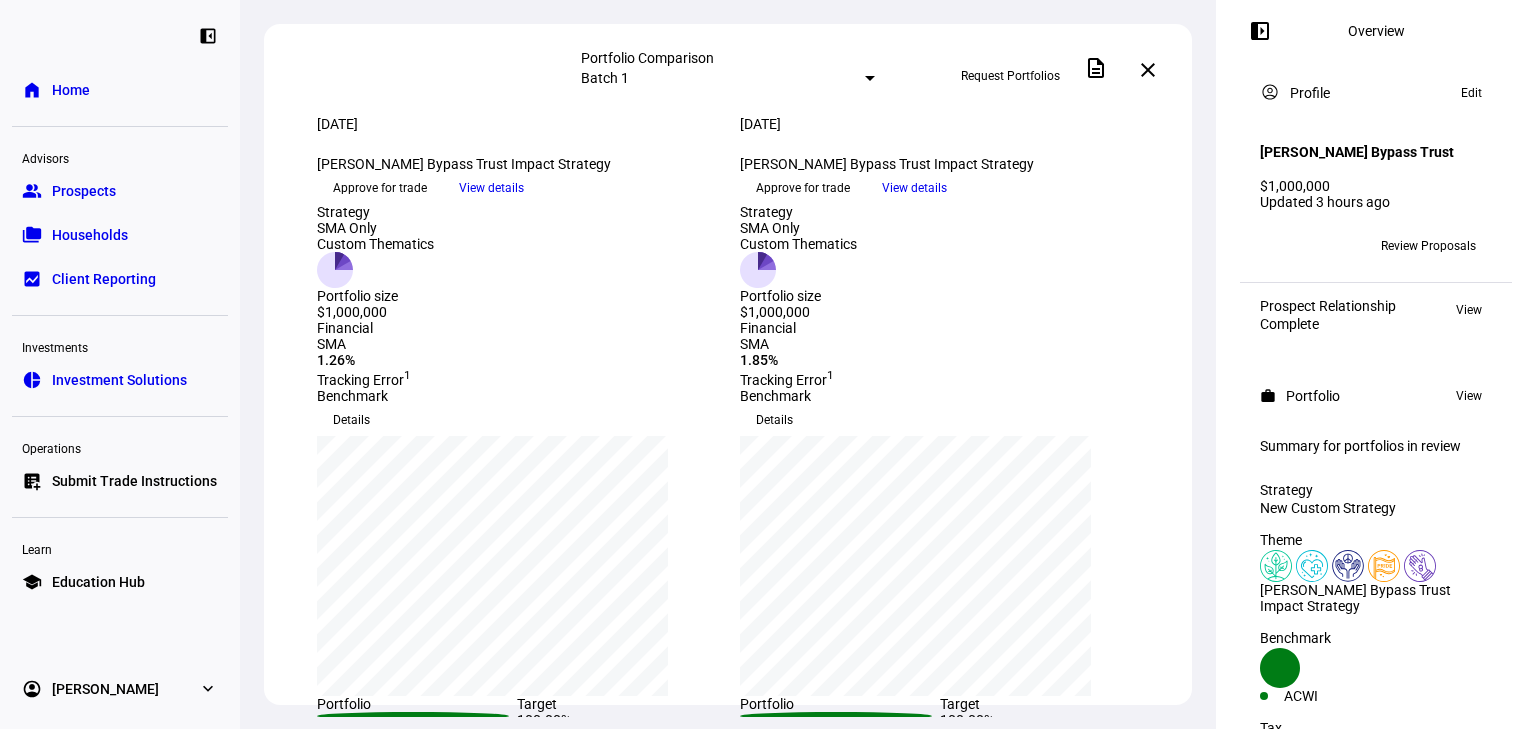 click on "close" 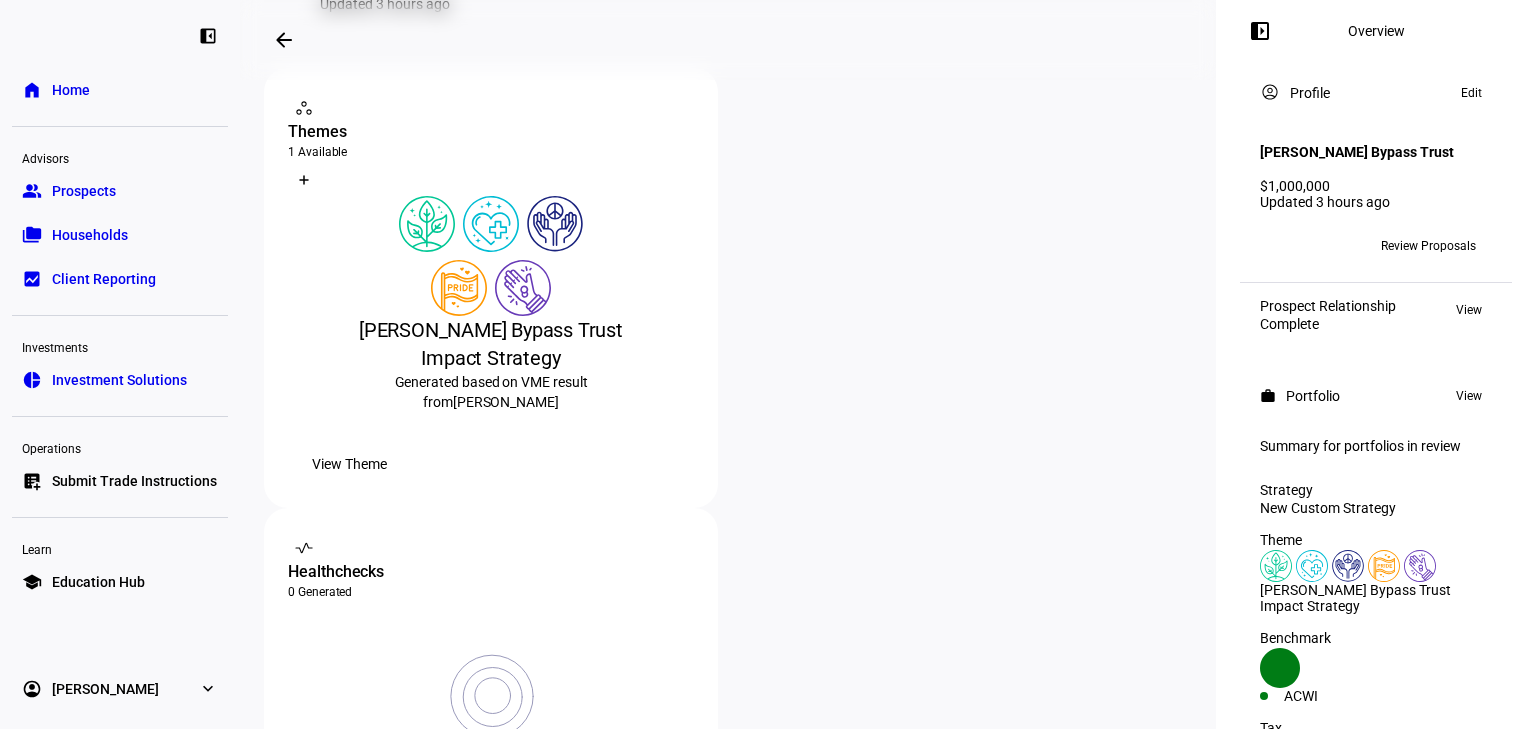 scroll, scrollTop: 0, scrollLeft: 0, axis: both 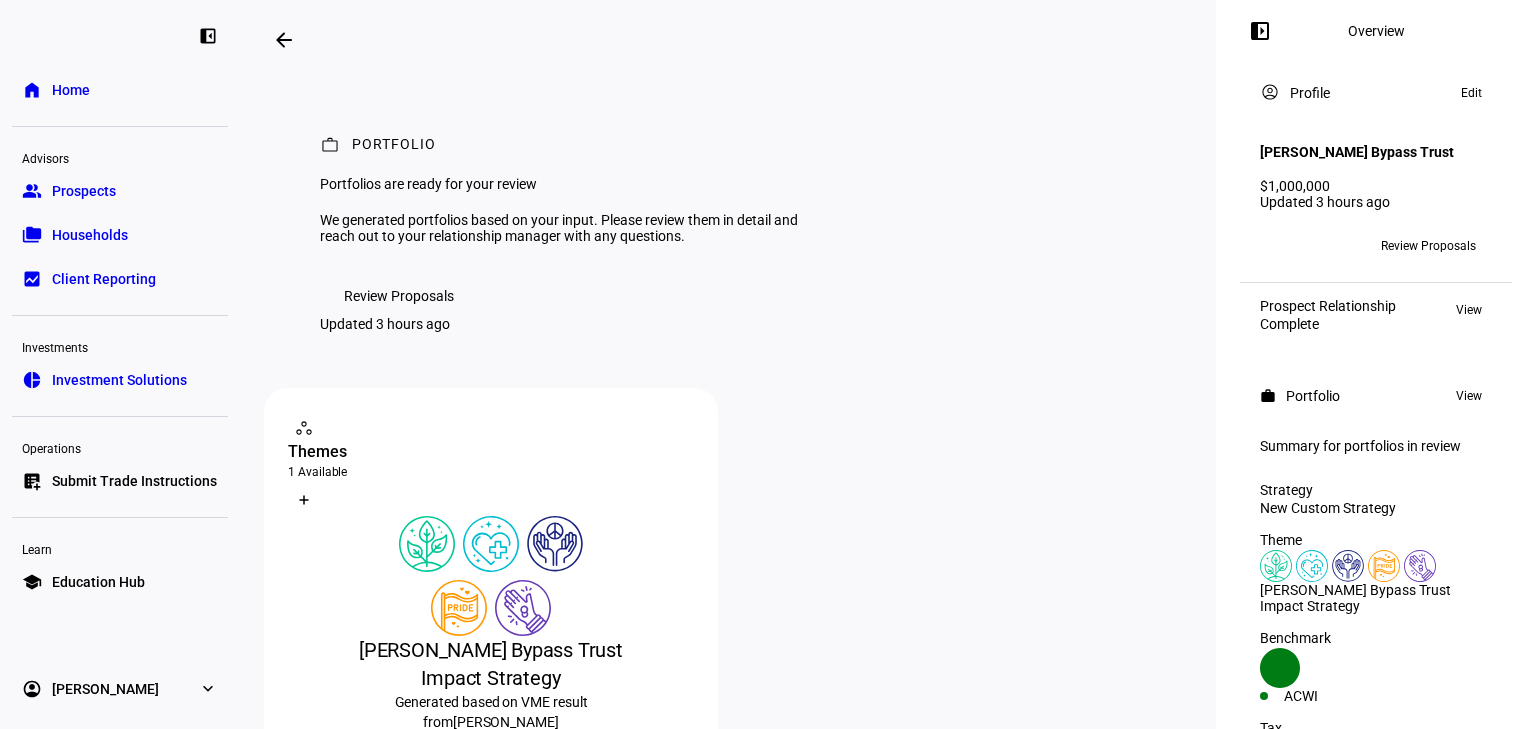 click on "Review Proposals" 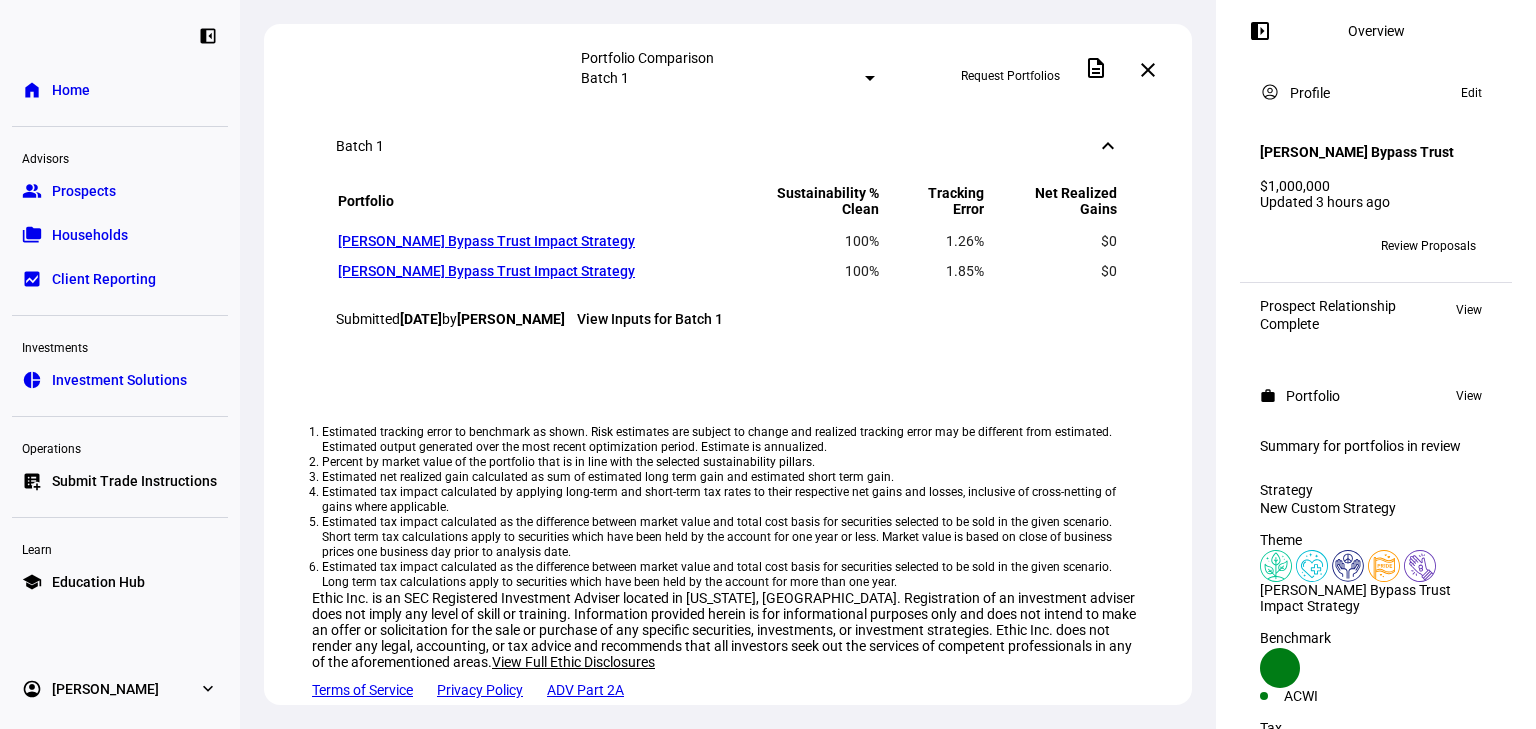 scroll, scrollTop: 1066, scrollLeft: 0, axis: vertical 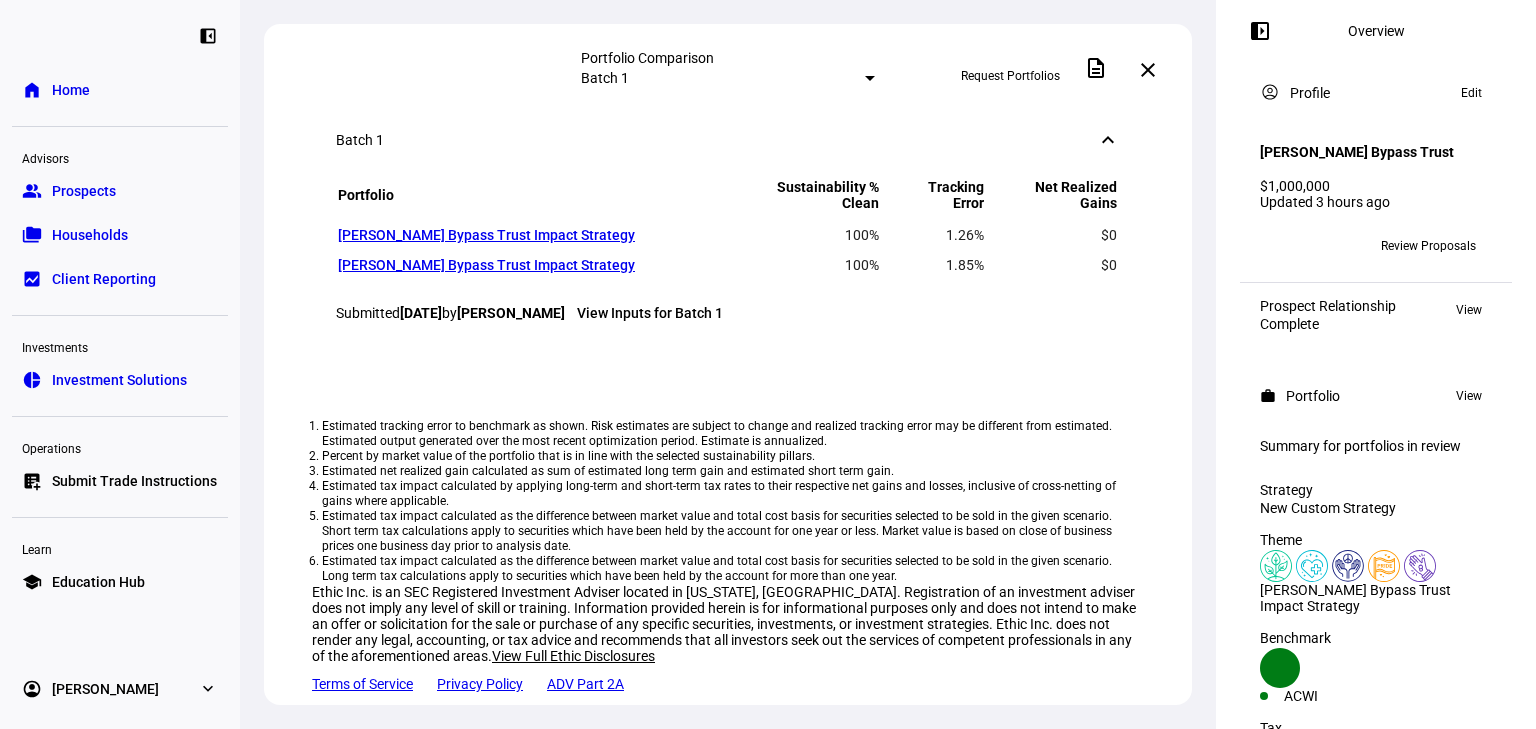 drag, startPoint x: 764, startPoint y: 380, endPoint x: 908, endPoint y: 384, distance: 144.05554 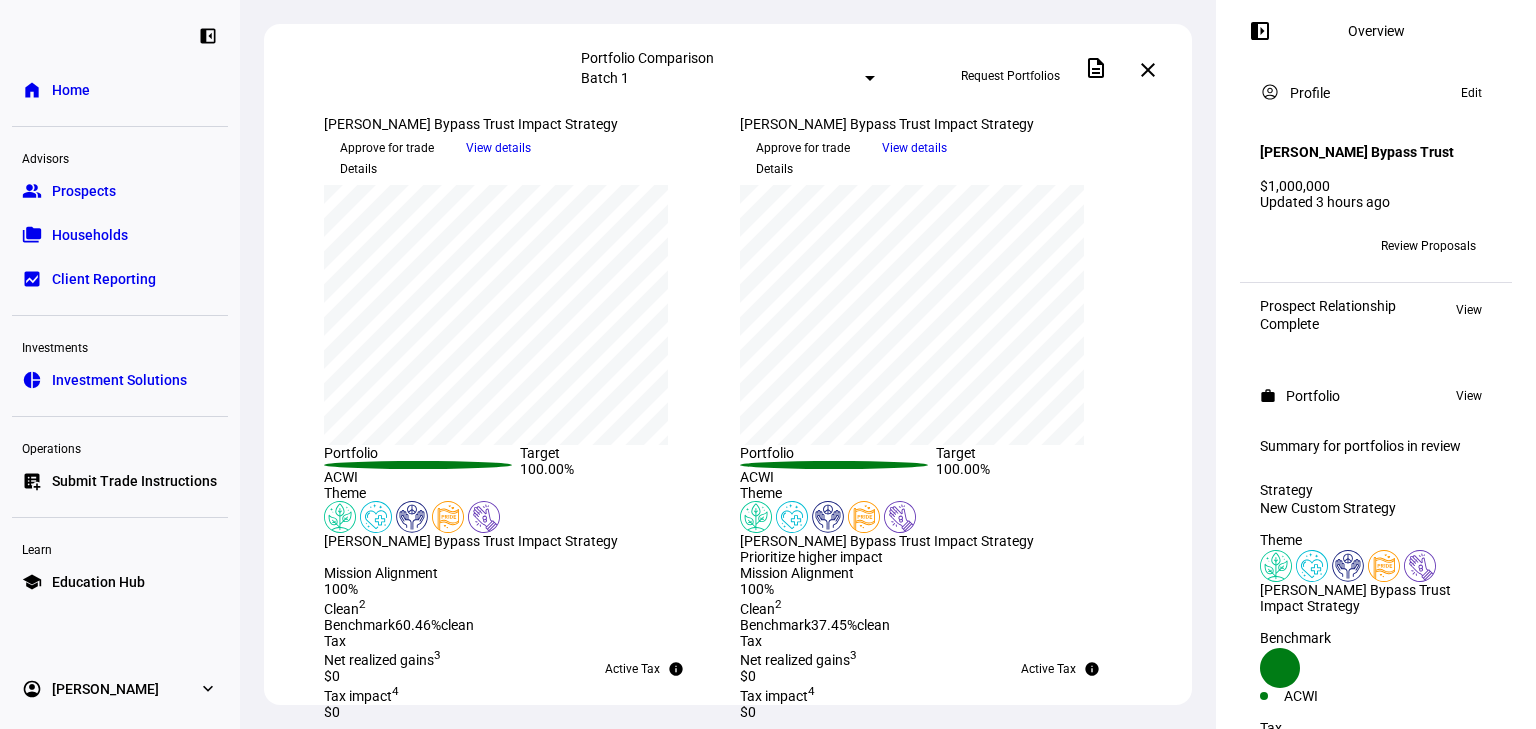 scroll, scrollTop: 0, scrollLeft: 0, axis: both 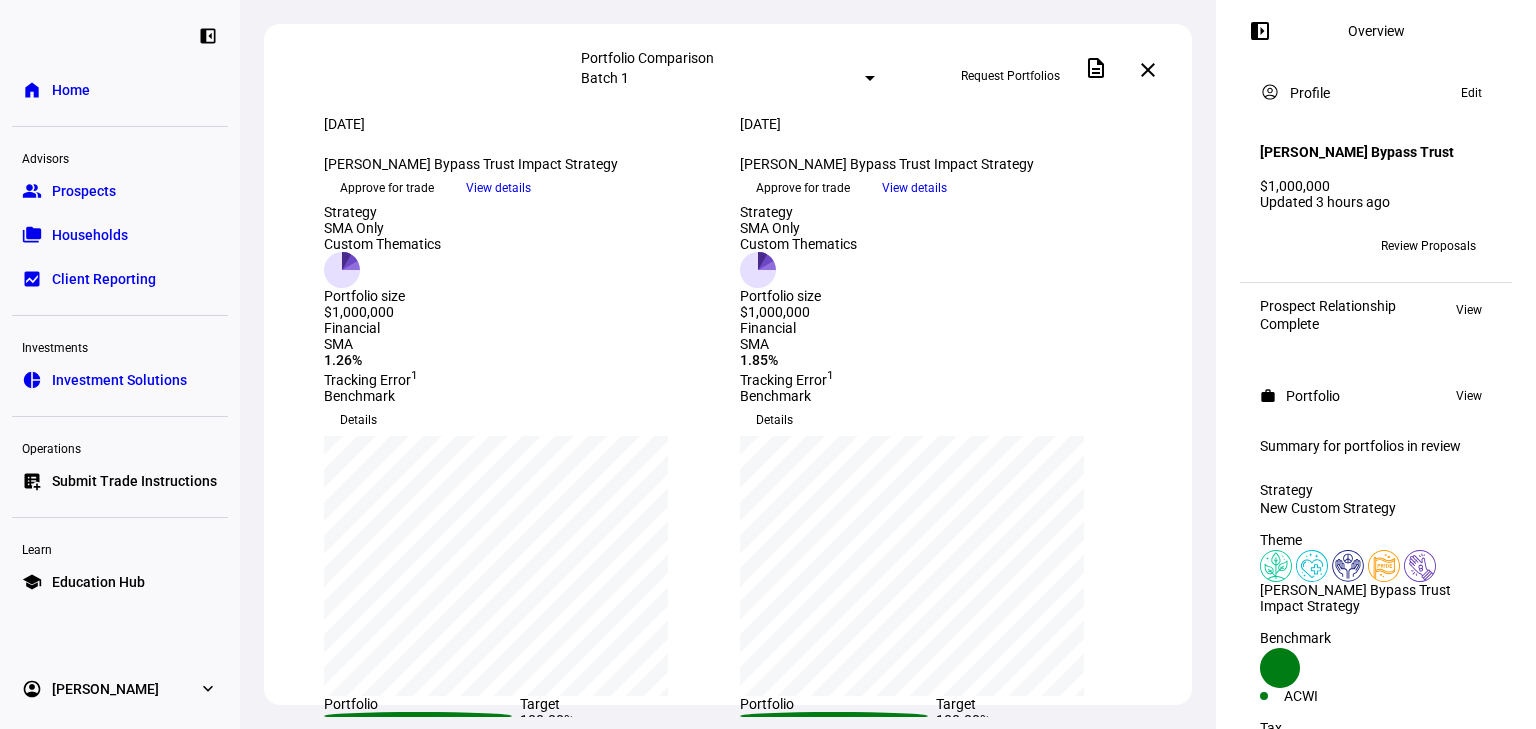 click on "View details" 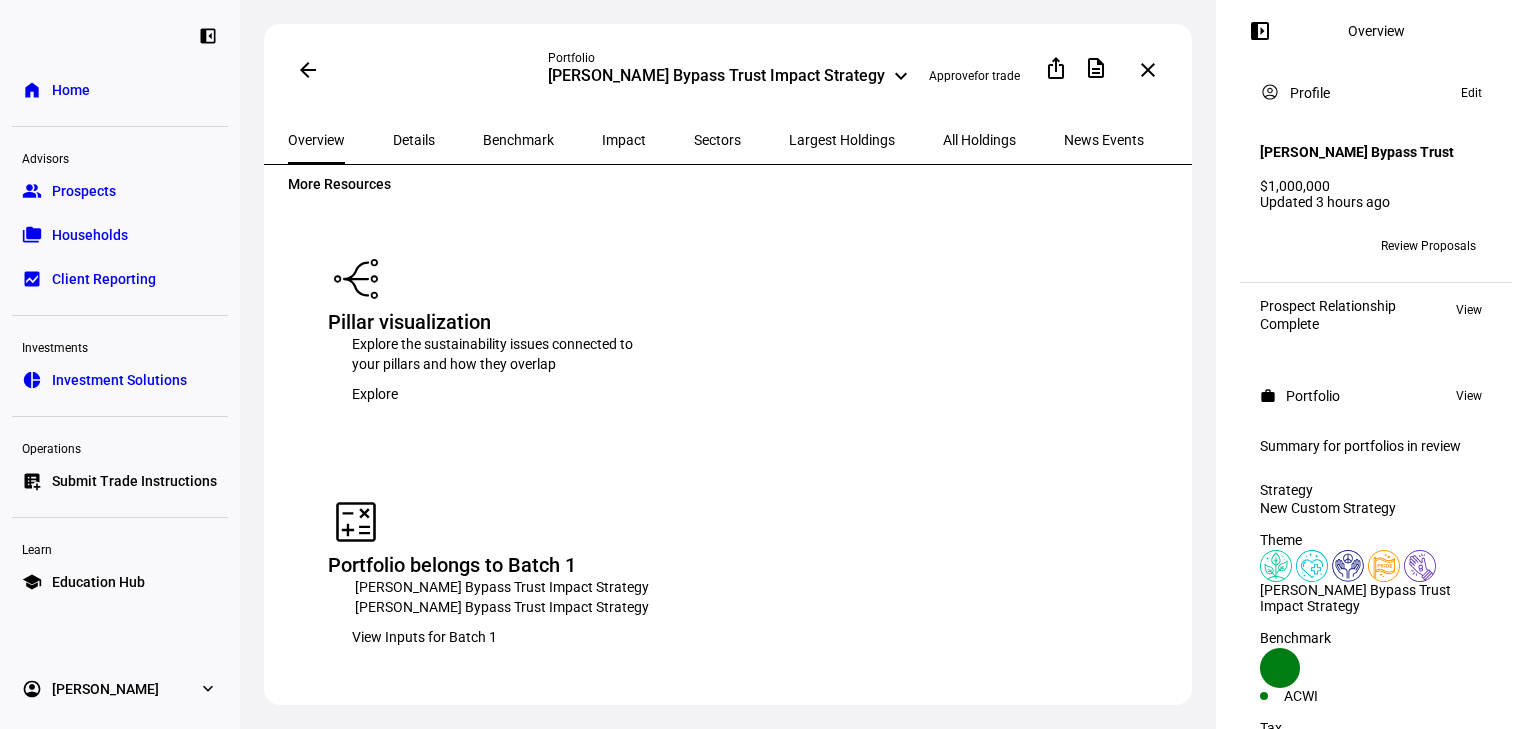 scroll, scrollTop: 2773, scrollLeft: 0, axis: vertical 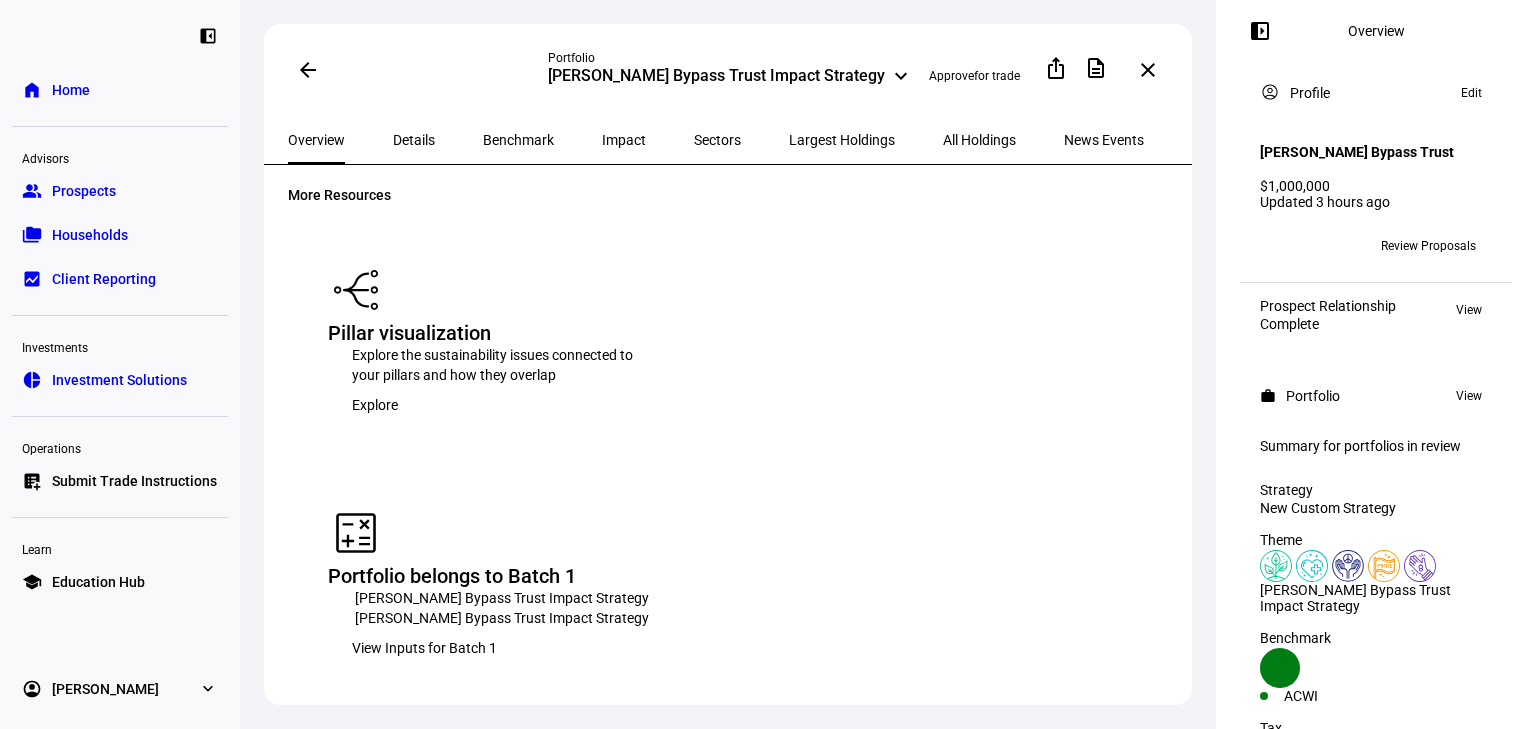 click 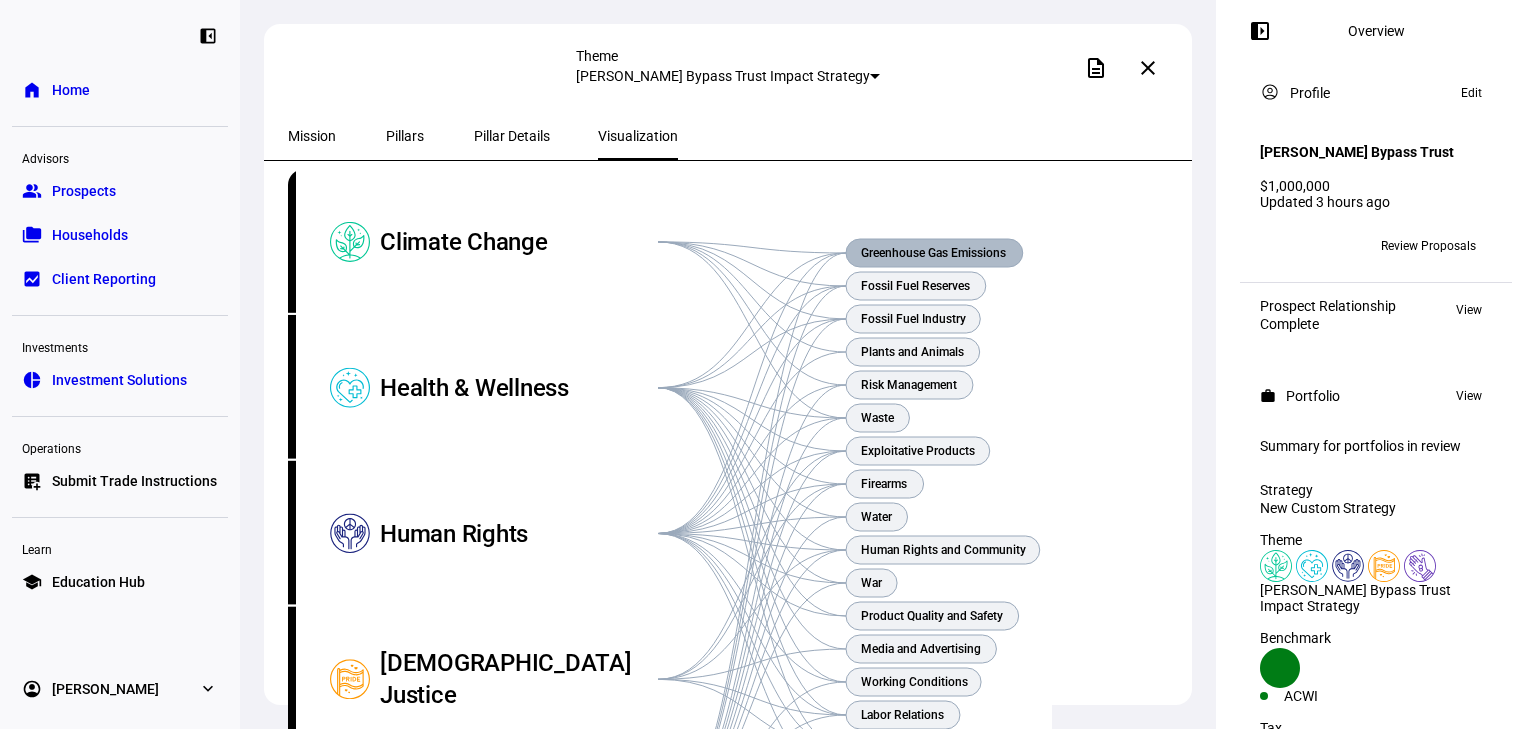 scroll, scrollTop: 0, scrollLeft: 0, axis: both 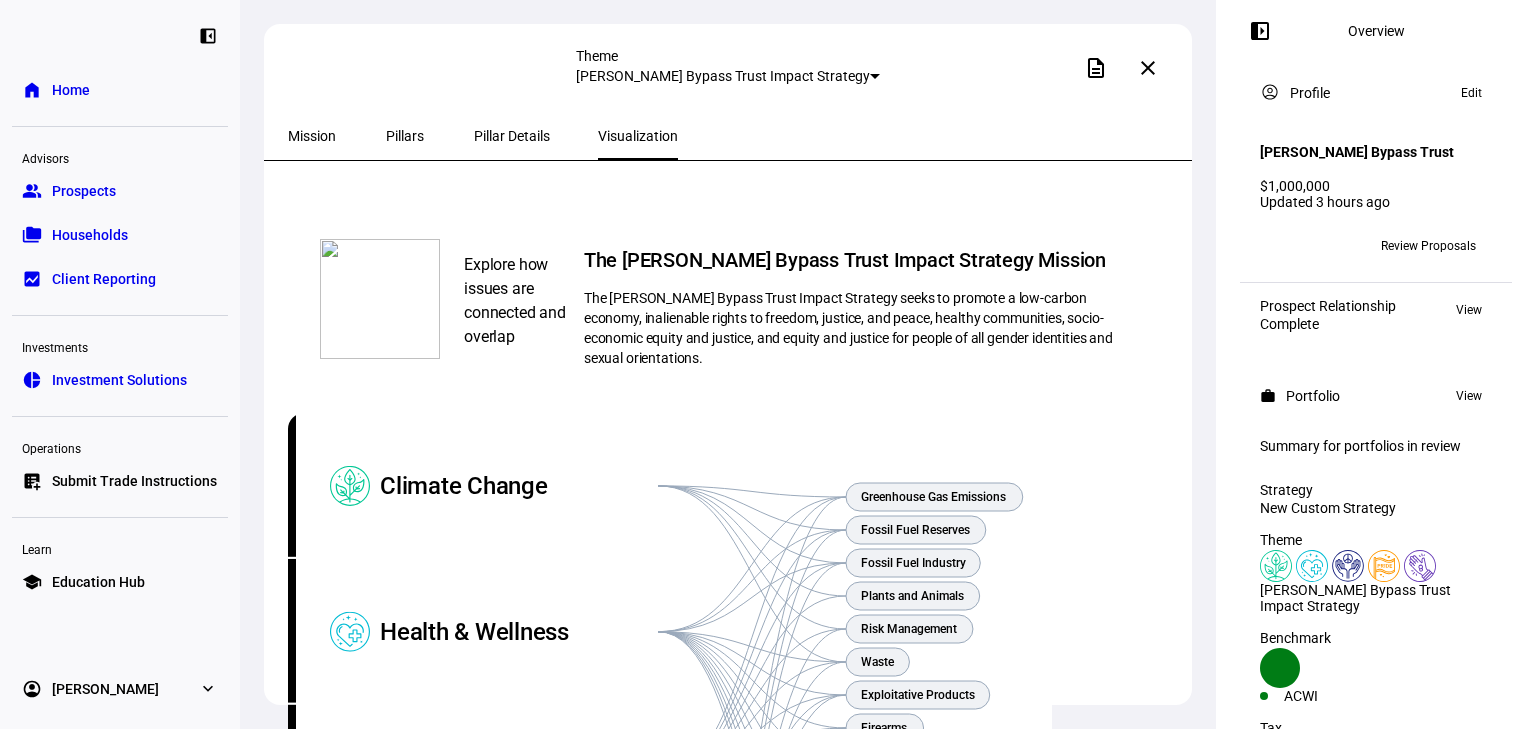 click on "Mission" at bounding box center (312, 136) 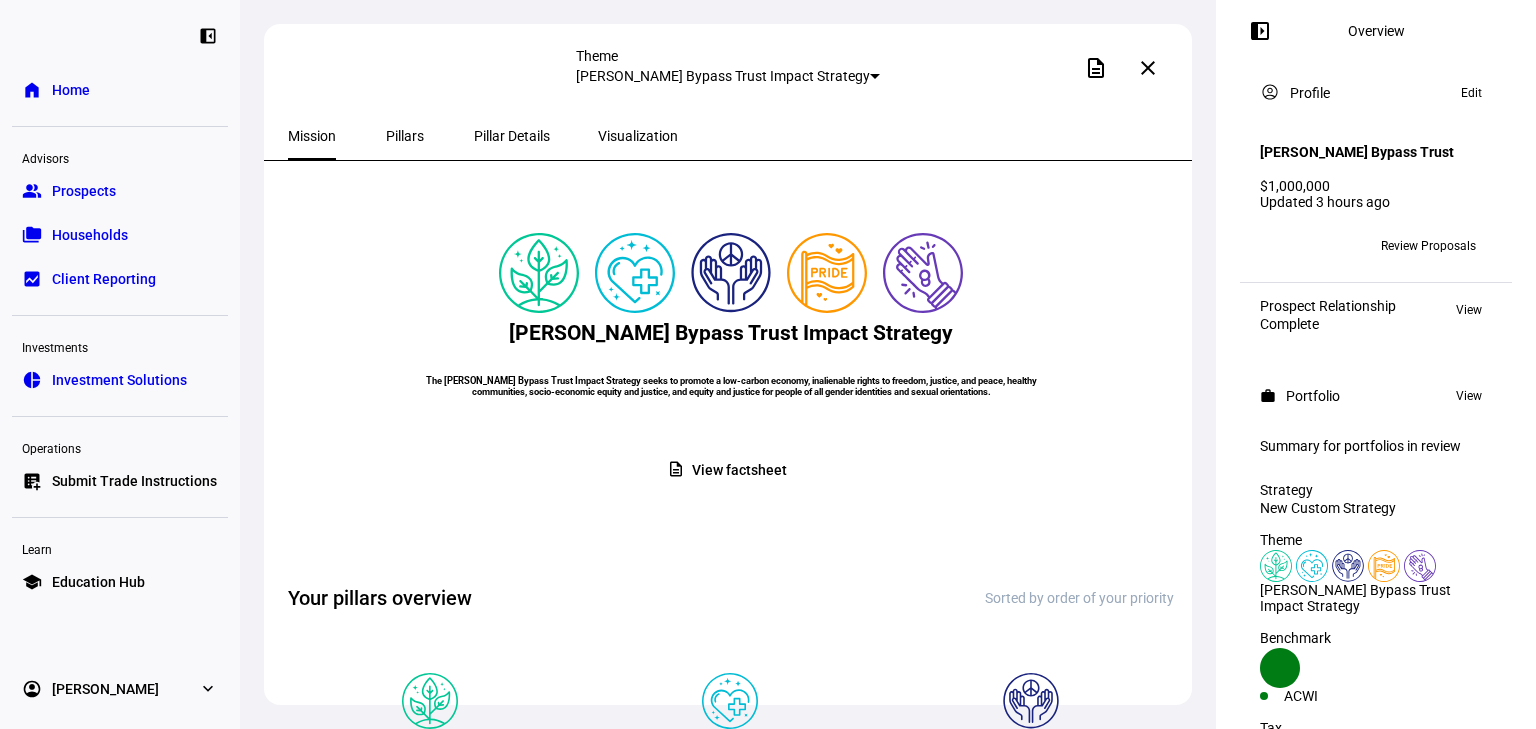 click 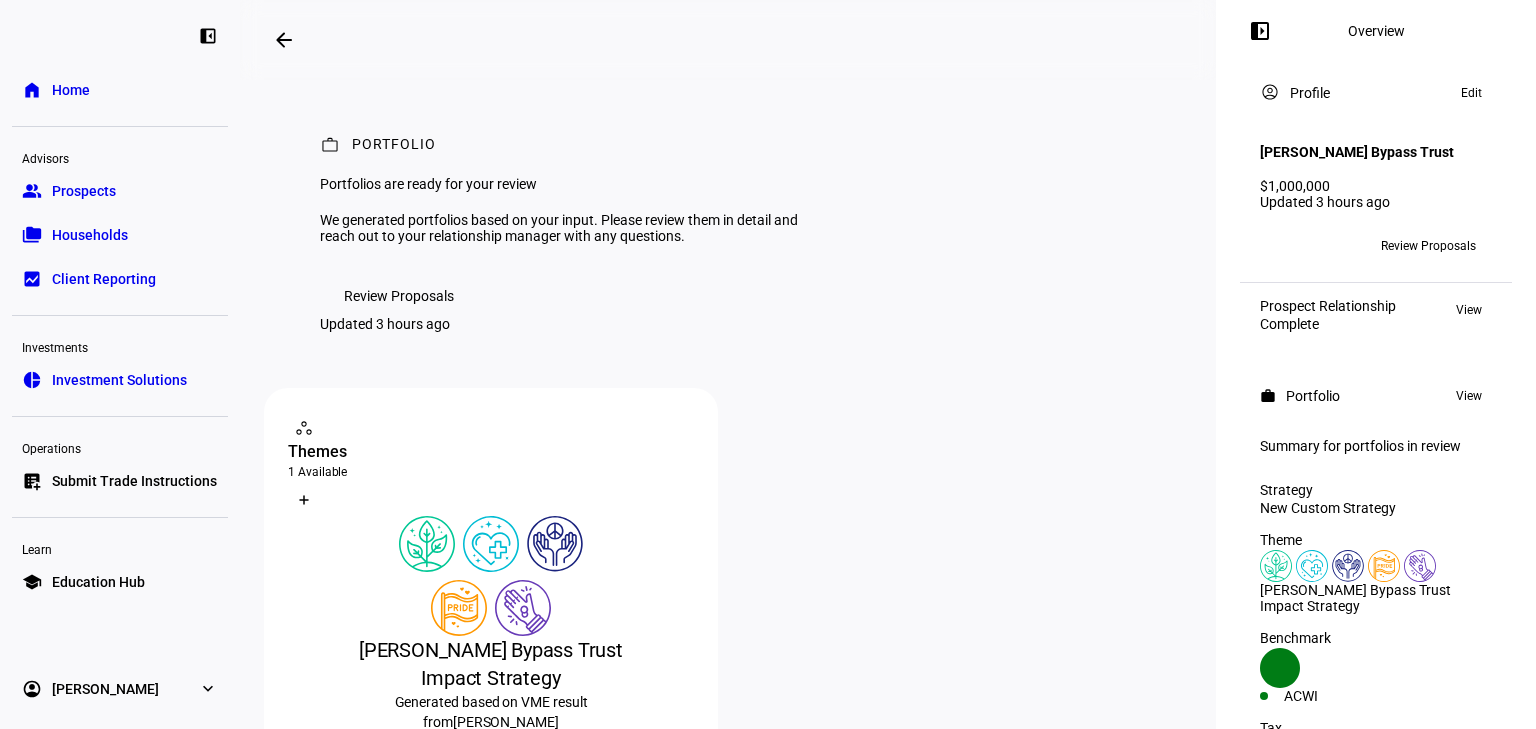 click on "Review Proposals" 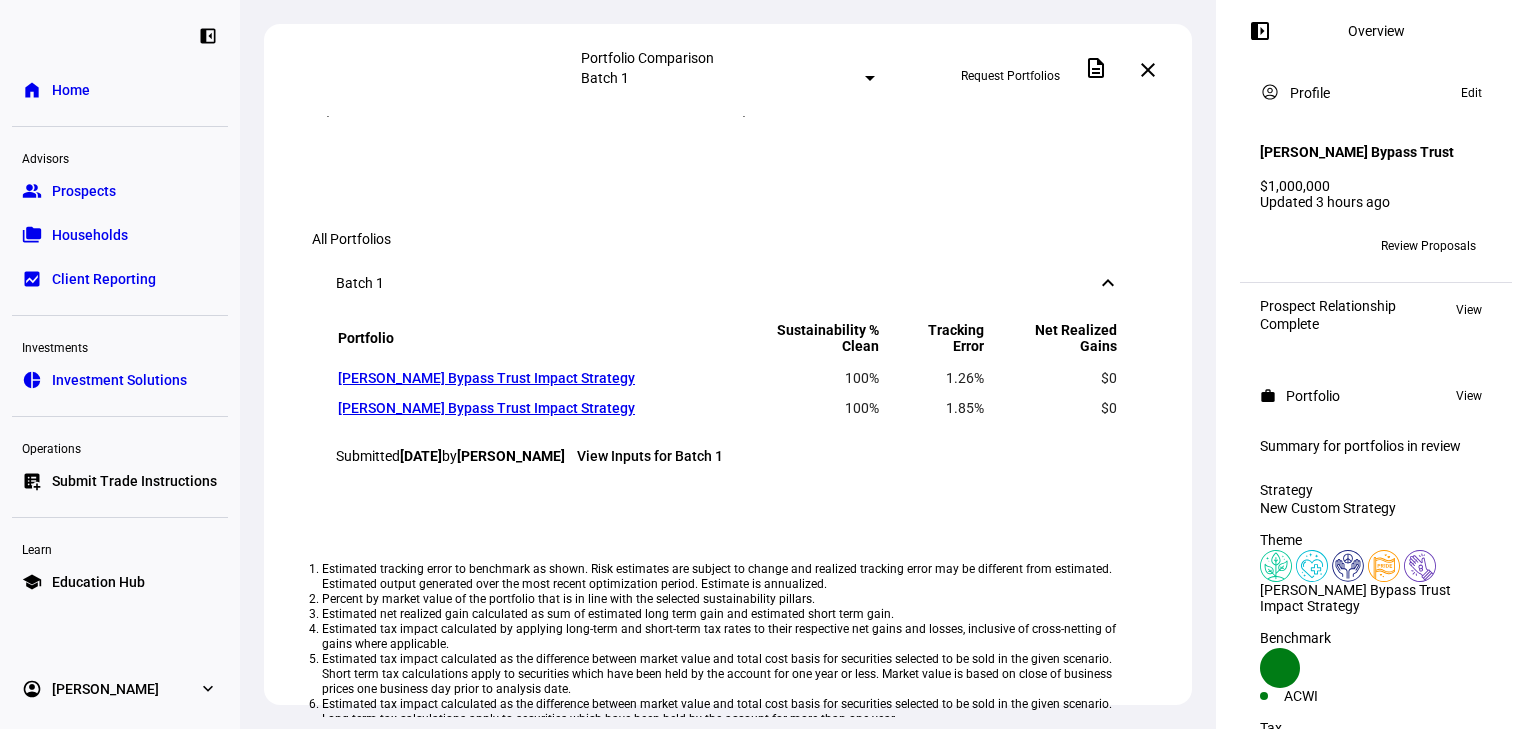 scroll, scrollTop: 960, scrollLeft: 0, axis: vertical 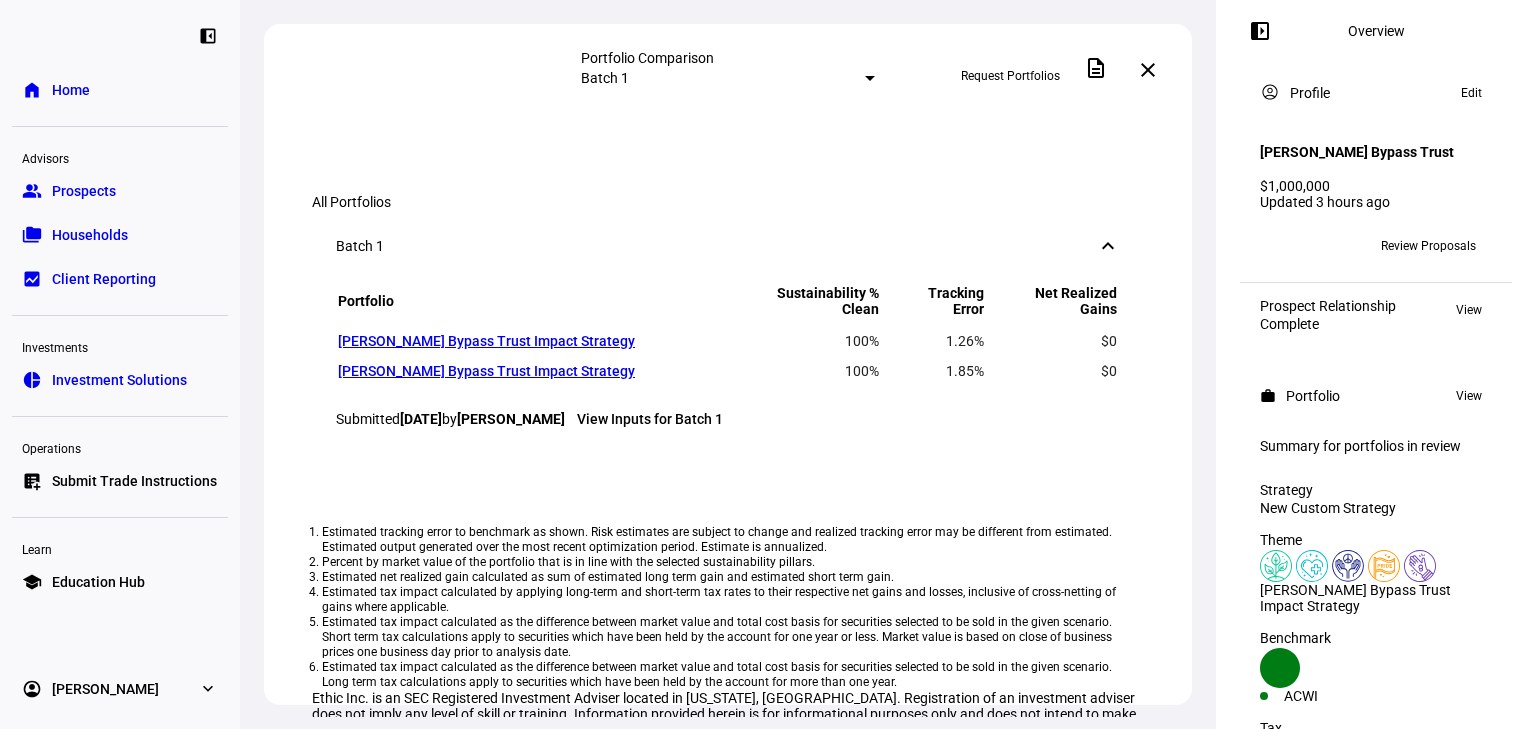 drag, startPoint x: 391, startPoint y: 476, endPoint x: 518, endPoint y: 469, distance: 127.192764 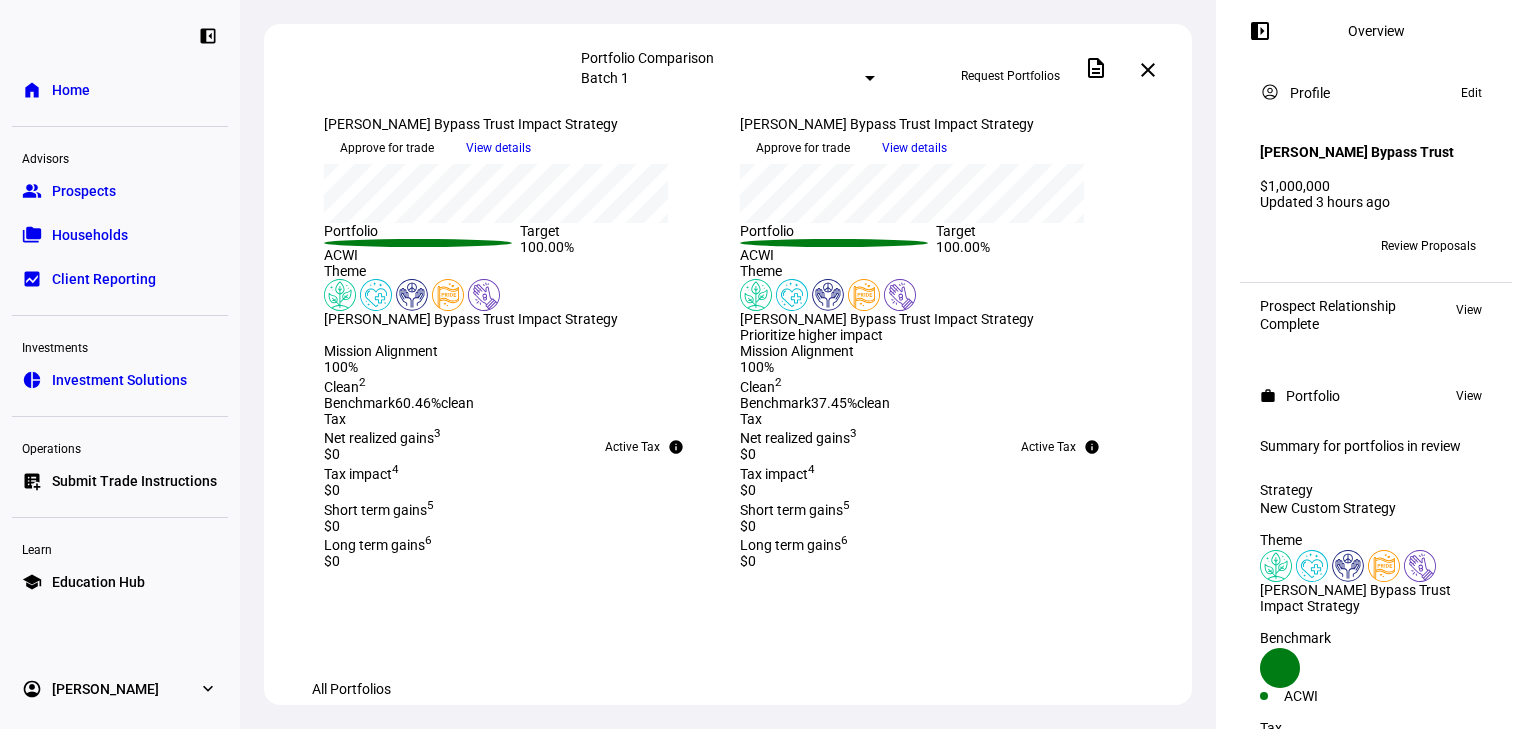 scroll, scrollTop: 746, scrollLeft: 0, axis: vertical 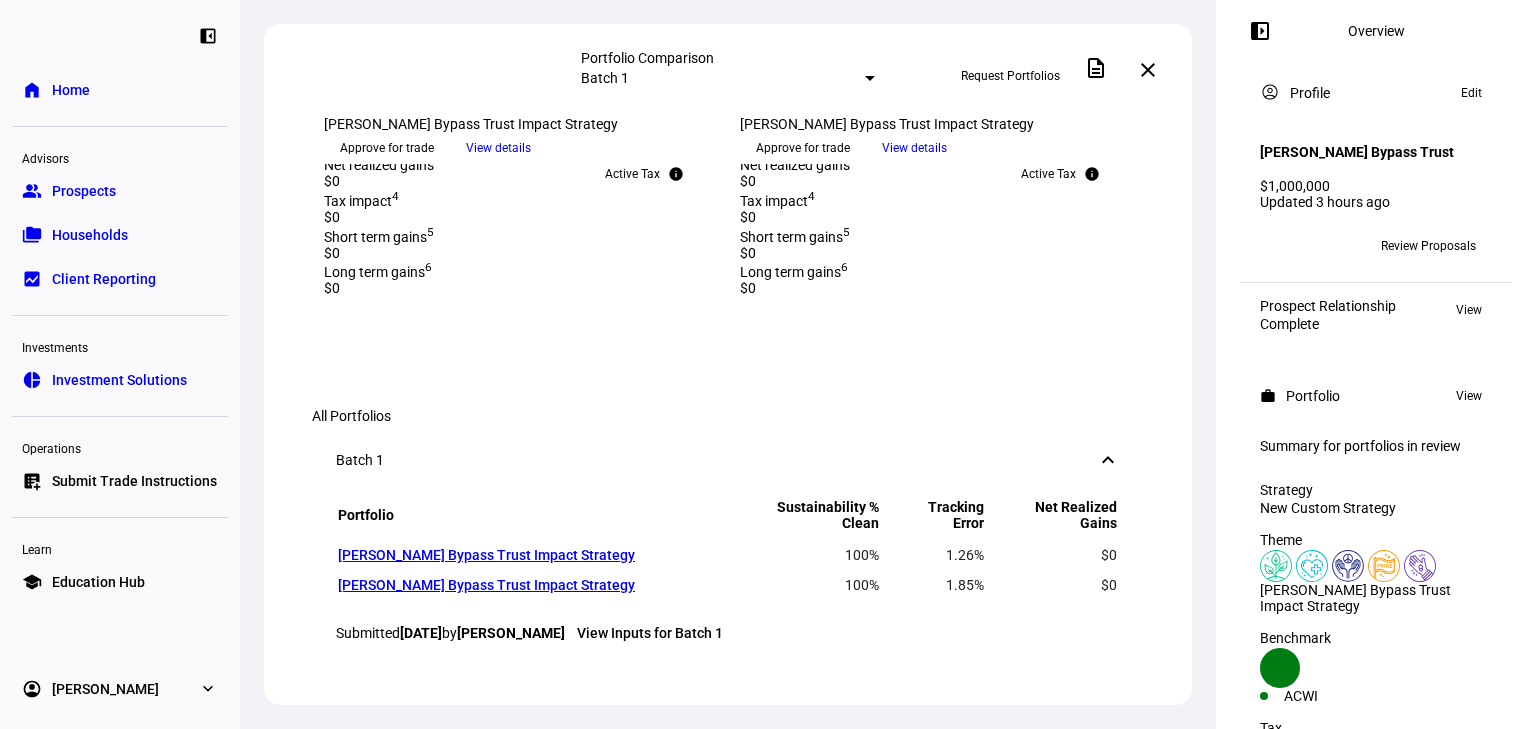 drag, startPoint x: 935, startPoint y: 488, endPoint x: 746, endPoint y: 470, distance: 189.85521 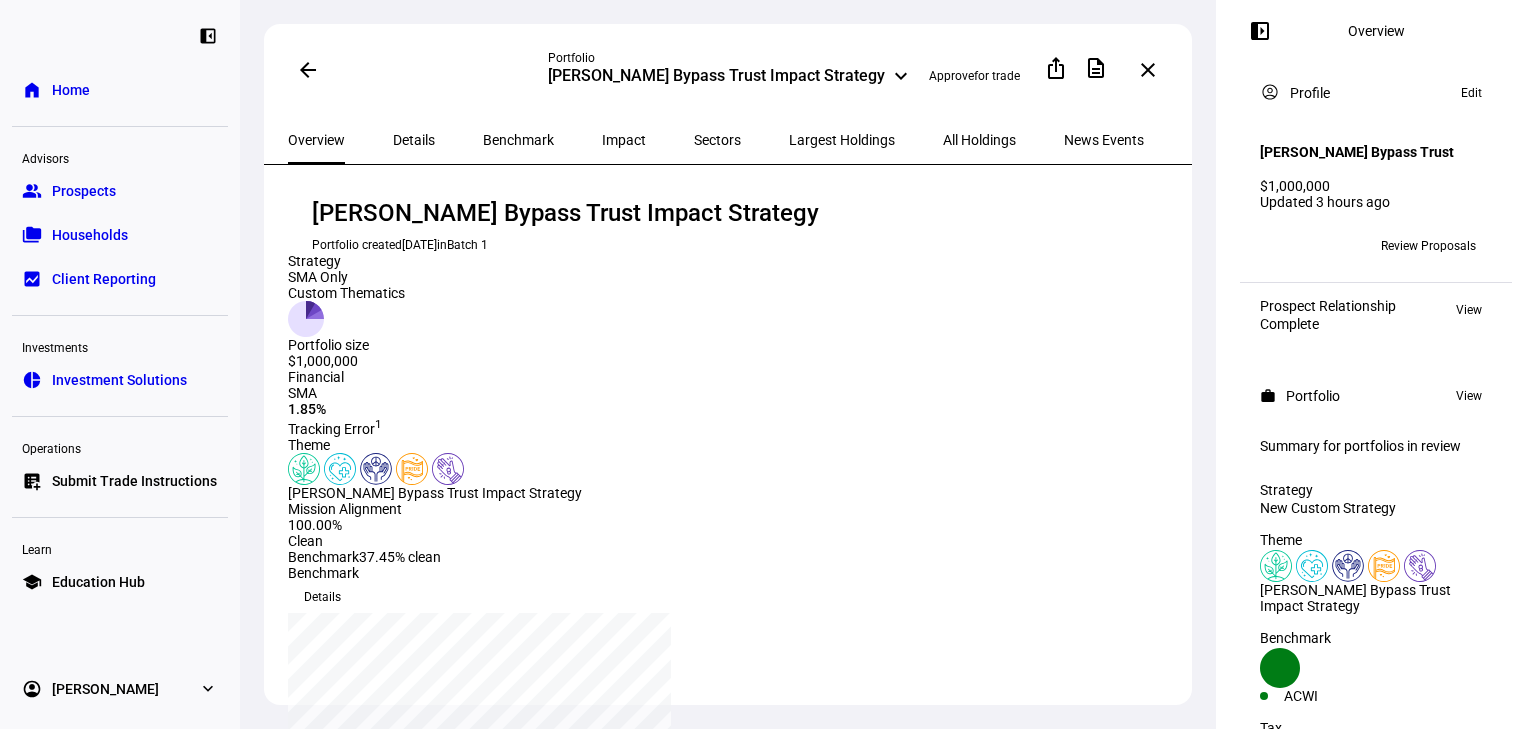 click on "All Holdings" at bounding box center (979, 140) 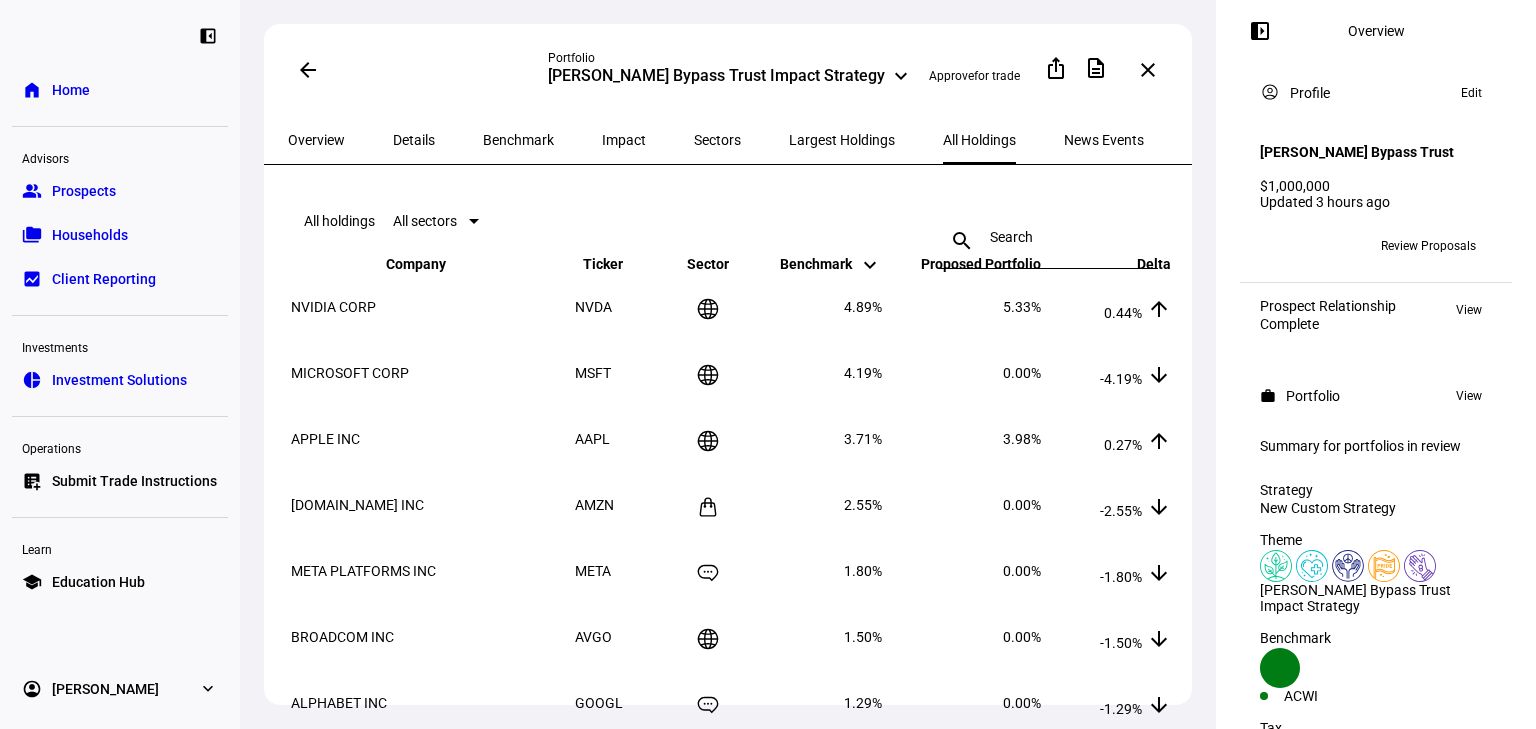 click on "Proposed Portfolio  keyboard_arrow_down keyboard_arrow_up" 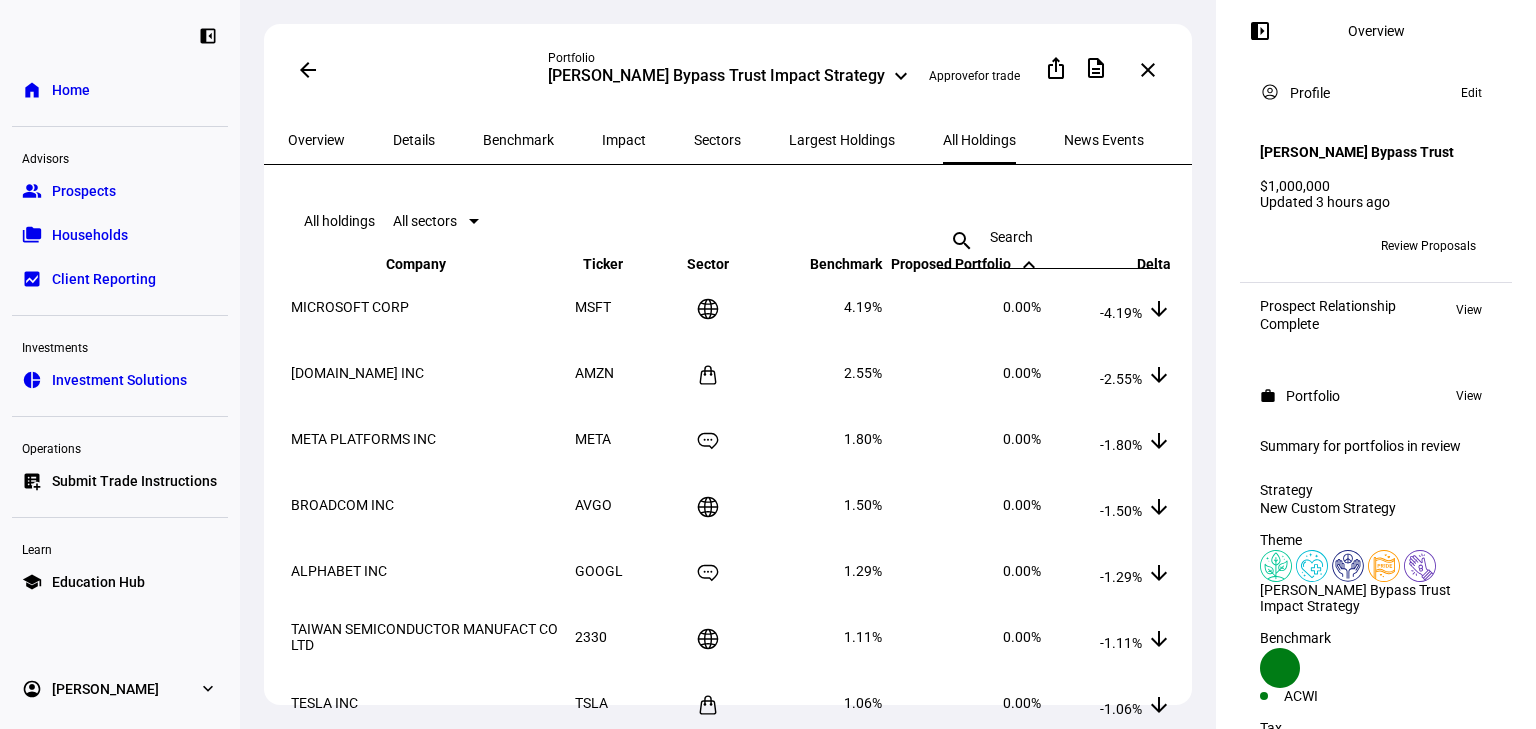 click on "Delta  keyboard_arrow_down keyboard_arrow_up" 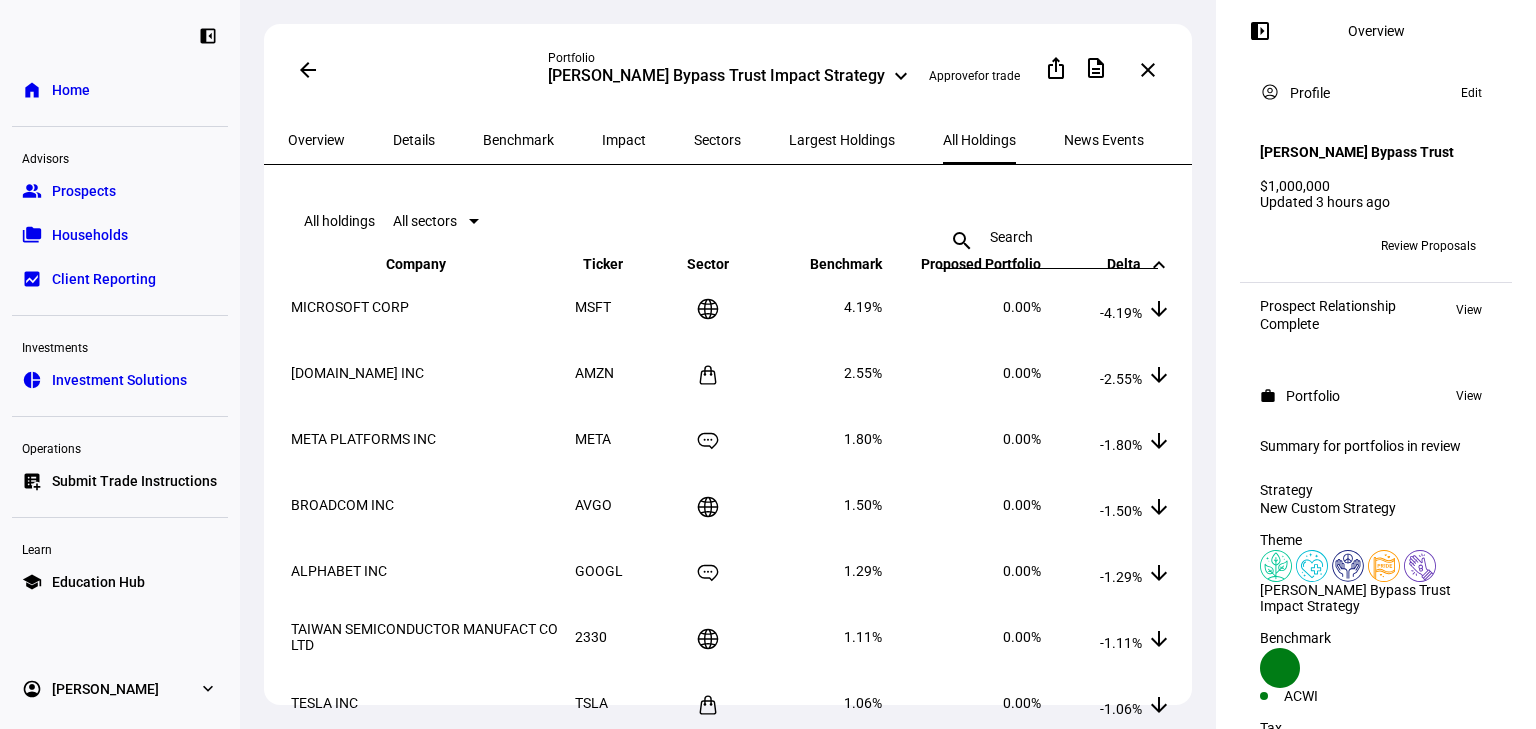 click on "Delta  keyboard_arrow_down keyboard_arrow_up" 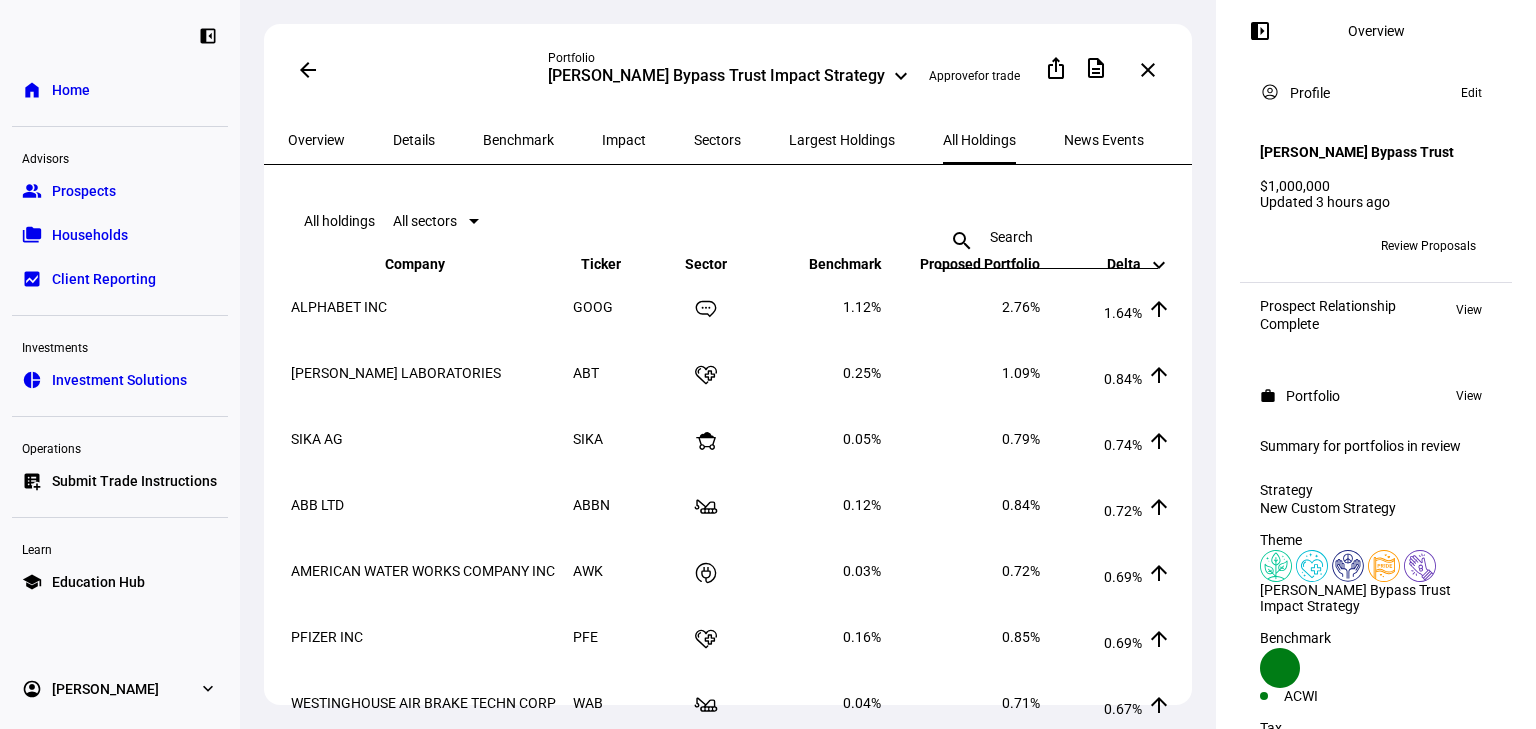 click on "Delta  keyboard_arrow_down keyboard_arrow_up" 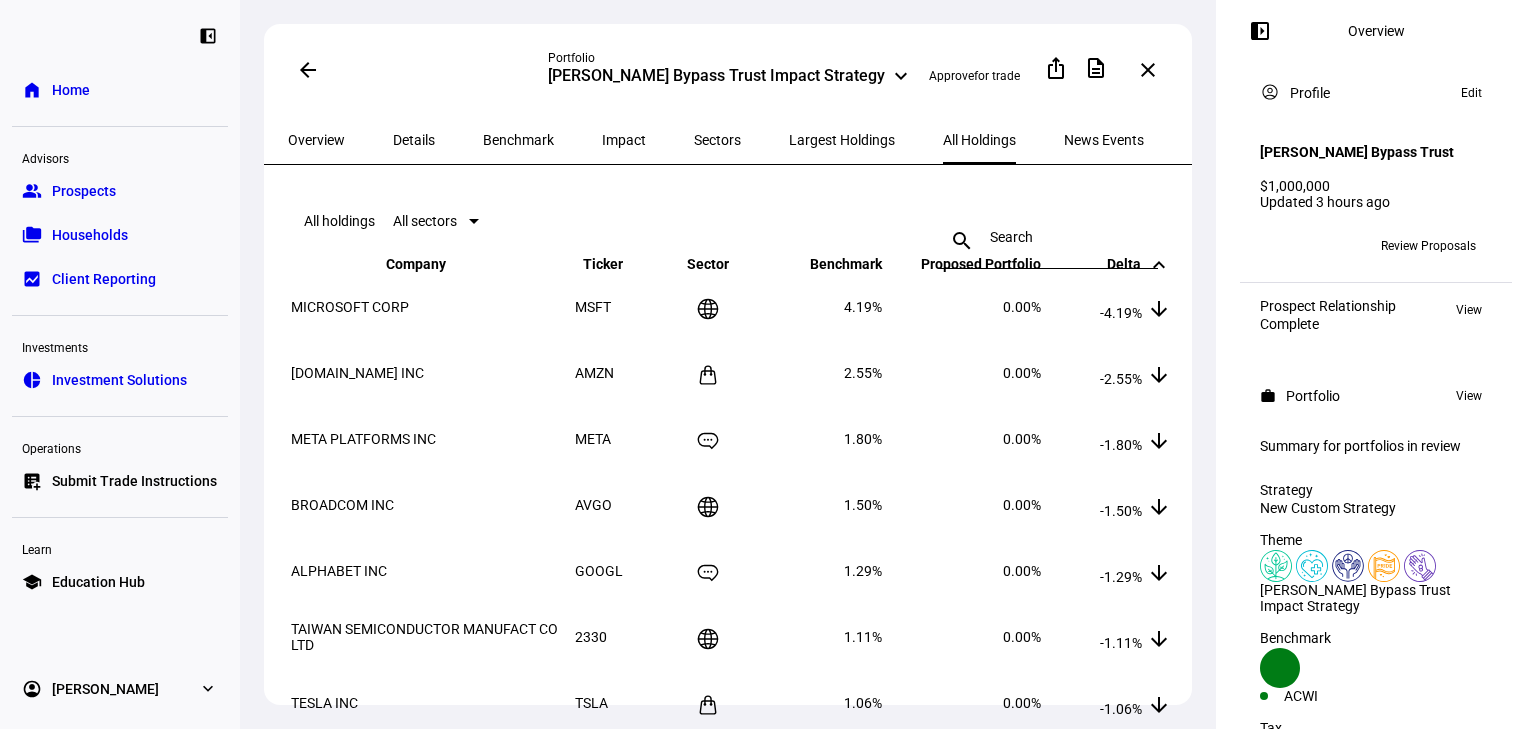 click on "close" 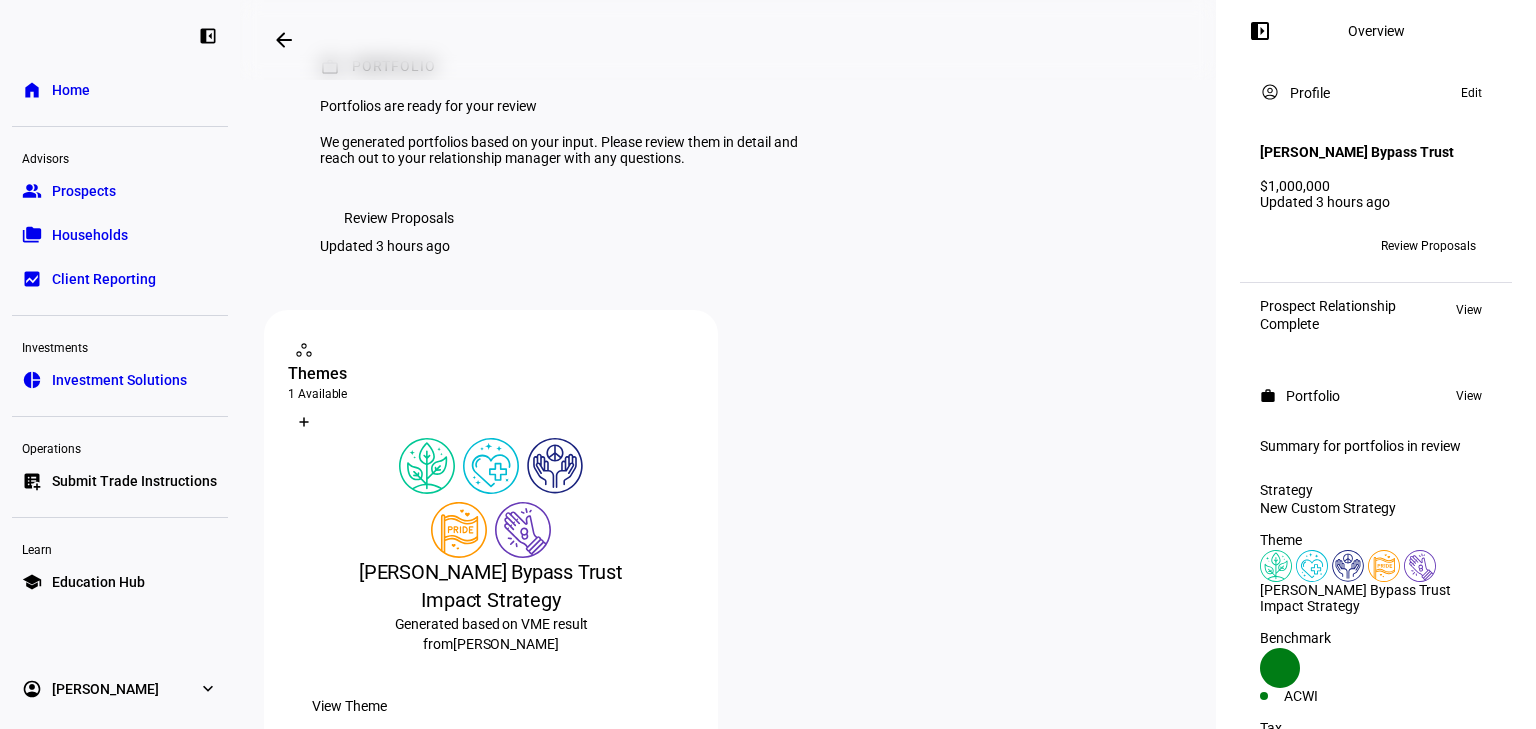 scroll, scrollTop: 0, scrollLeft: 0, axis: both 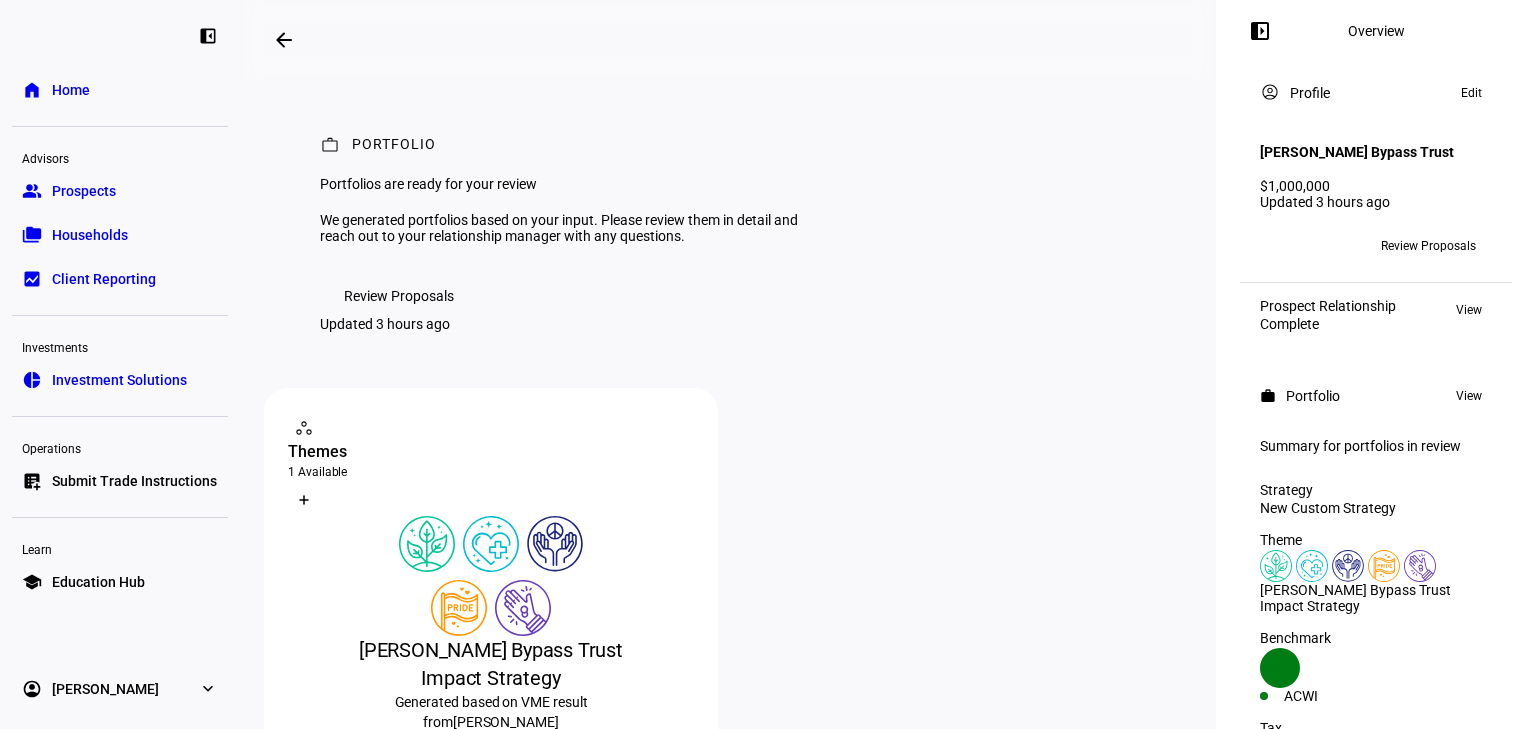 click on "Review Proposals" 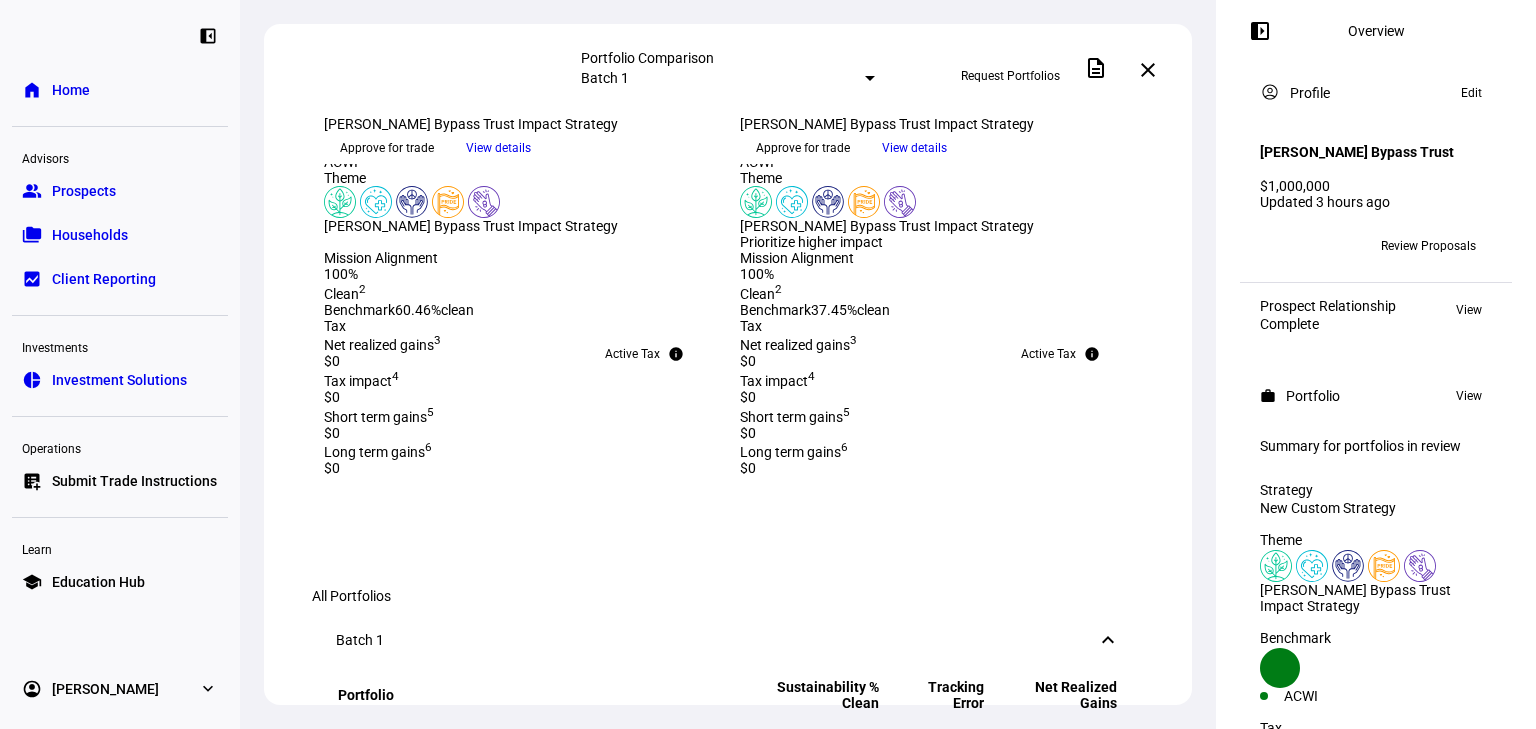 scroll, scrollTop: 533, scrollLeft: 0, axis: vertical 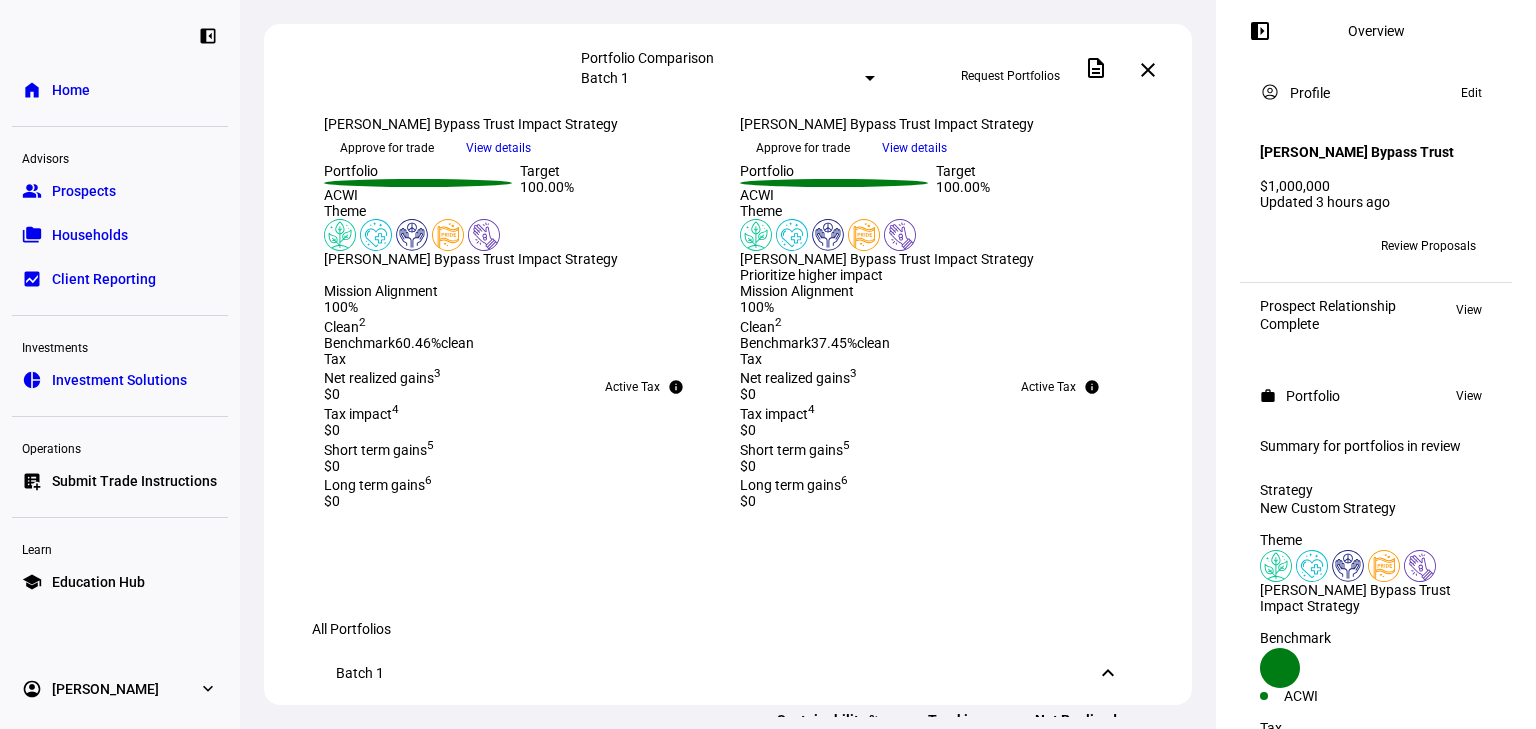 click on "View details" 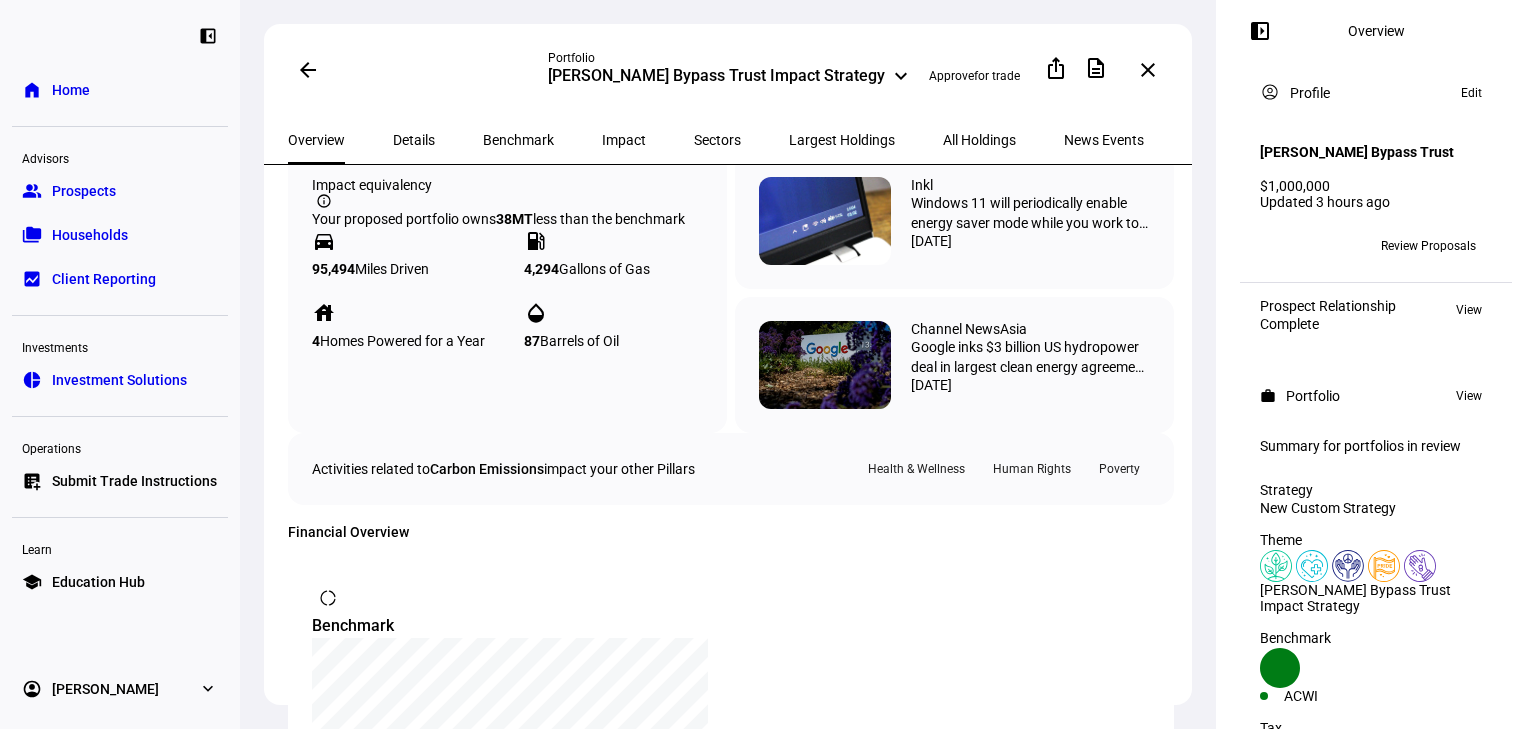 scroll, scrollTop: 853, scrollLeft: 0, axis: vertical 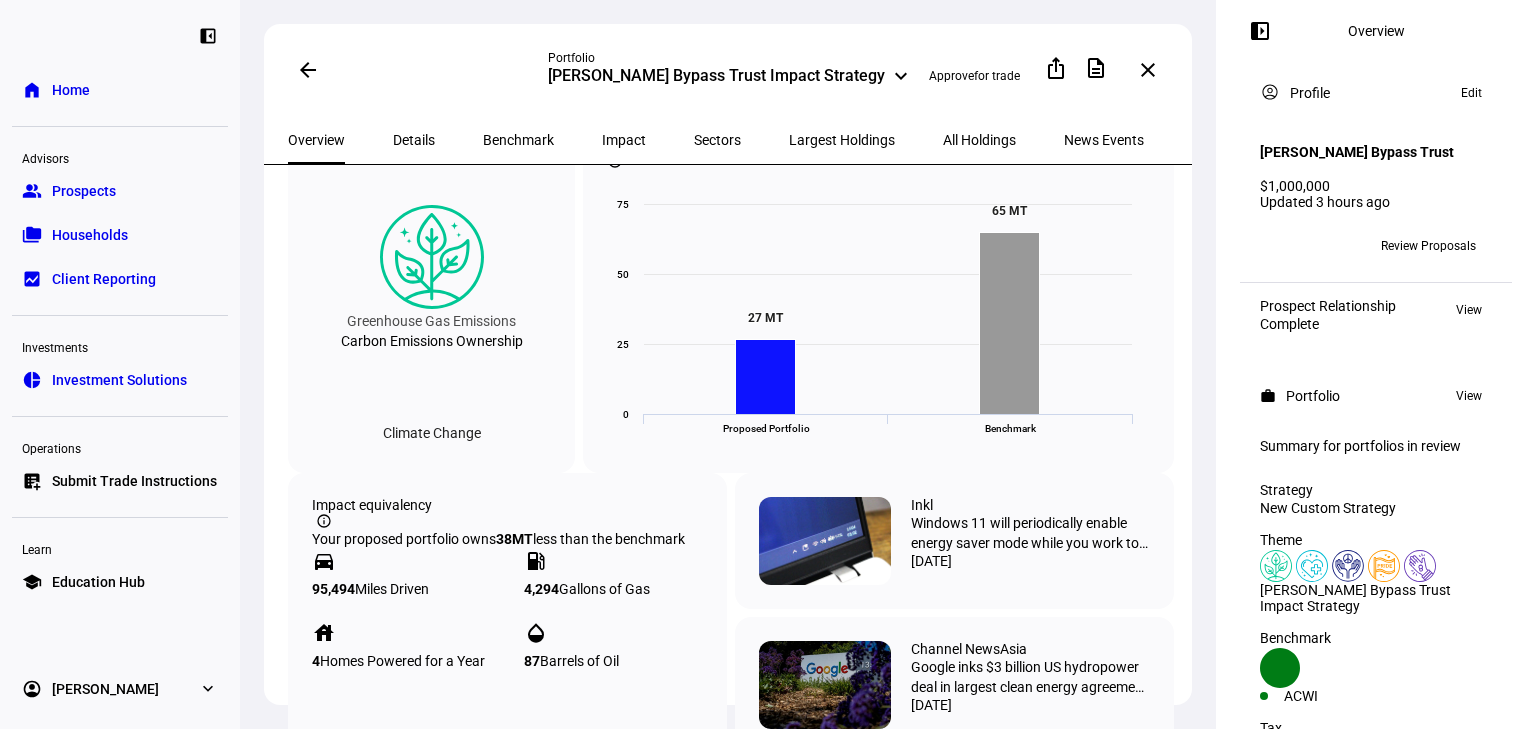 click on "arrow_back" 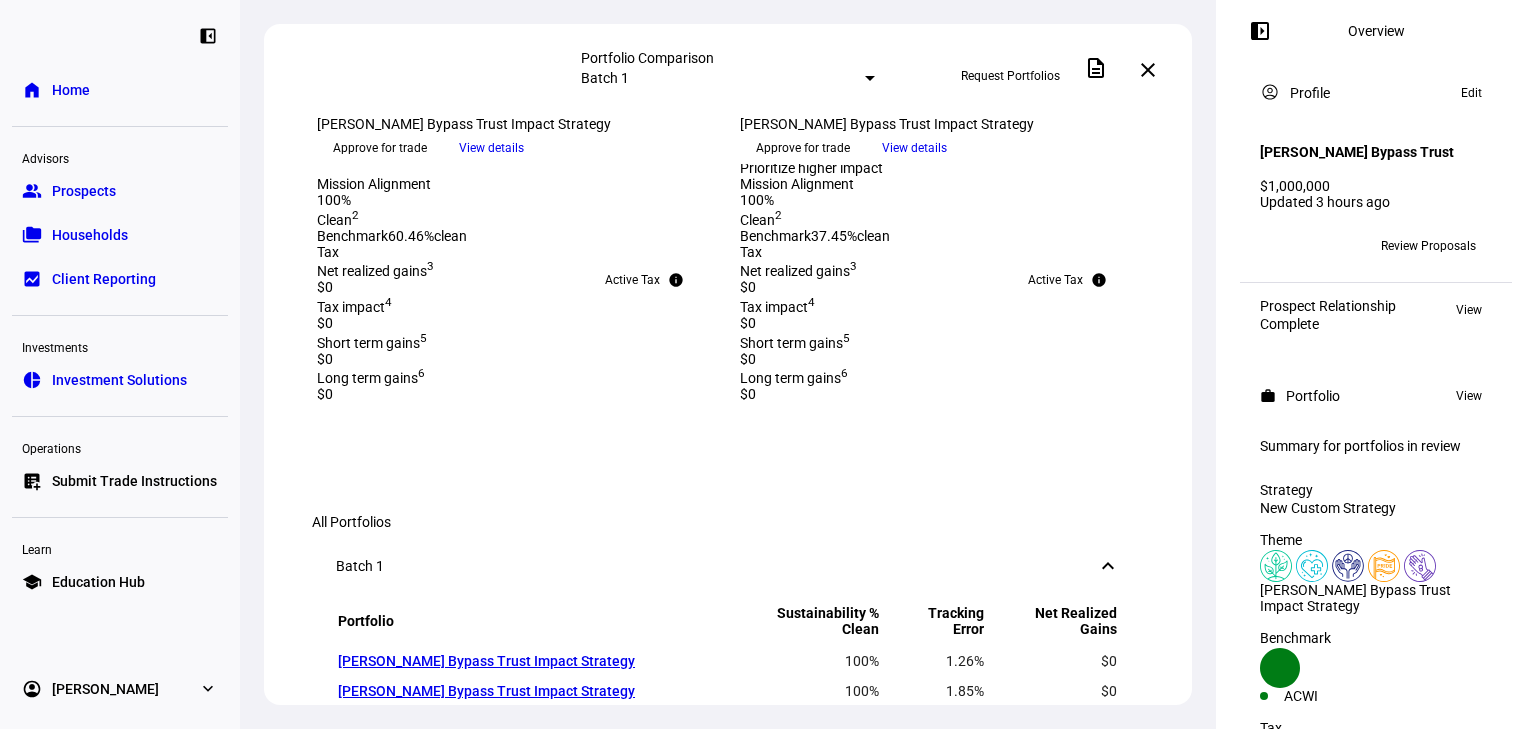 scroll, scrollTop: 746, scrollLeft: 0, axis: vertical 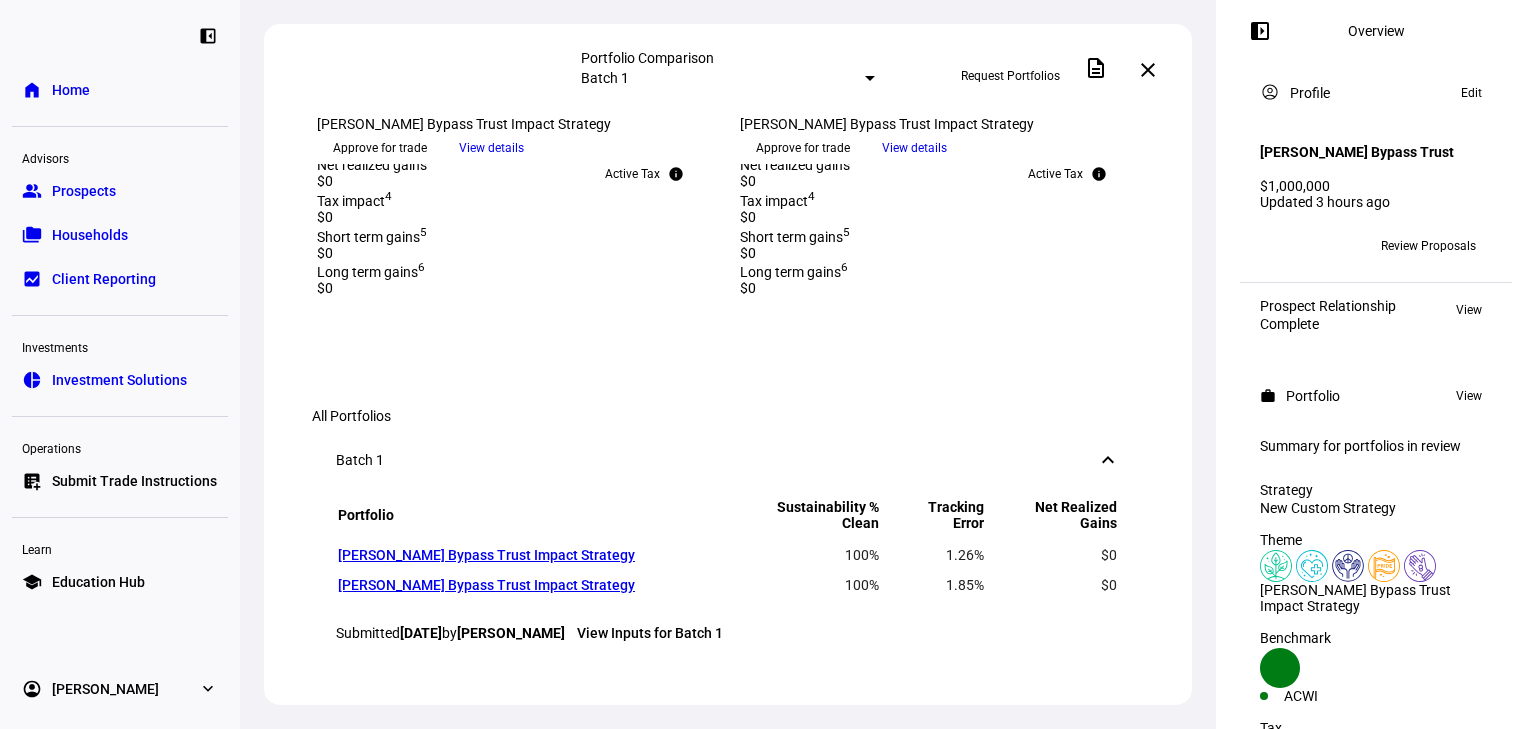 drag, startPoint x: 837, startPoint y: 483, endPoint x: 729, endPoint y: 492, distance: 108.37435 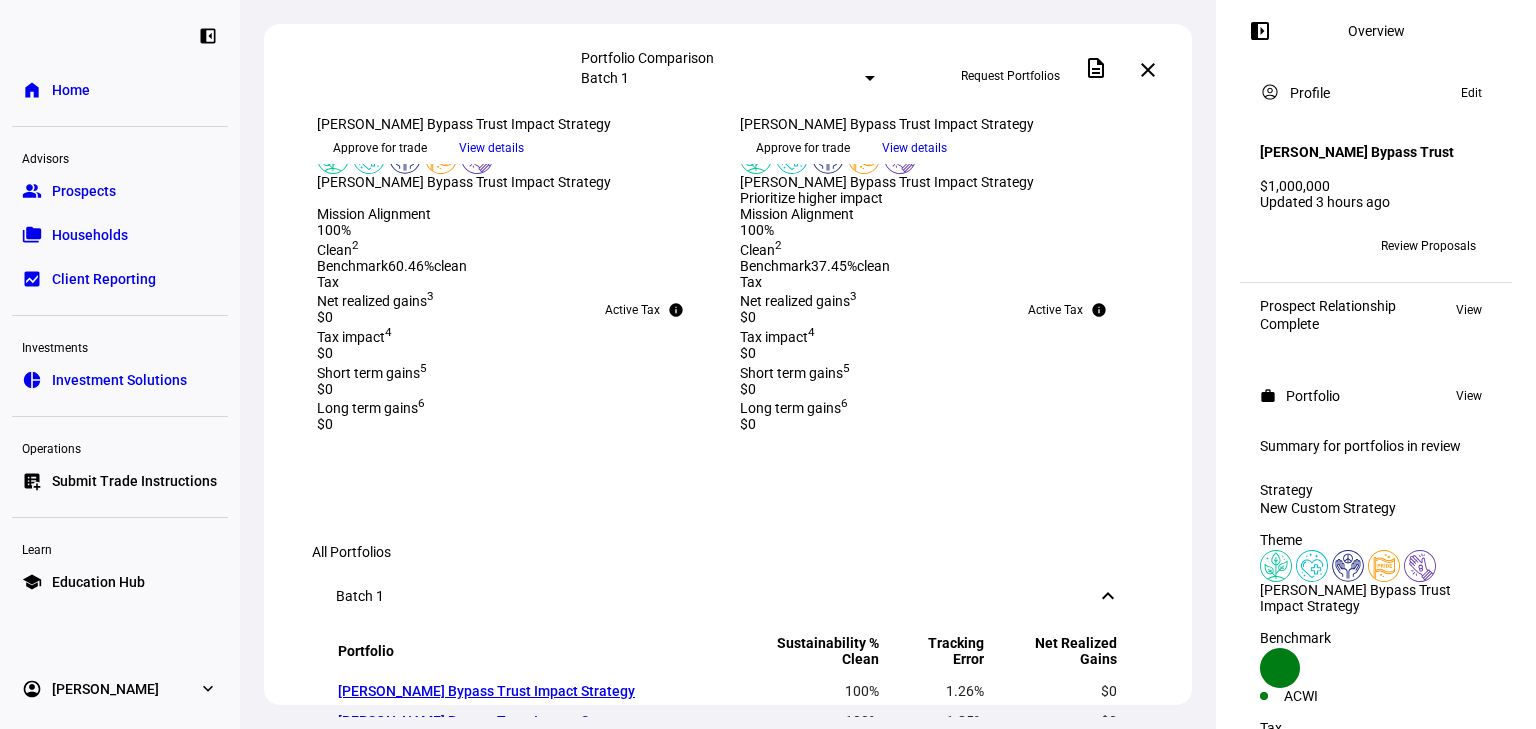 scroll, scrollTop: 426, scrollLeft: 0, axis: vertical 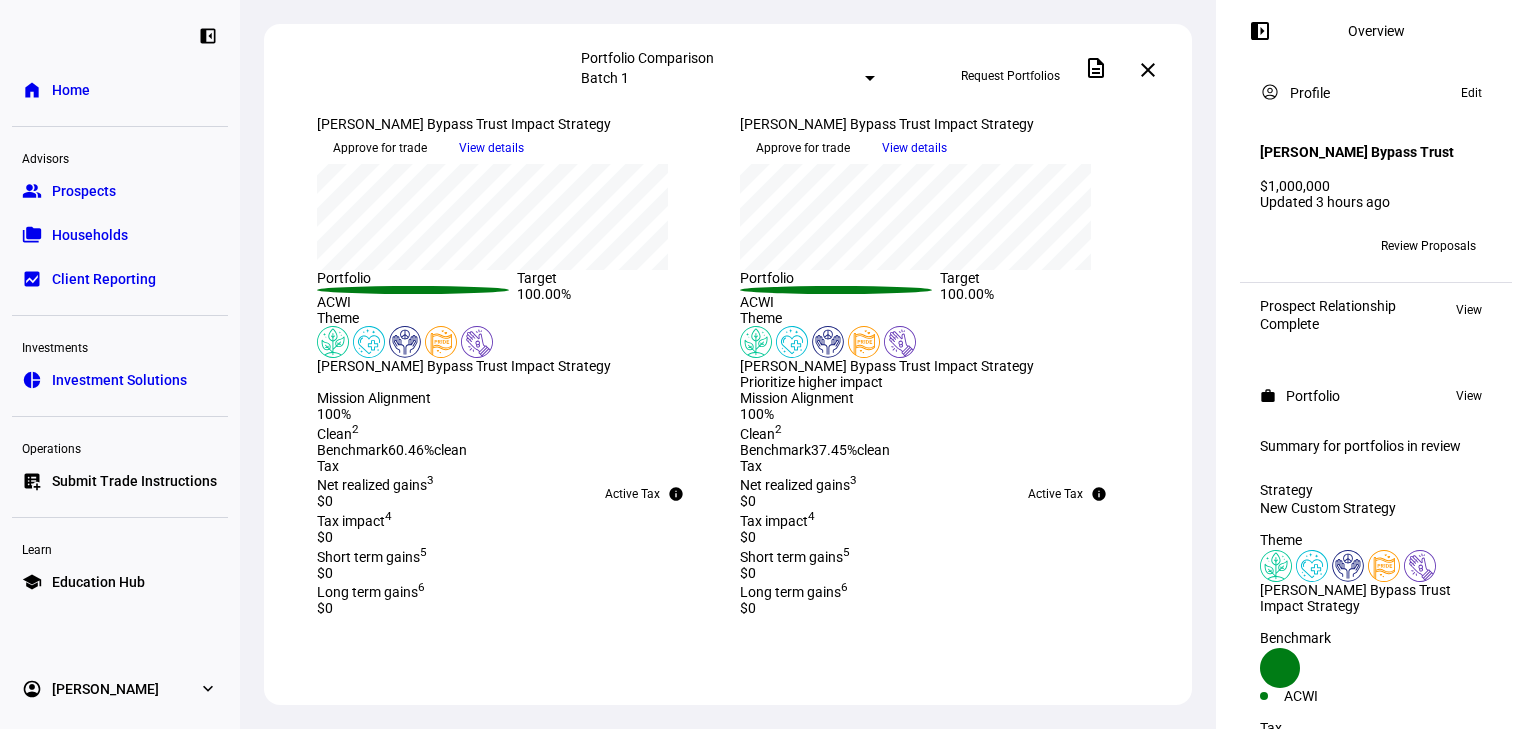 click on "View details" 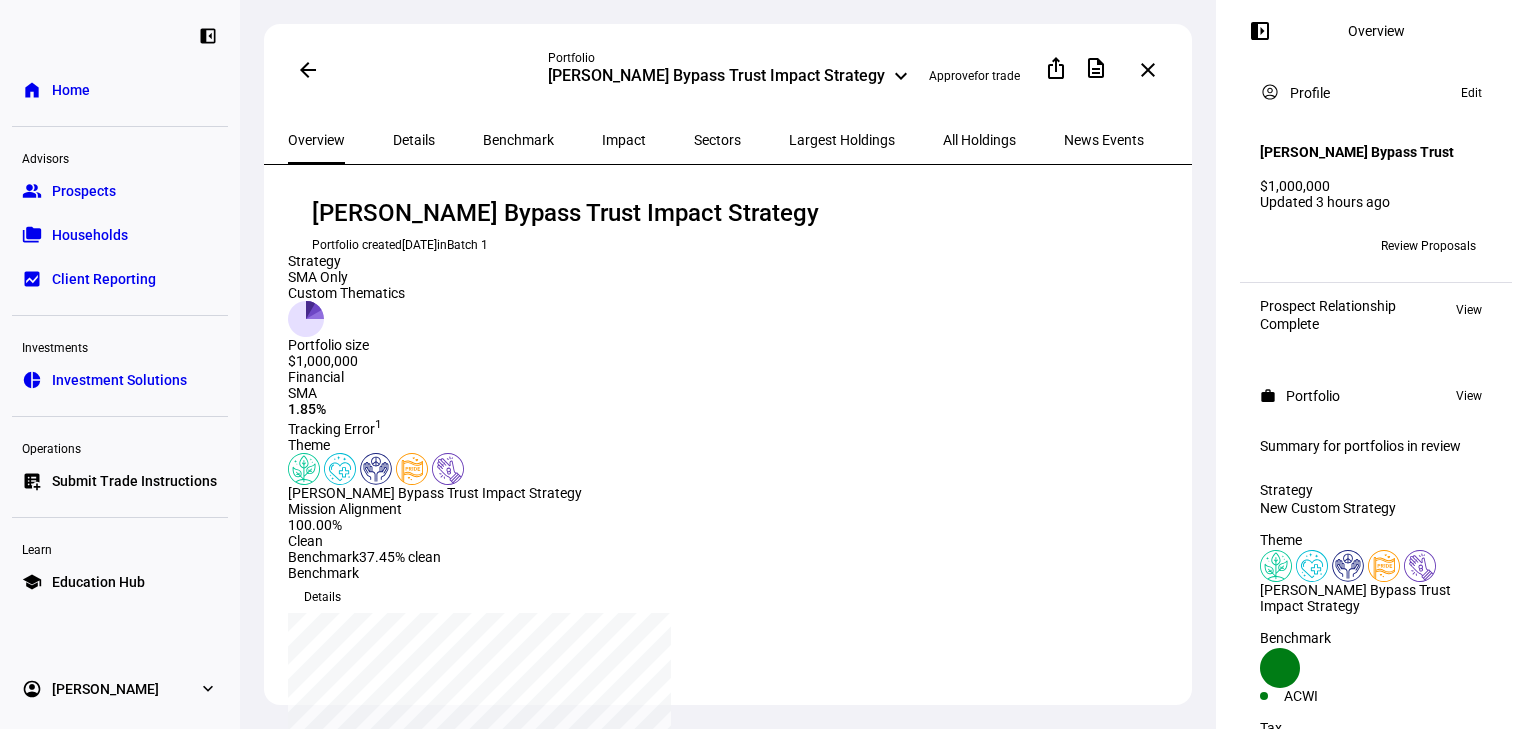 click on "All Holdings" at bounding box center [979, 140] 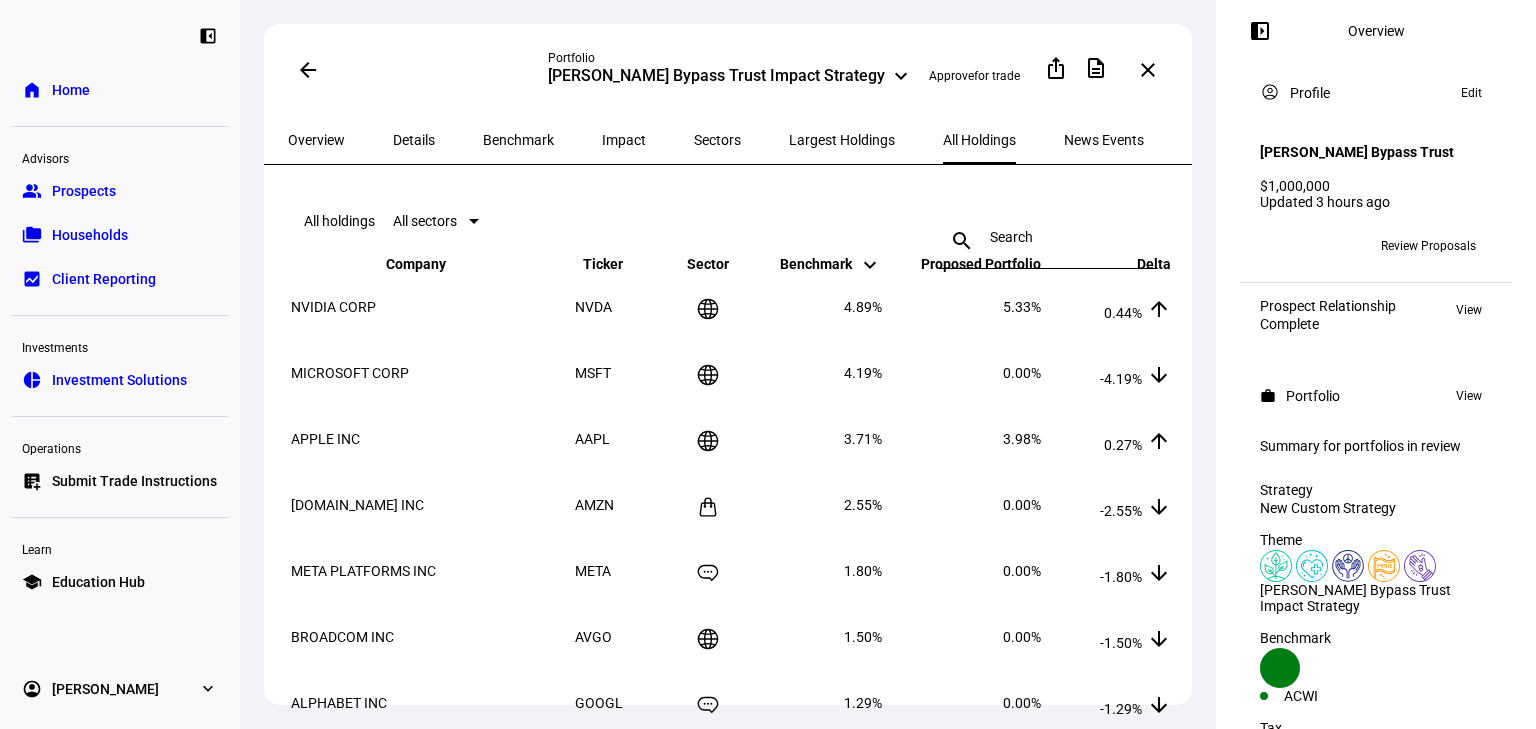click on "keyboard_arrow_up" 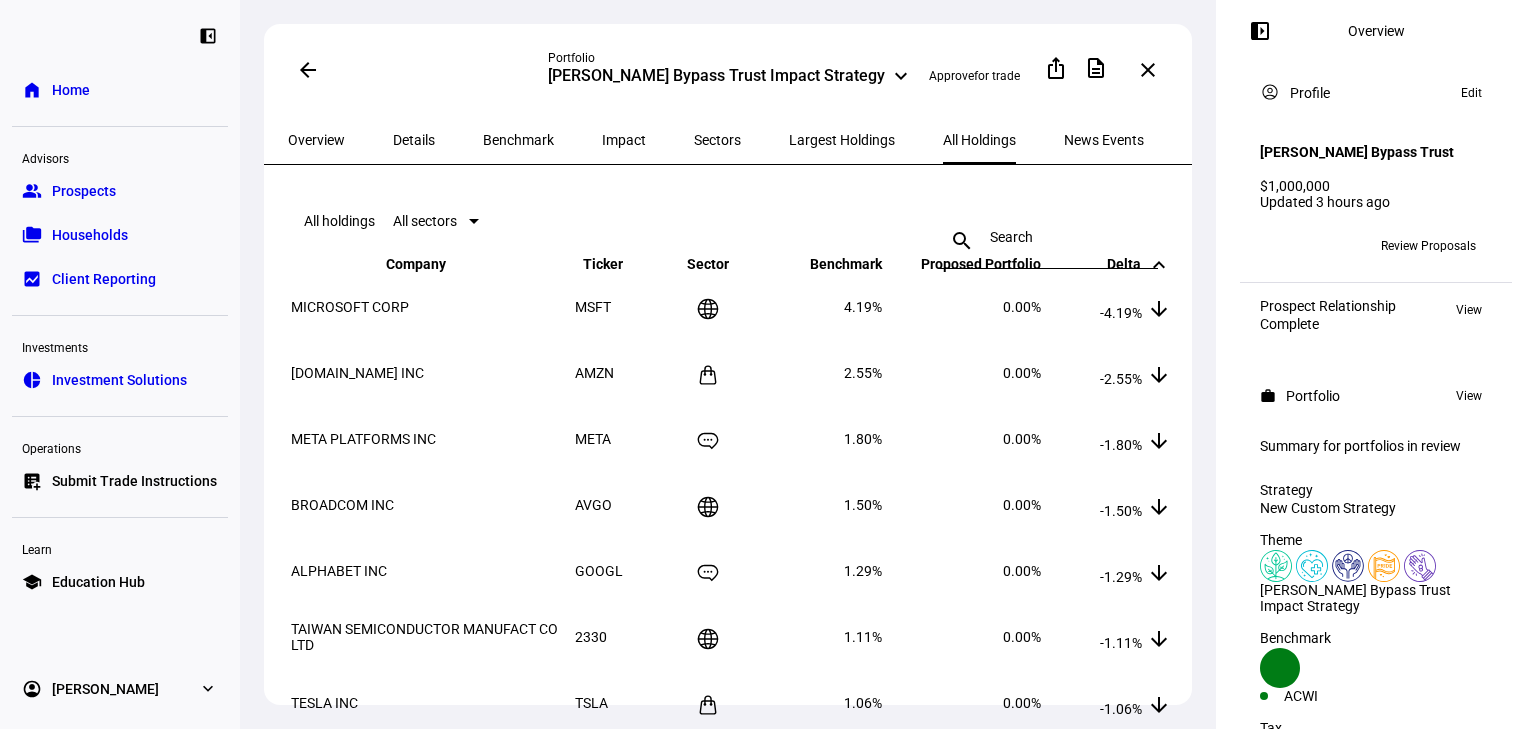 drag, startPoint x: 1023, startPoint y: 348, endPoint x: 972, endPoint y: 345, distance: 51.088158 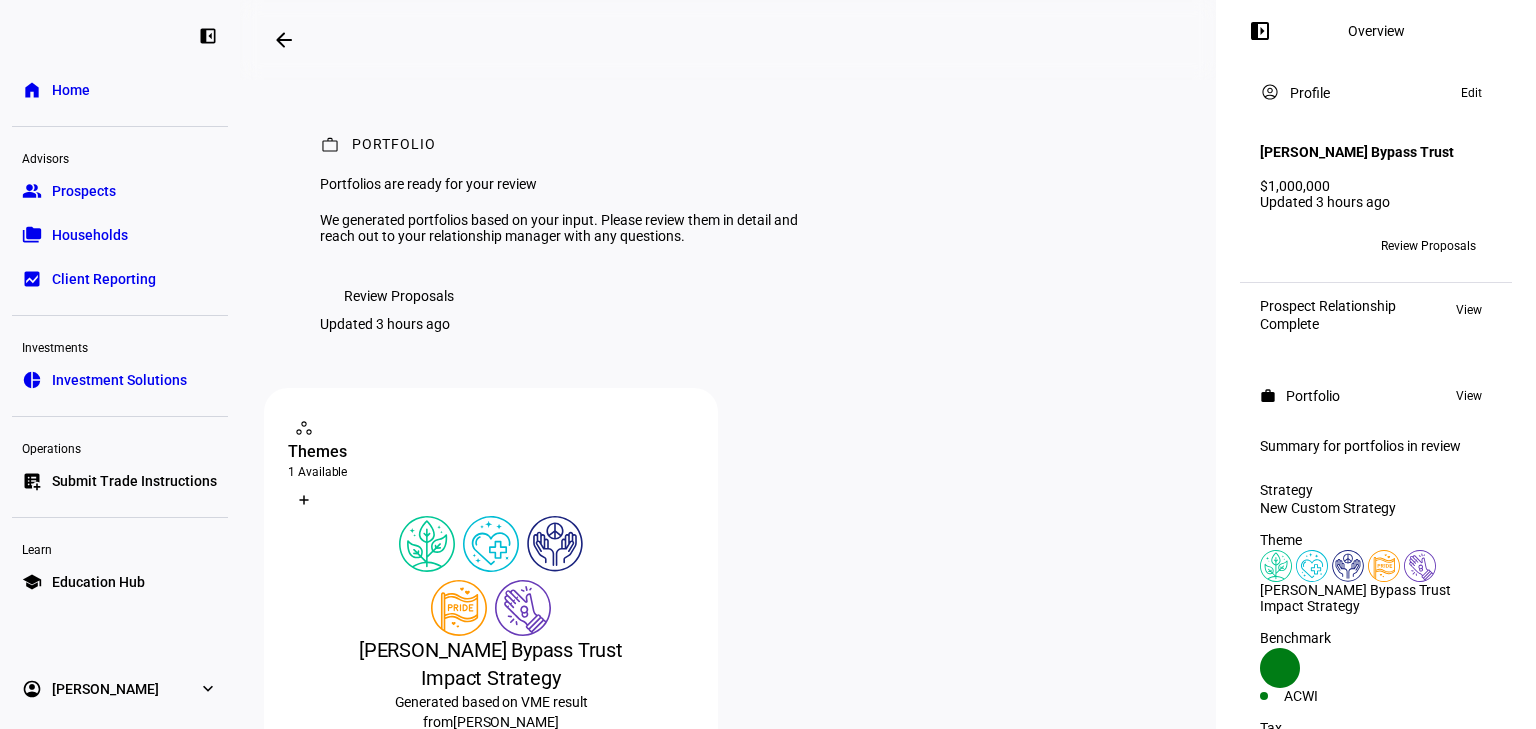 click on "work Portfolio Portfolios are ready for your review We generated portfolios based on your input. Please review them in detail and reach out to your relationship manager with any questions. Review Proposals  Updated 3 hours ago" 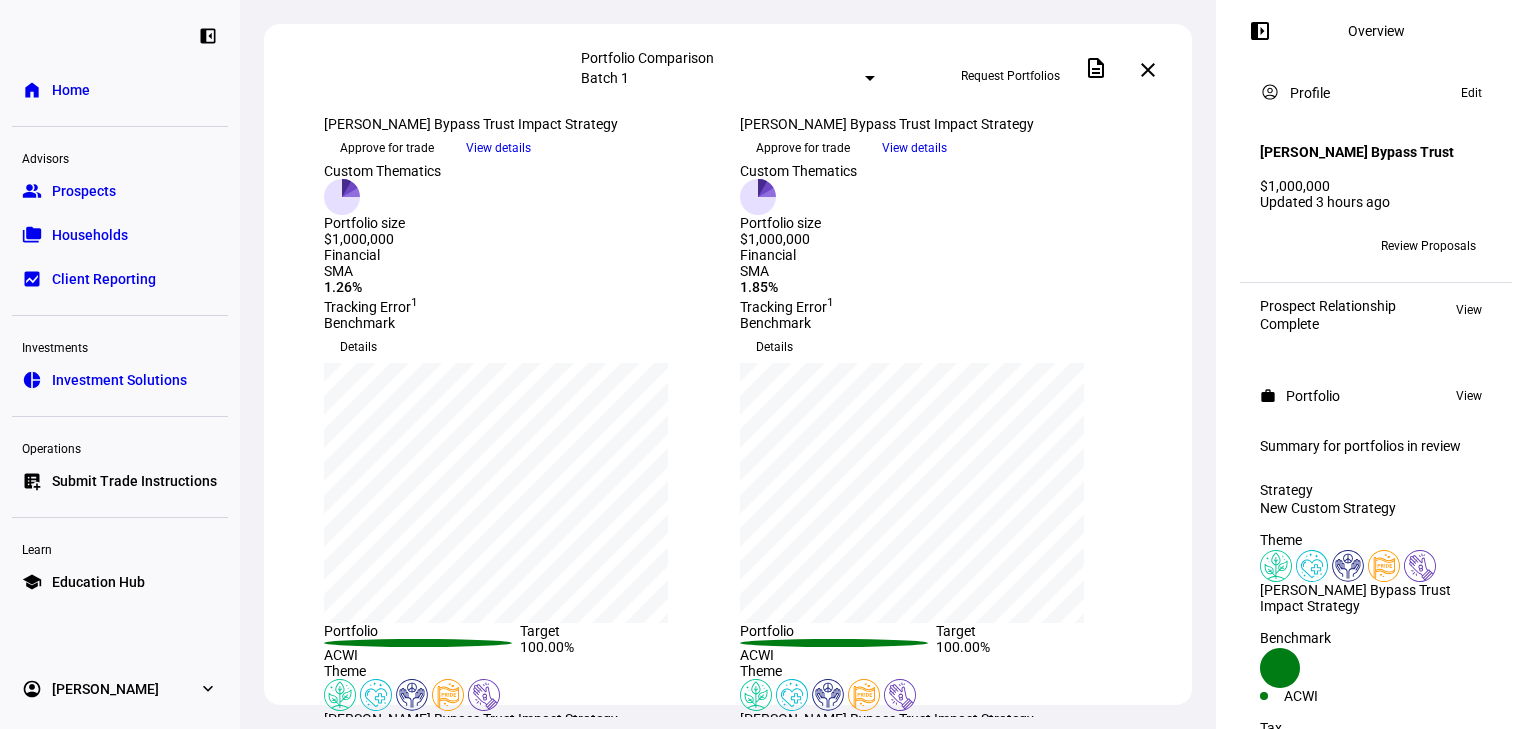 scroll, scrollTop: 106, scrollLeft: 0, axis: vertical 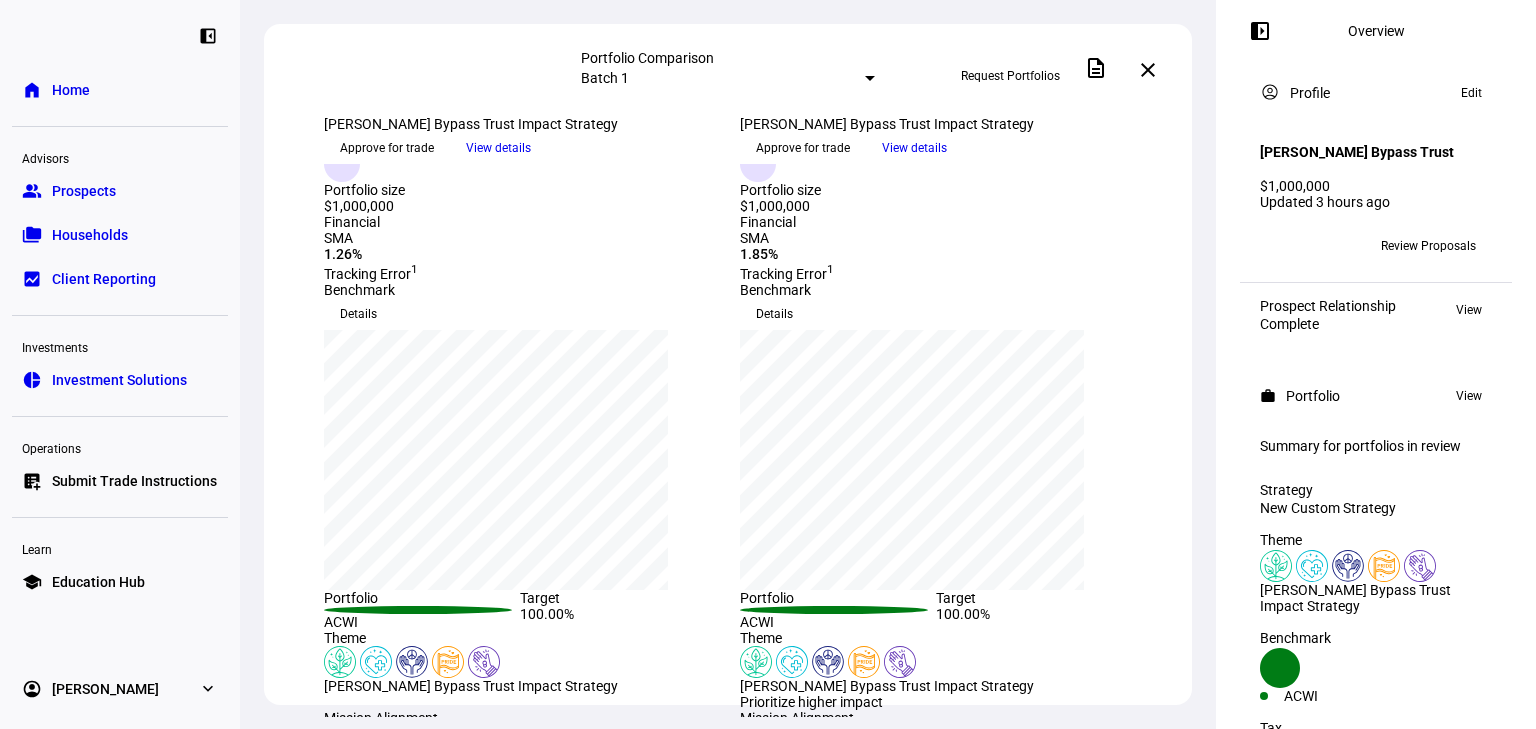 click on "View details" 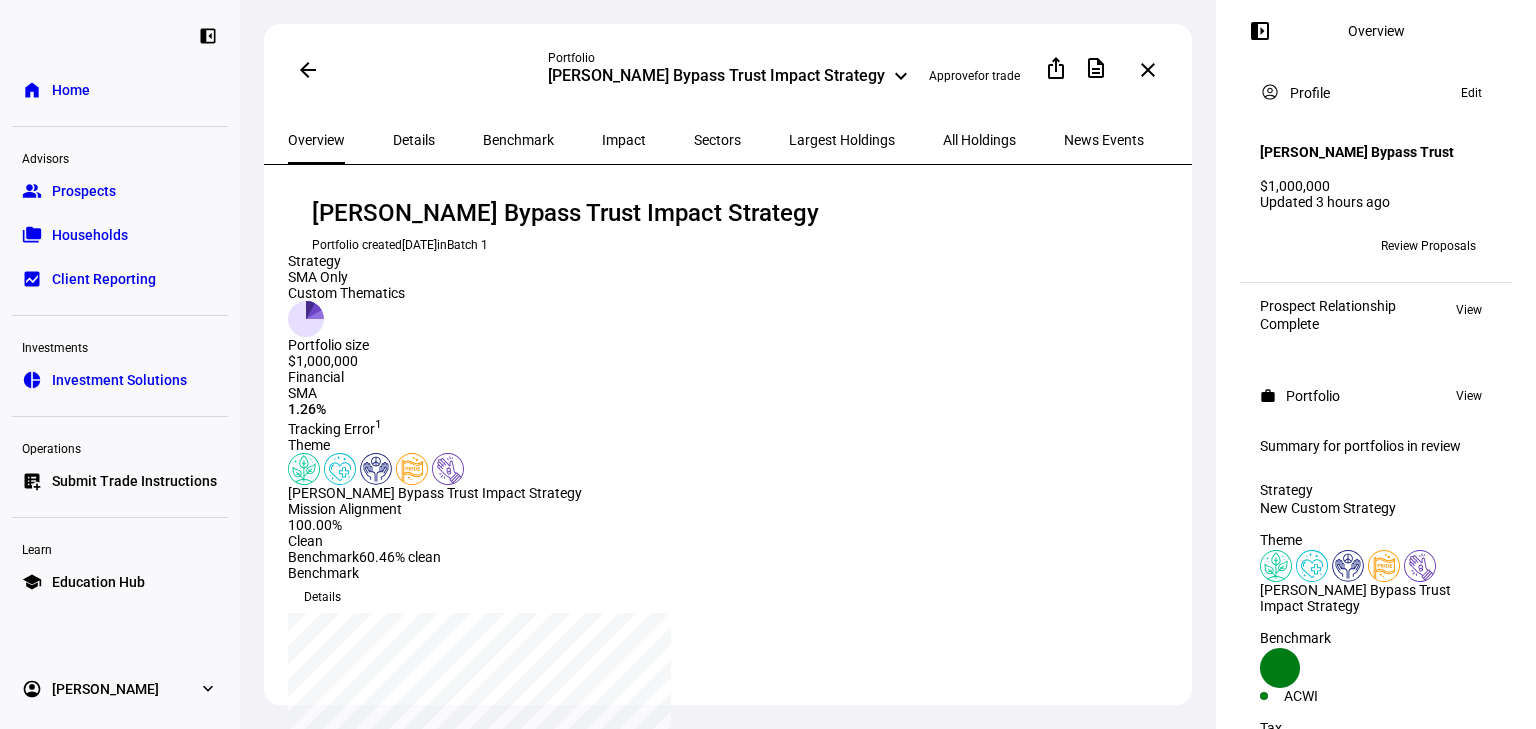 click on "Largest Holdings" at bounding box center [842, 140] 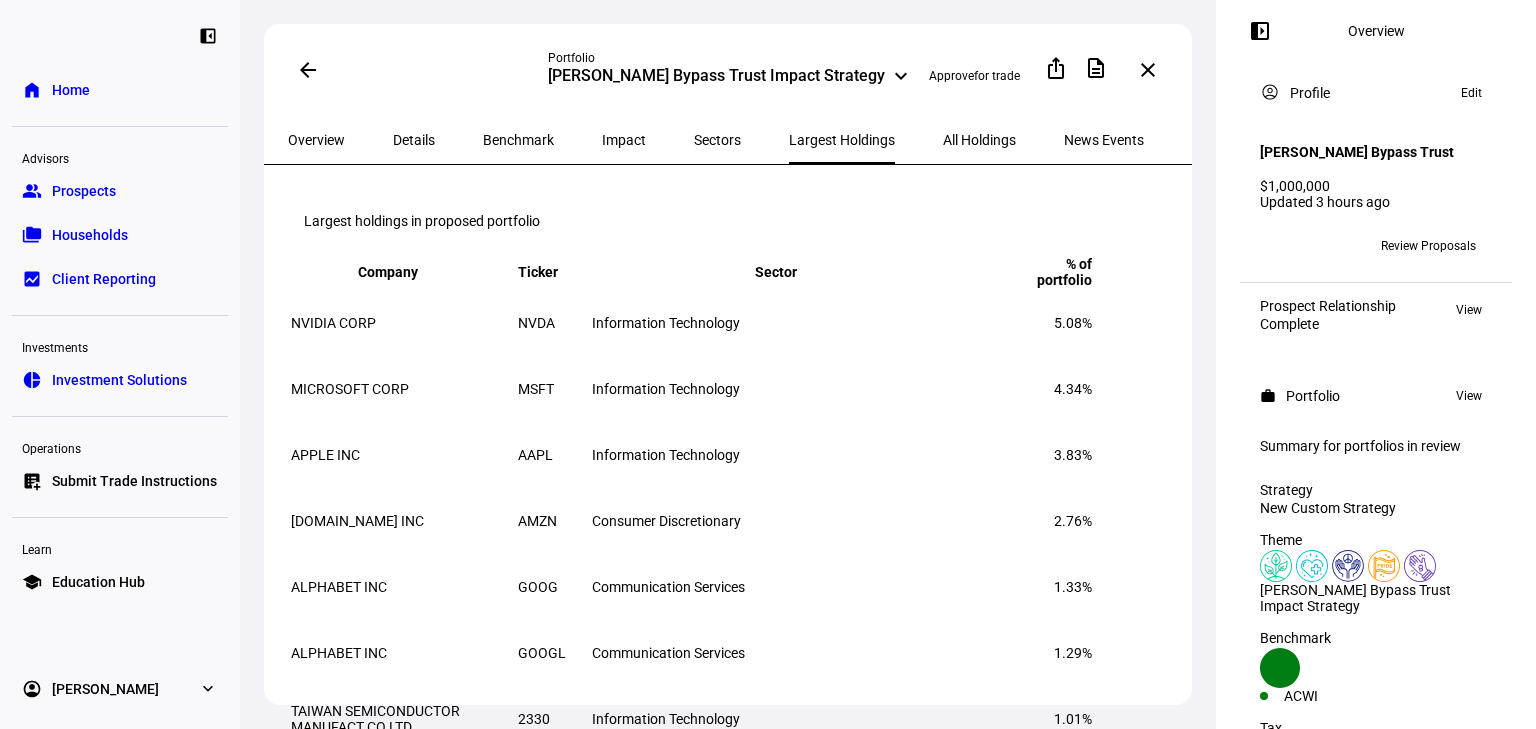 click on "All Holdings" at bounding box center [979, 140] 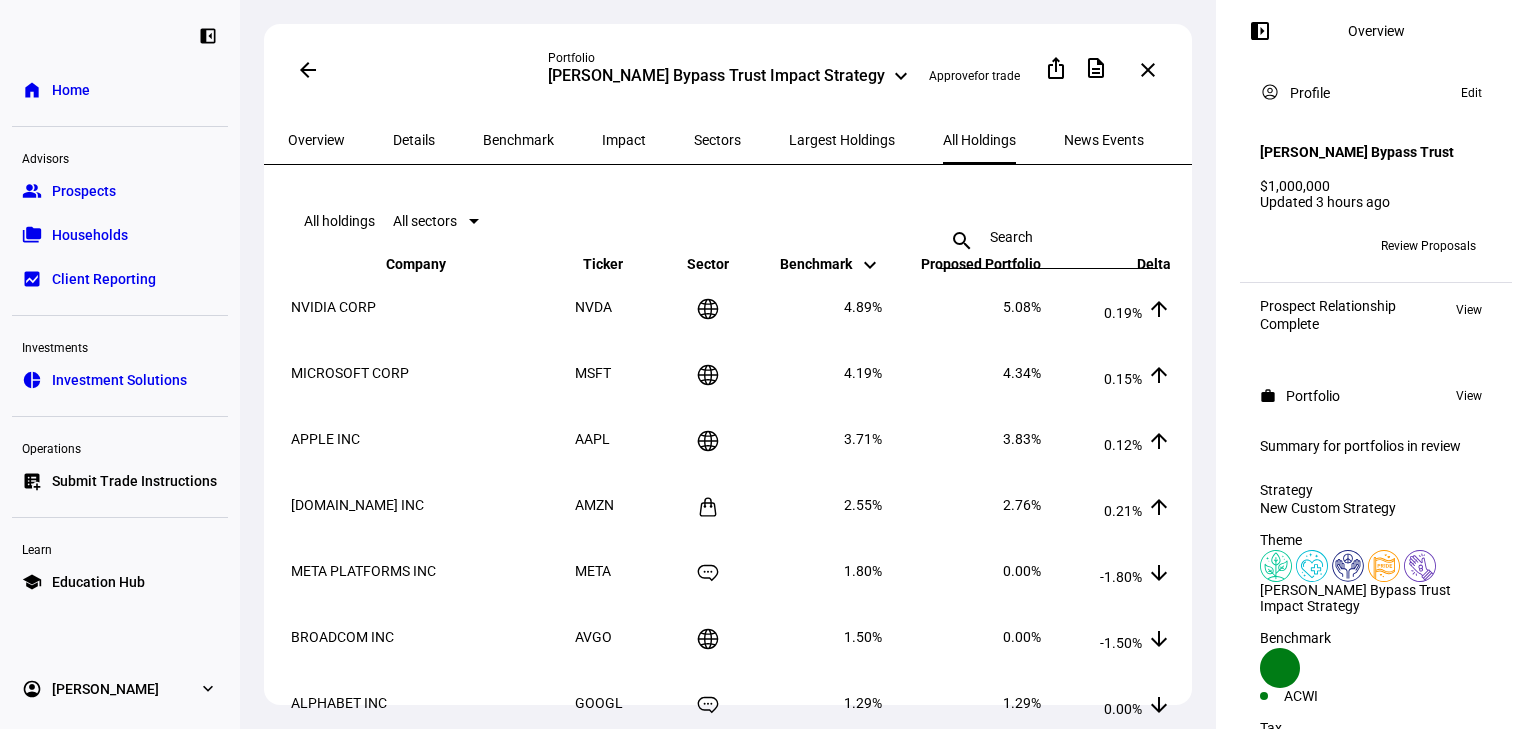 click on "keyboard_arrow_up" 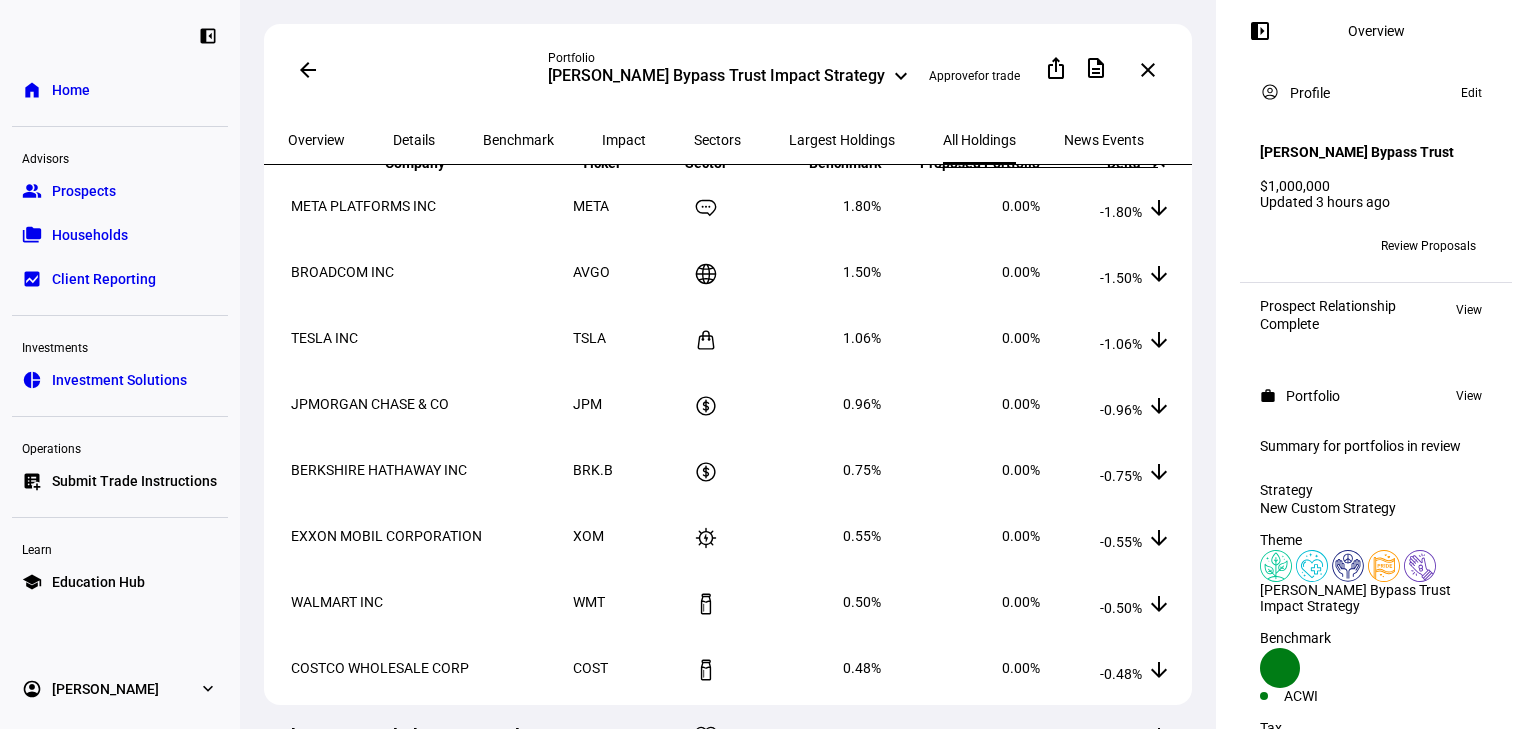 scroll, scrollTop: 0, scrollLeft: 0, axis: both 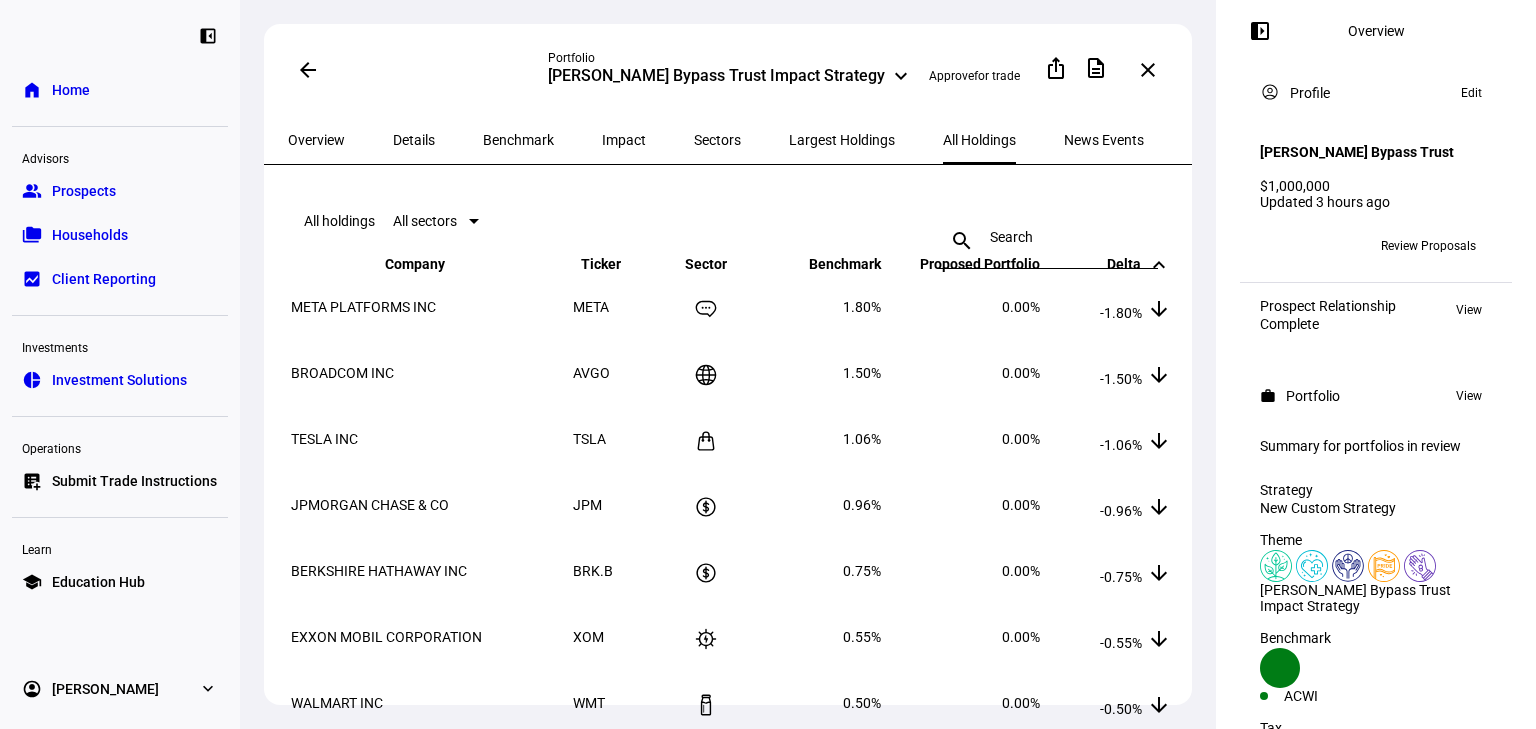 click on "Delta  keyboard_arrow_down keyboard_arrow_up" 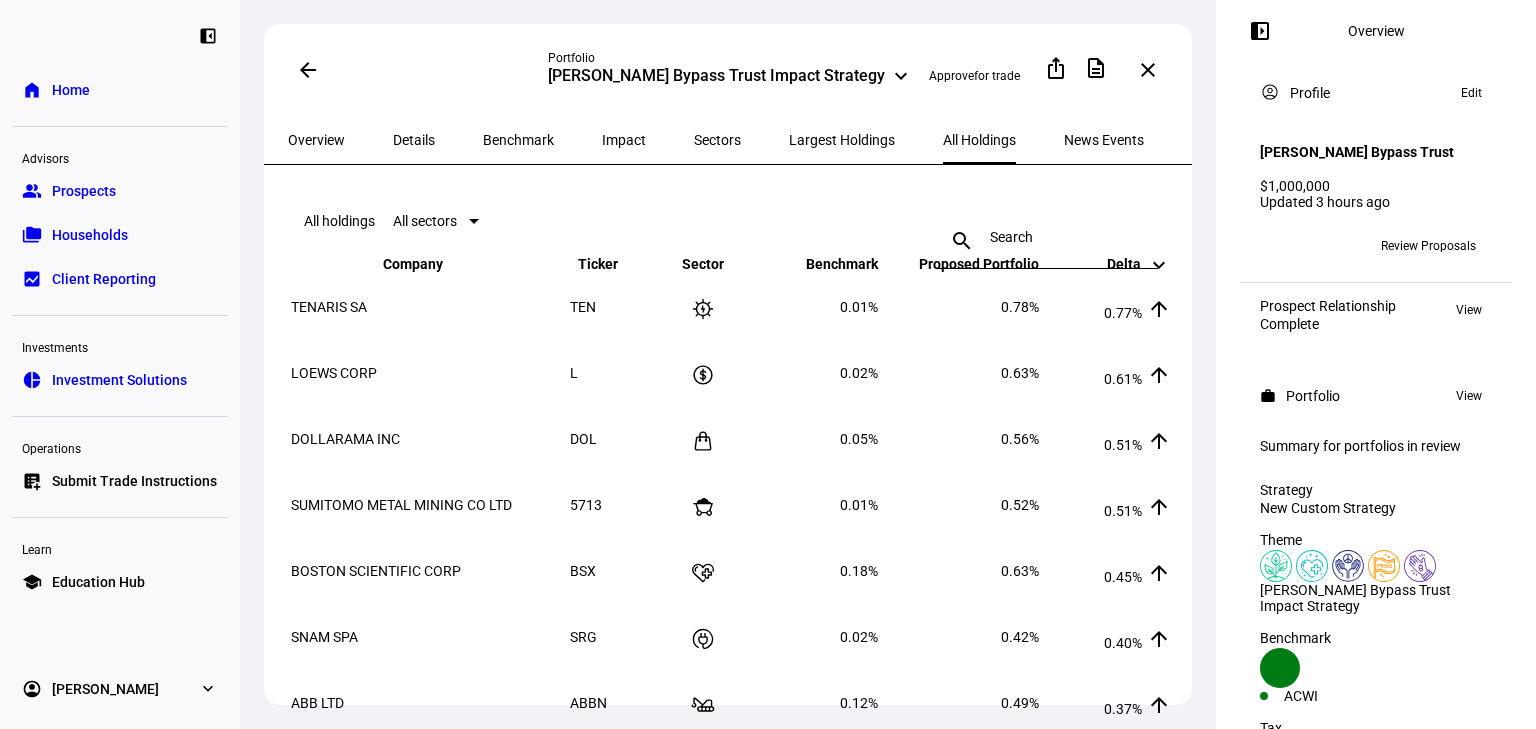 click on "Proposed Portfolio  keyboard_arrow_down keyboard_arrow_up" 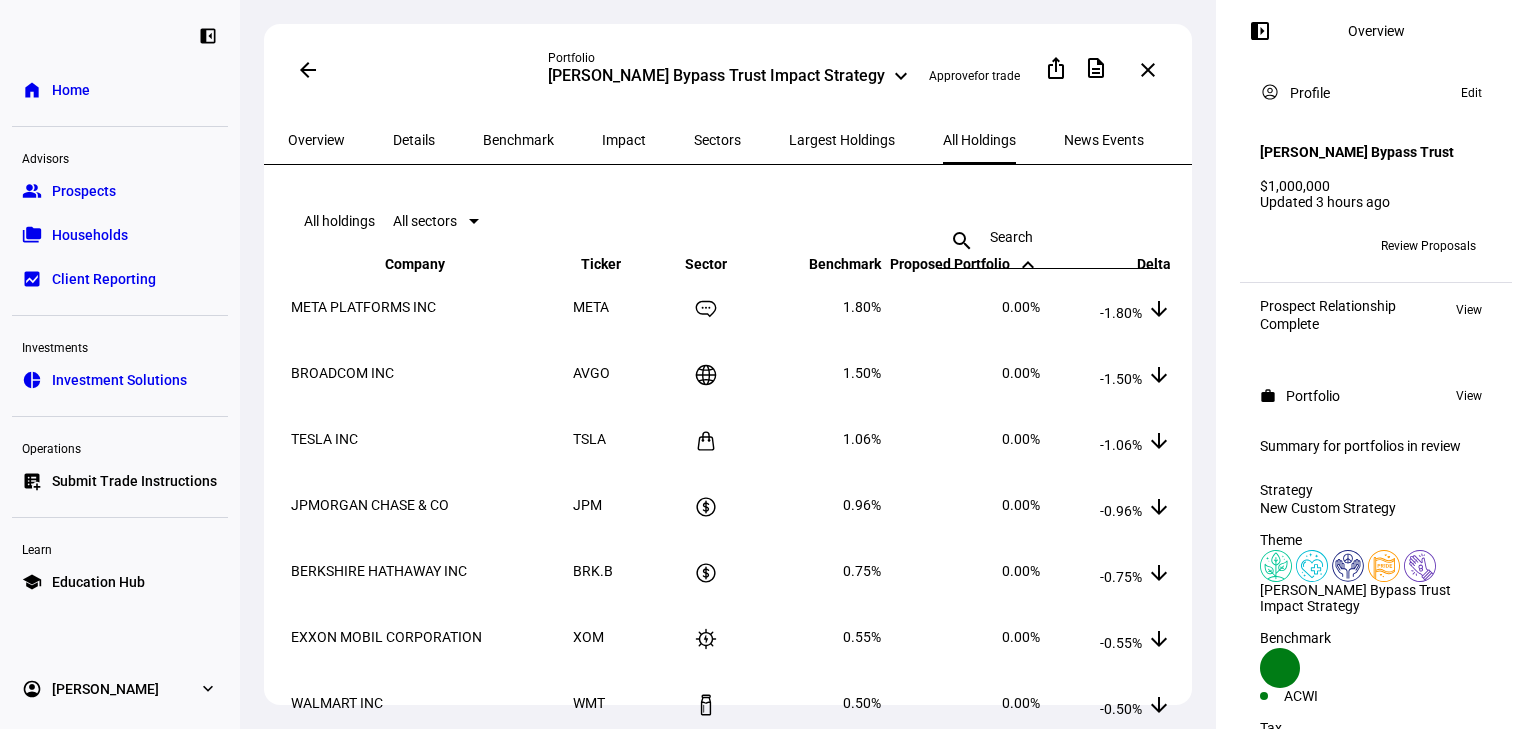 click on "Proposed Portfolio  keyboard_arrow_down keyboard_arrow_up" 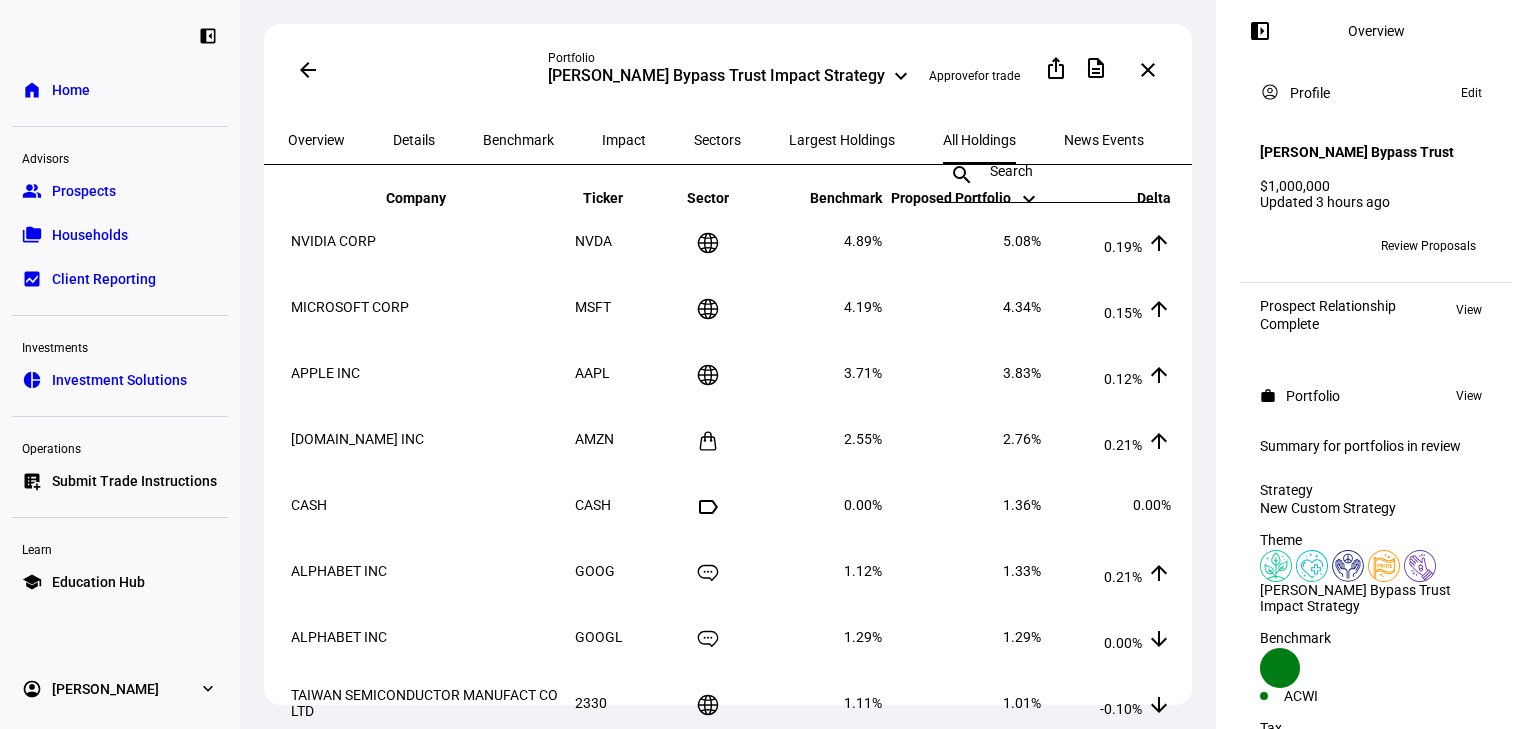 scroll, scrollTop: 0, scrollLeft: 0, axis: both 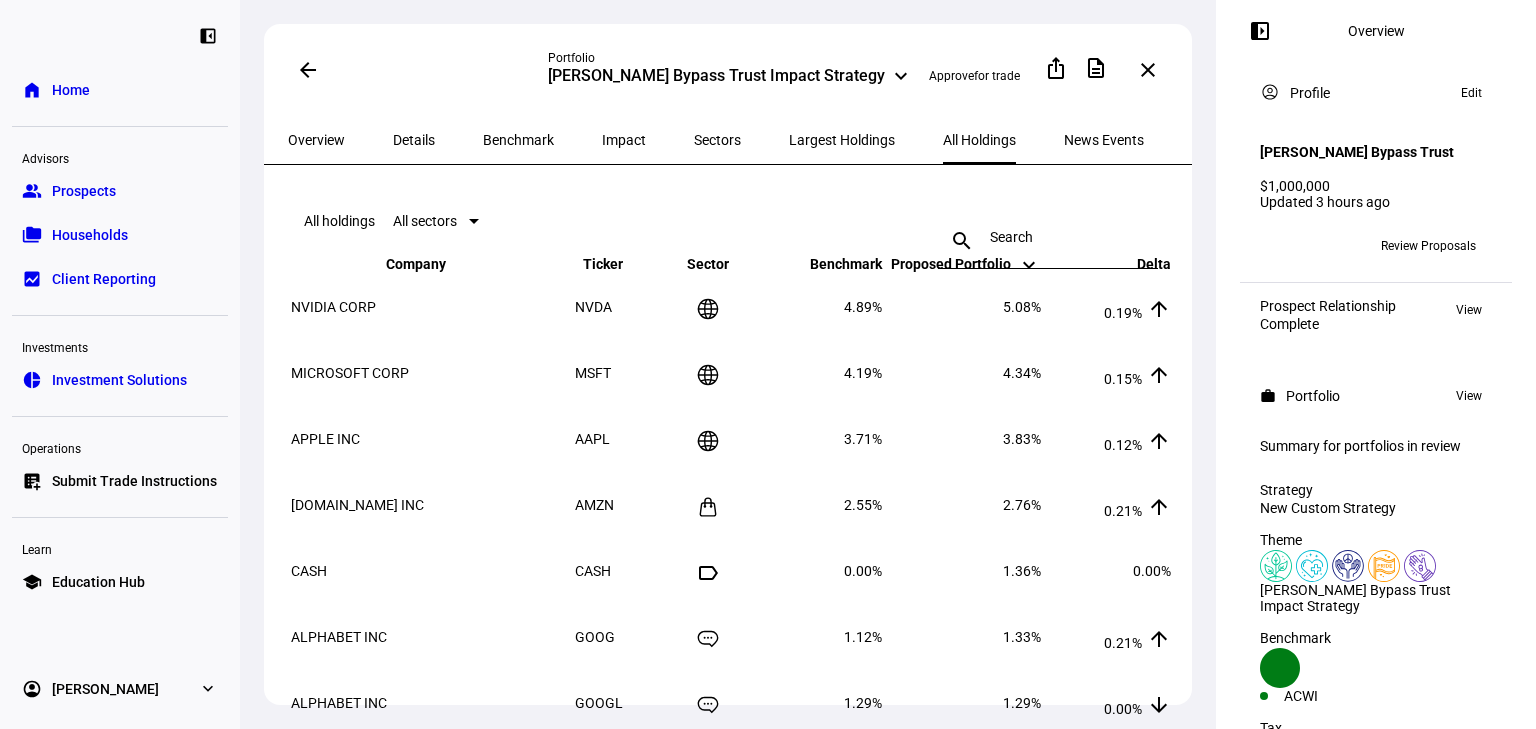 click on "arrow_back" 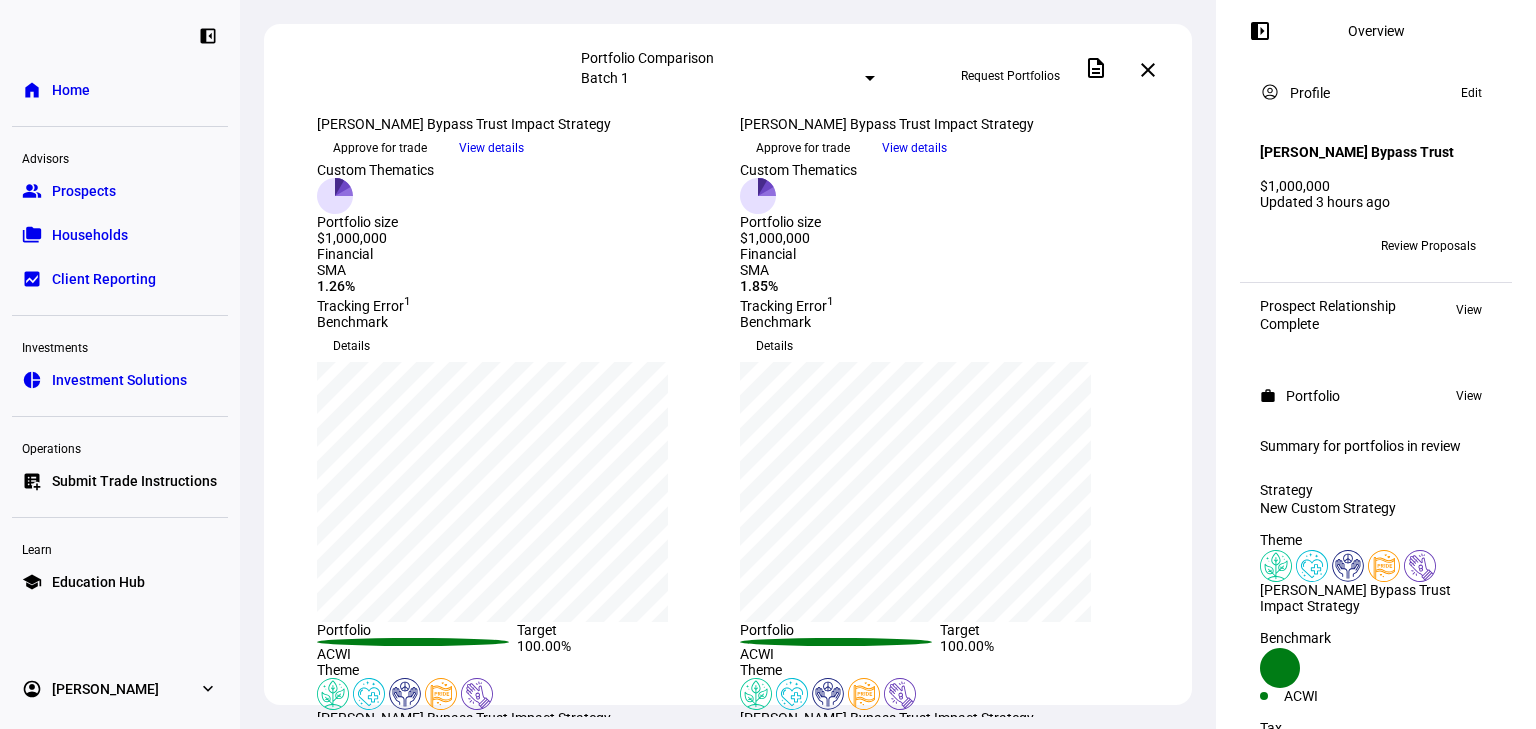 scroll, scrollTop: 0, scrollLeft: 0, axis: both 